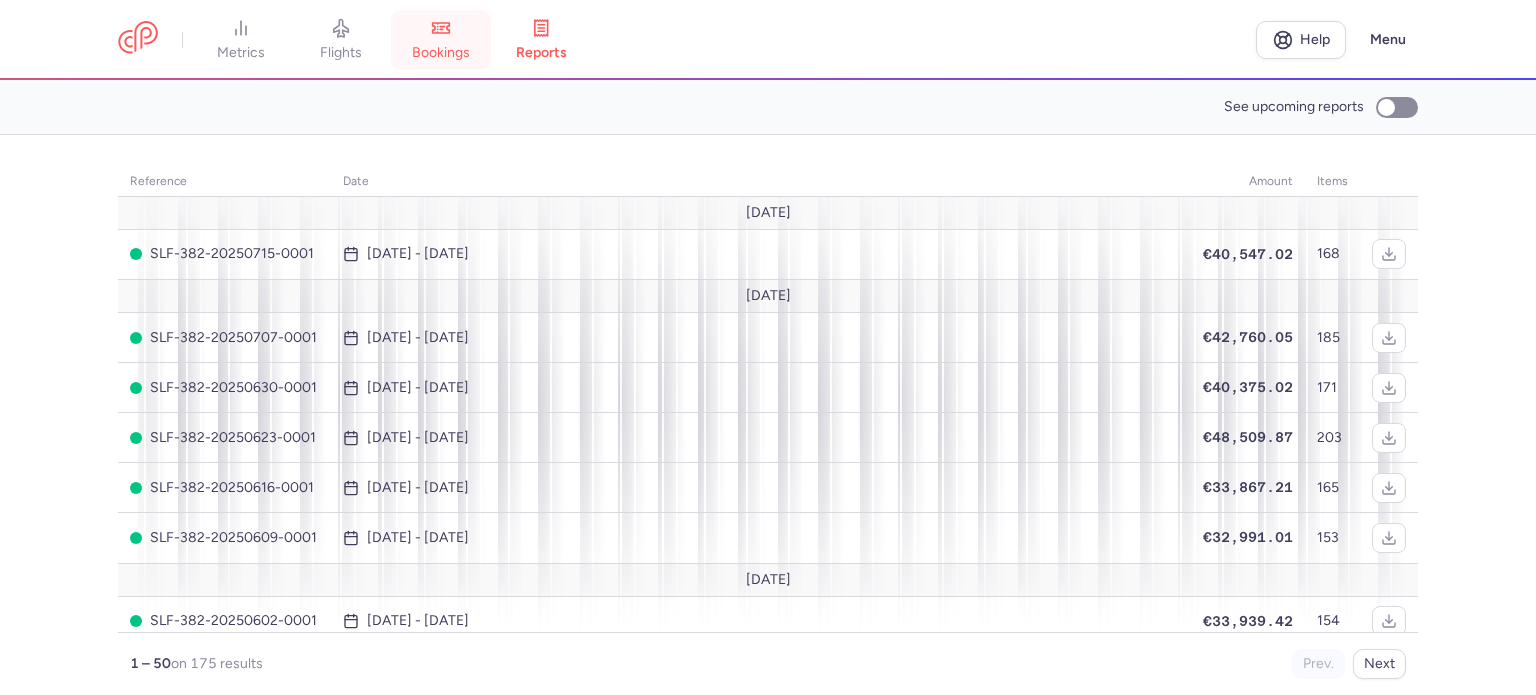 scroll, scrollTop: 0, scrollLeft: 0, axis: both 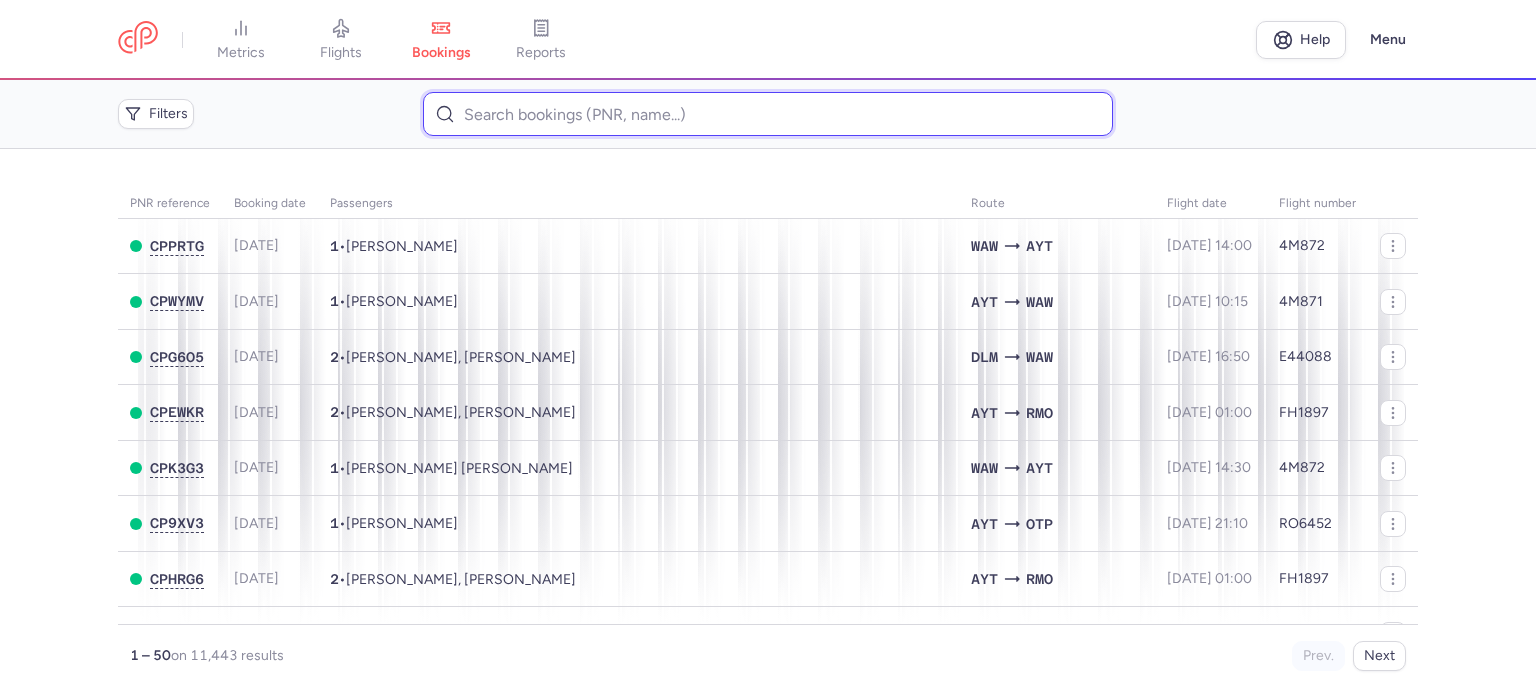 paste on "[PERSON_NAME]" 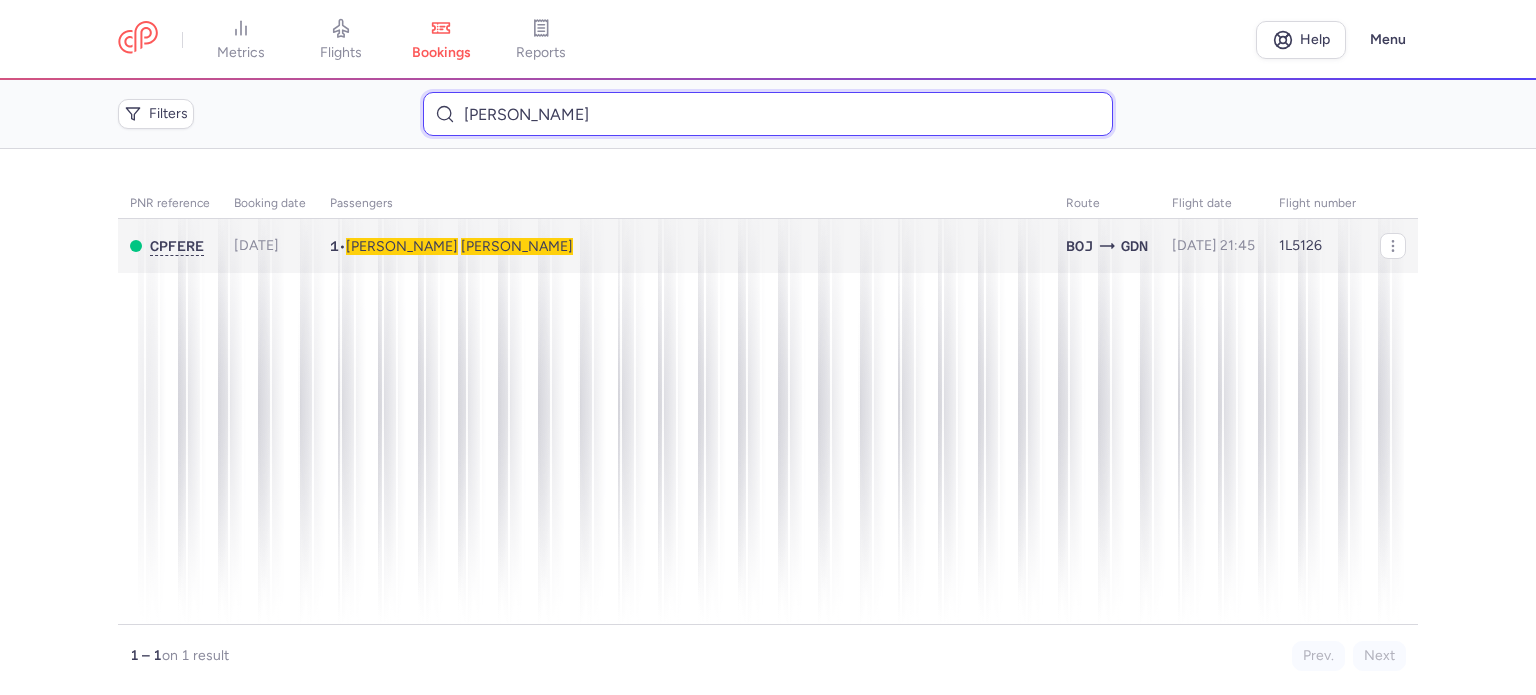 type on "[PERSON_NAME]" 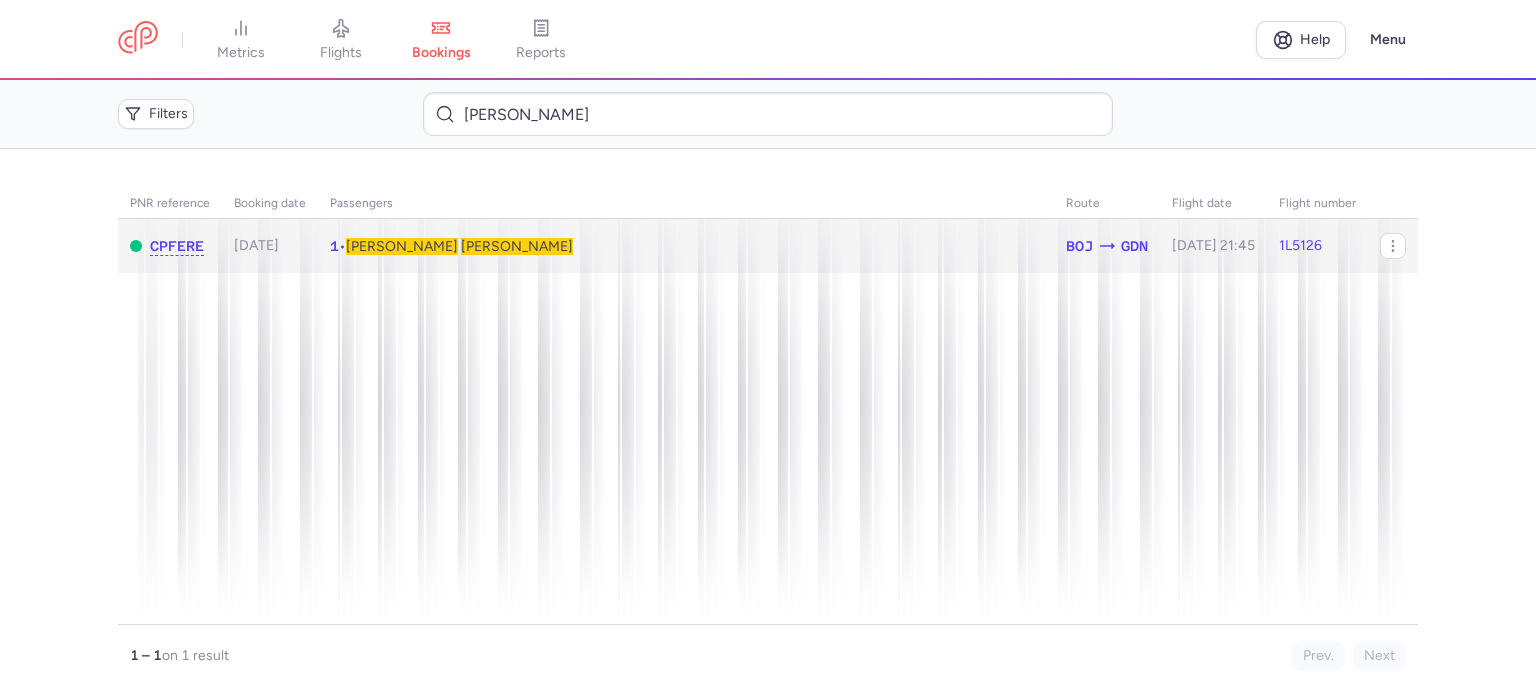 click on "[PERSON_NAME]" at bounding box center (517, 246) 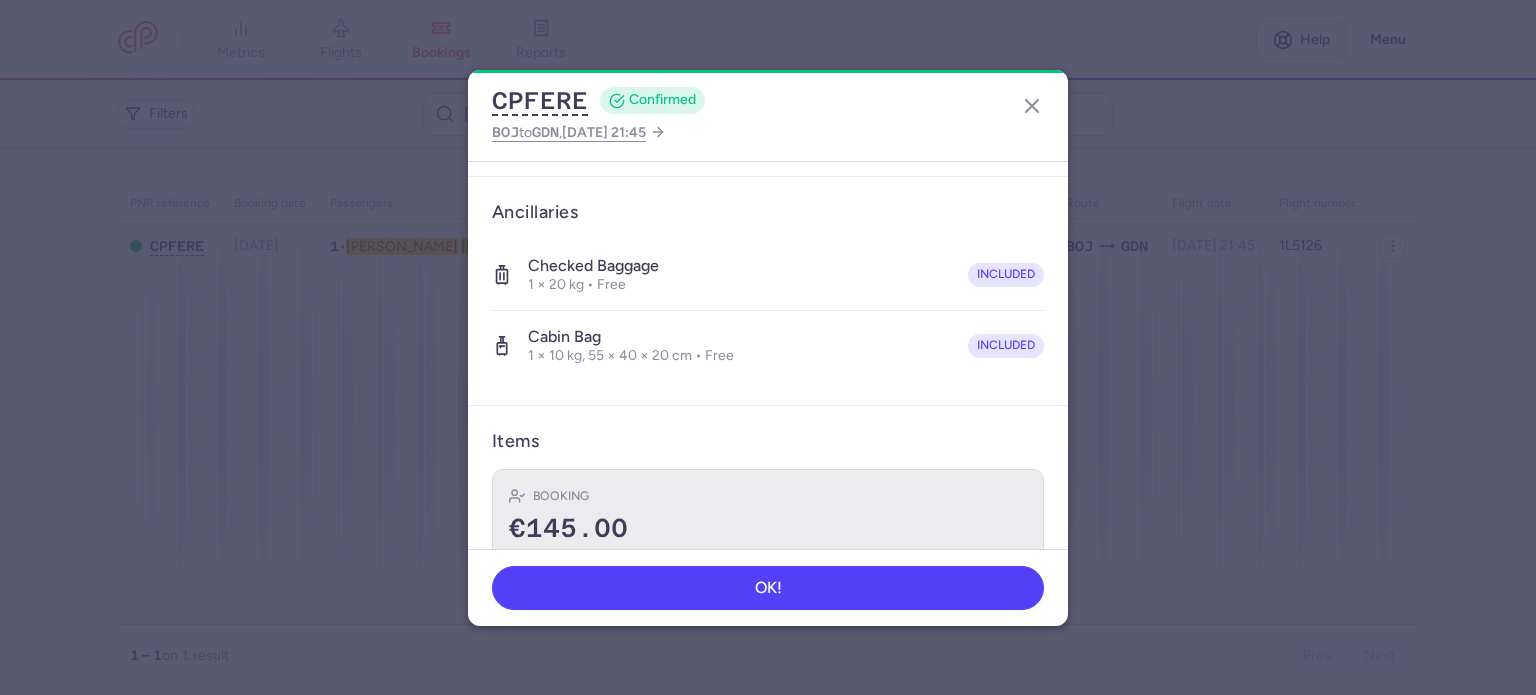 scroll, scrollTop: 423, scrollLeft: 0, axis: vertical 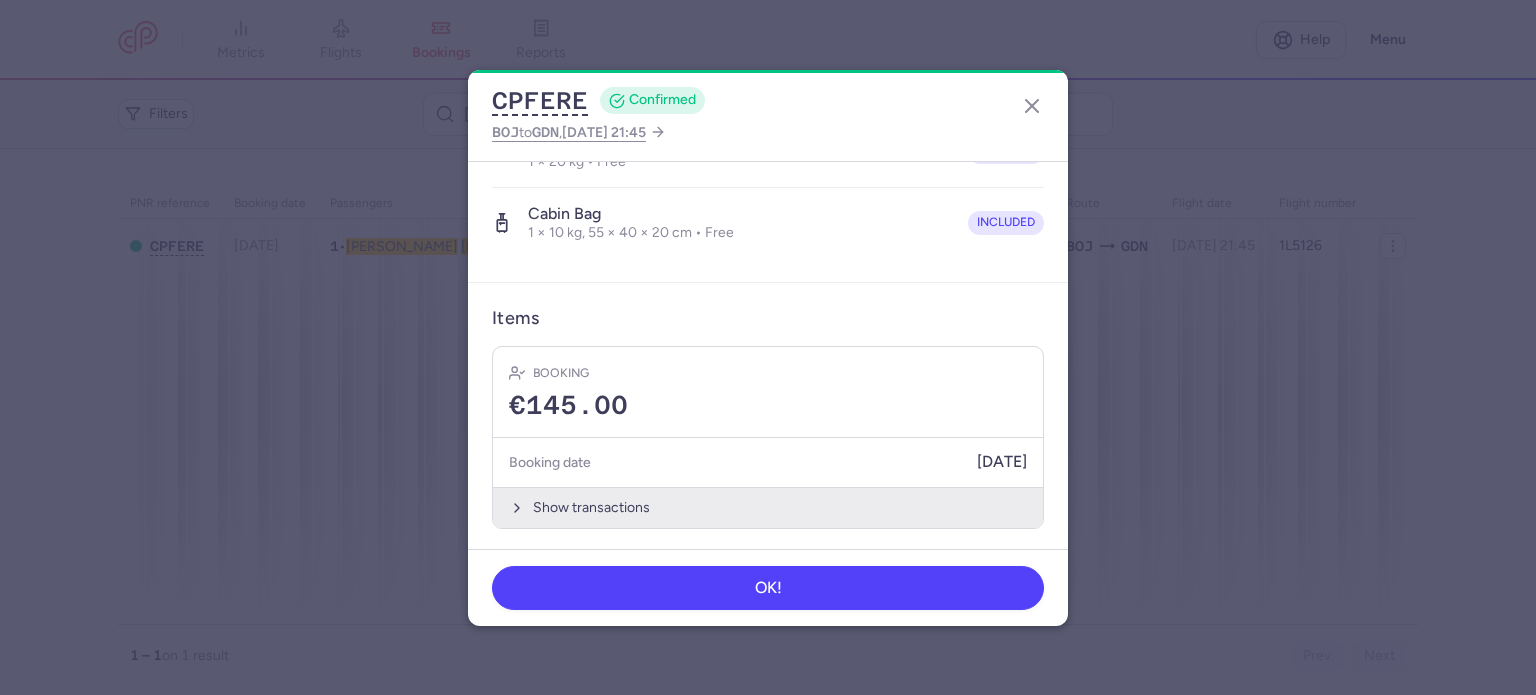 click on "Show transactions" at bounding box center (768, 507) 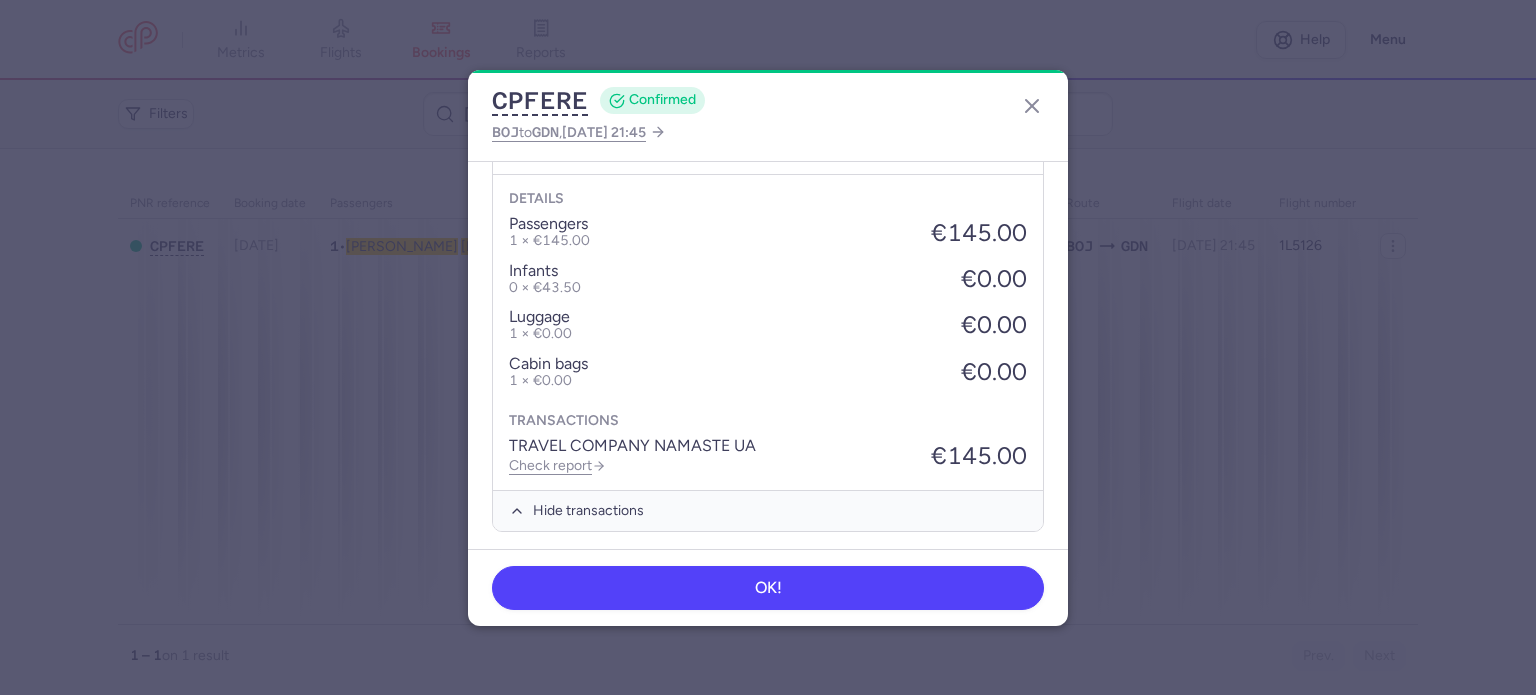 scroll, scrollTop: 739, scrollLeft: 0, axis: vertical 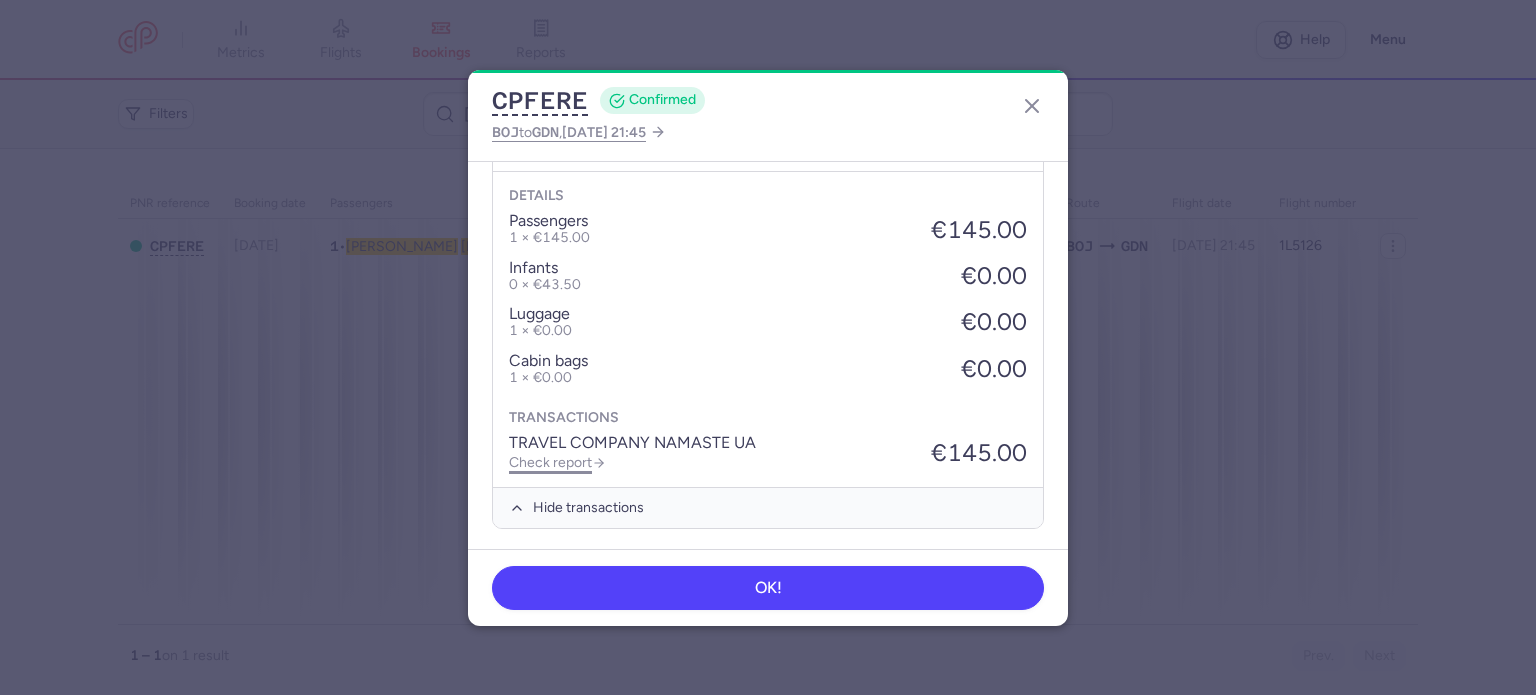 click on "Check report" 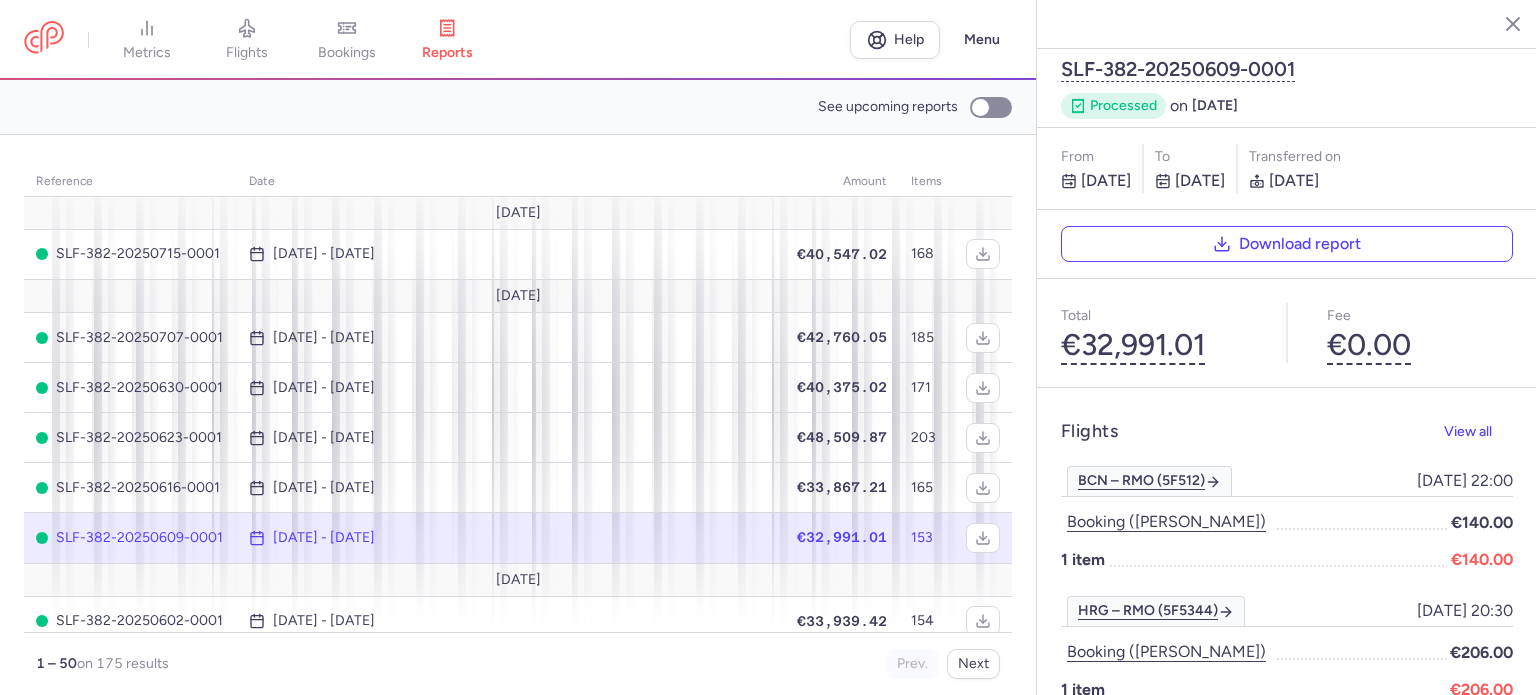 click on "bookings" at bounding box center (347, 40) 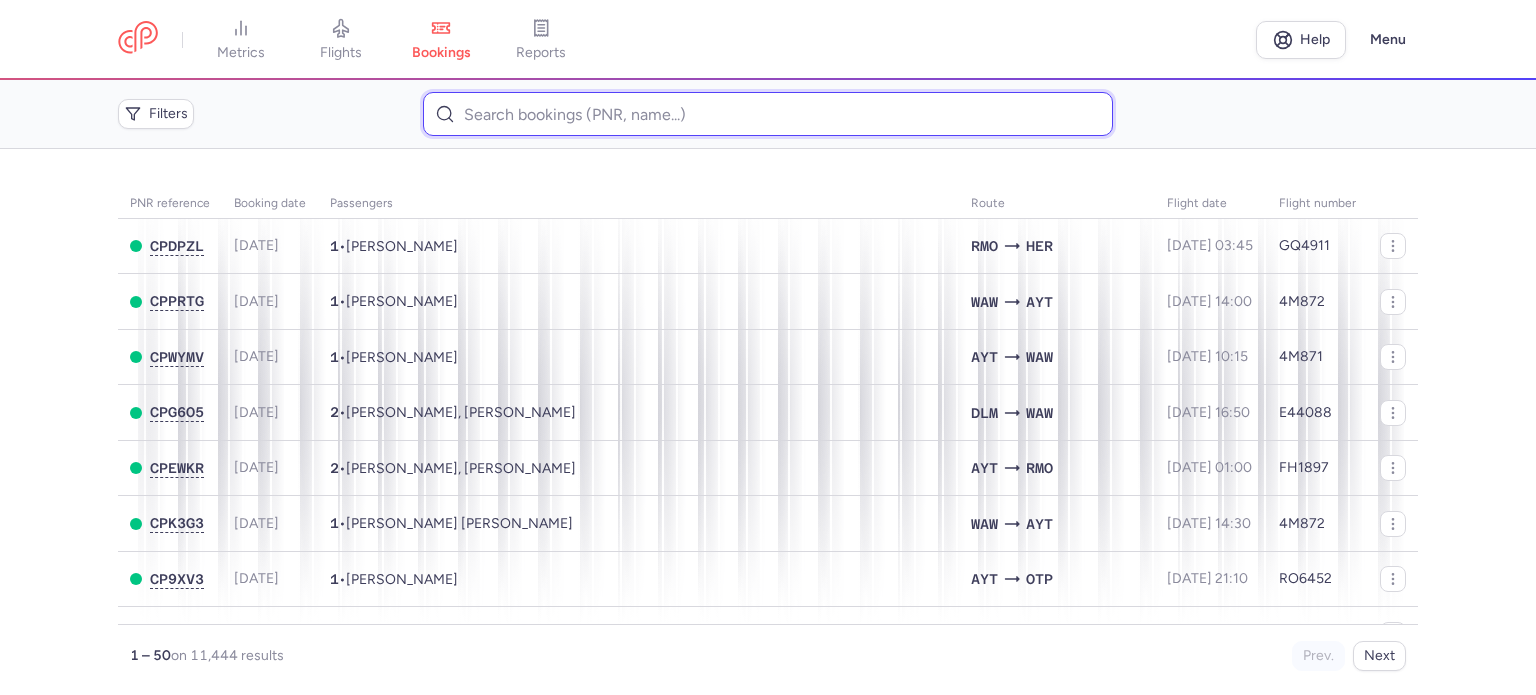 paste on "[PERSON_NAME]" 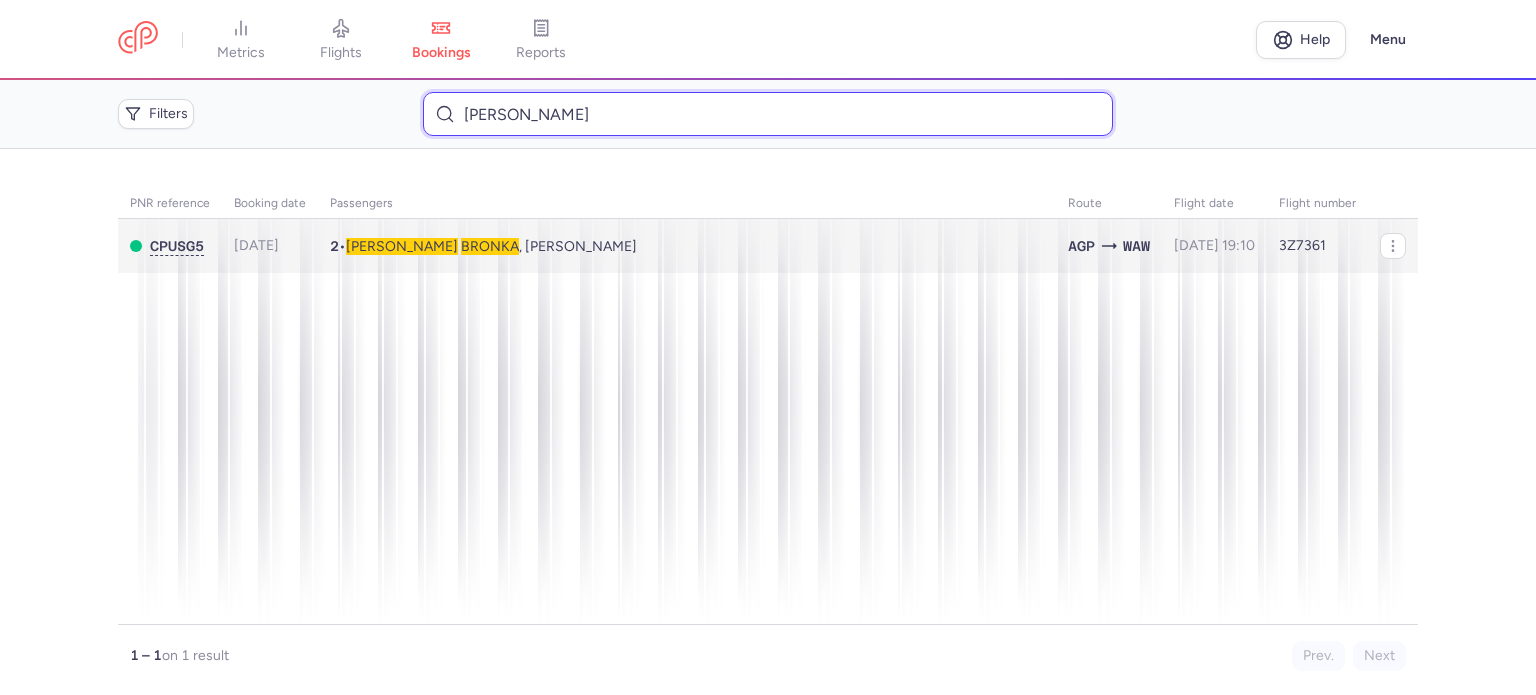 type on "[PERSON_NAME]" 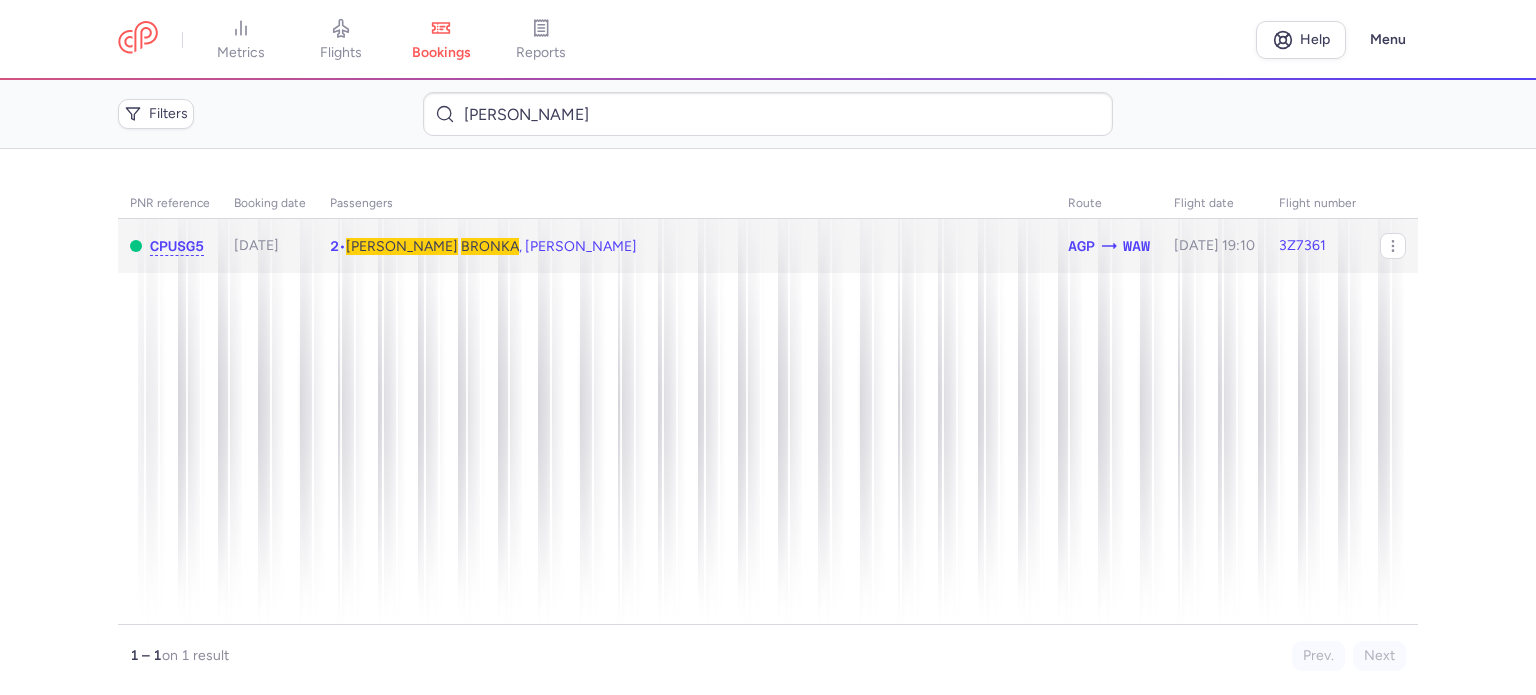 click on "BRONKA" at bounding box center (490, 246) 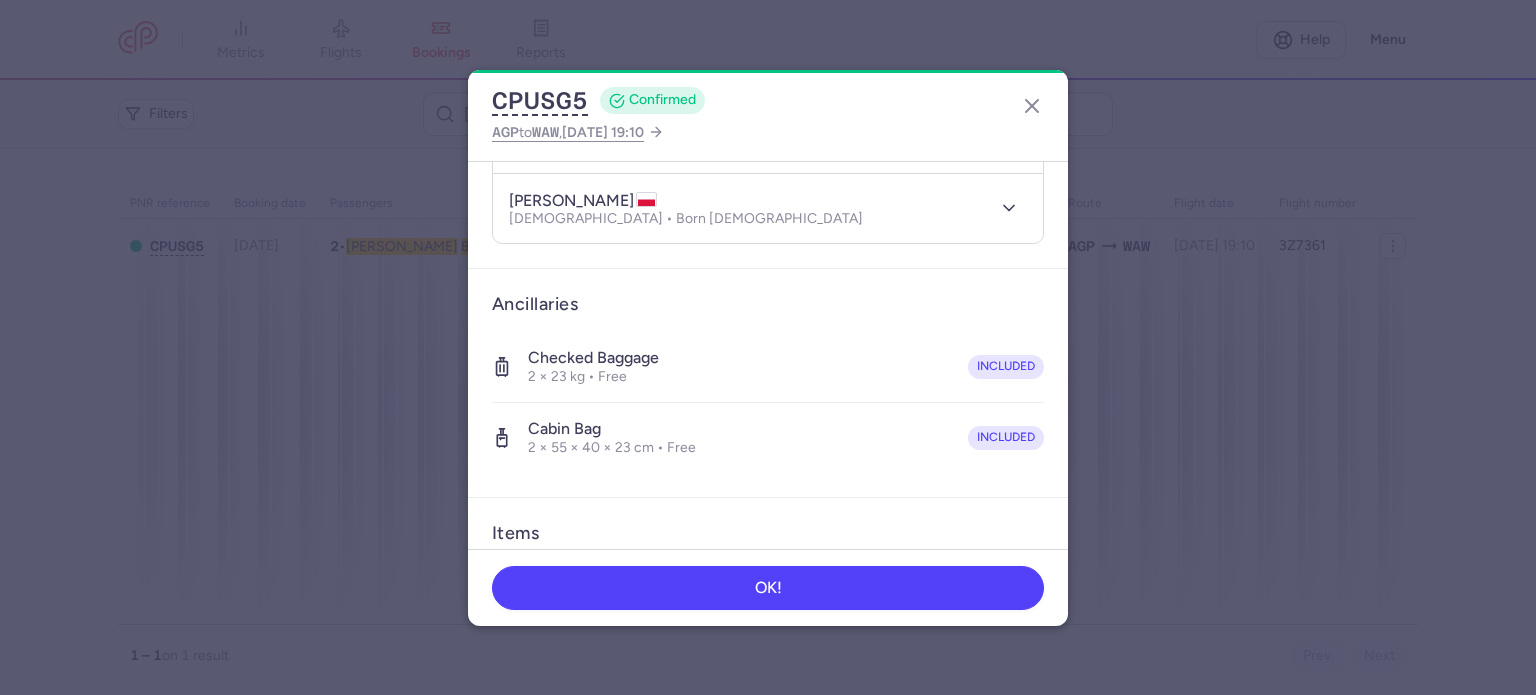 scroll, scrollTop: 492, scrollLeft: 0, axis: vertical 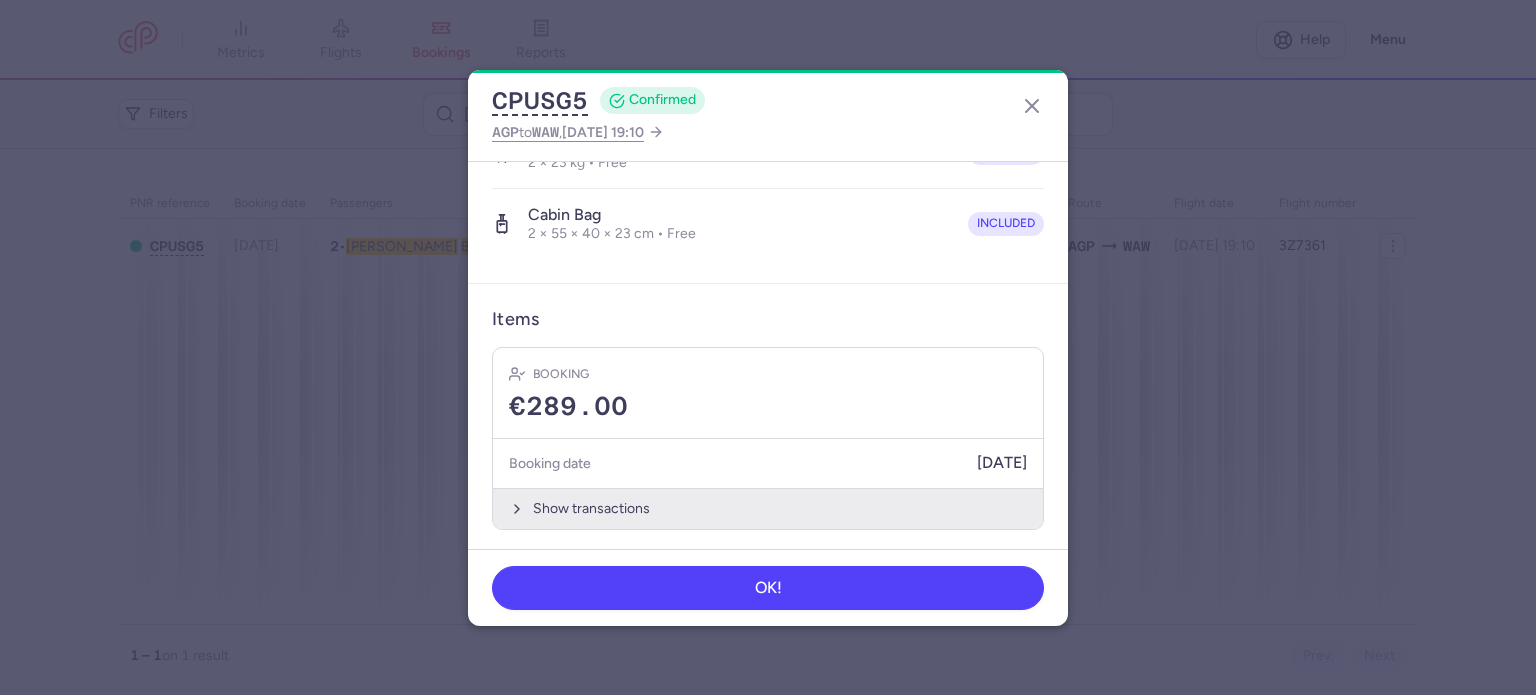 click on "Show transactions" at bounding box center (768, 508) 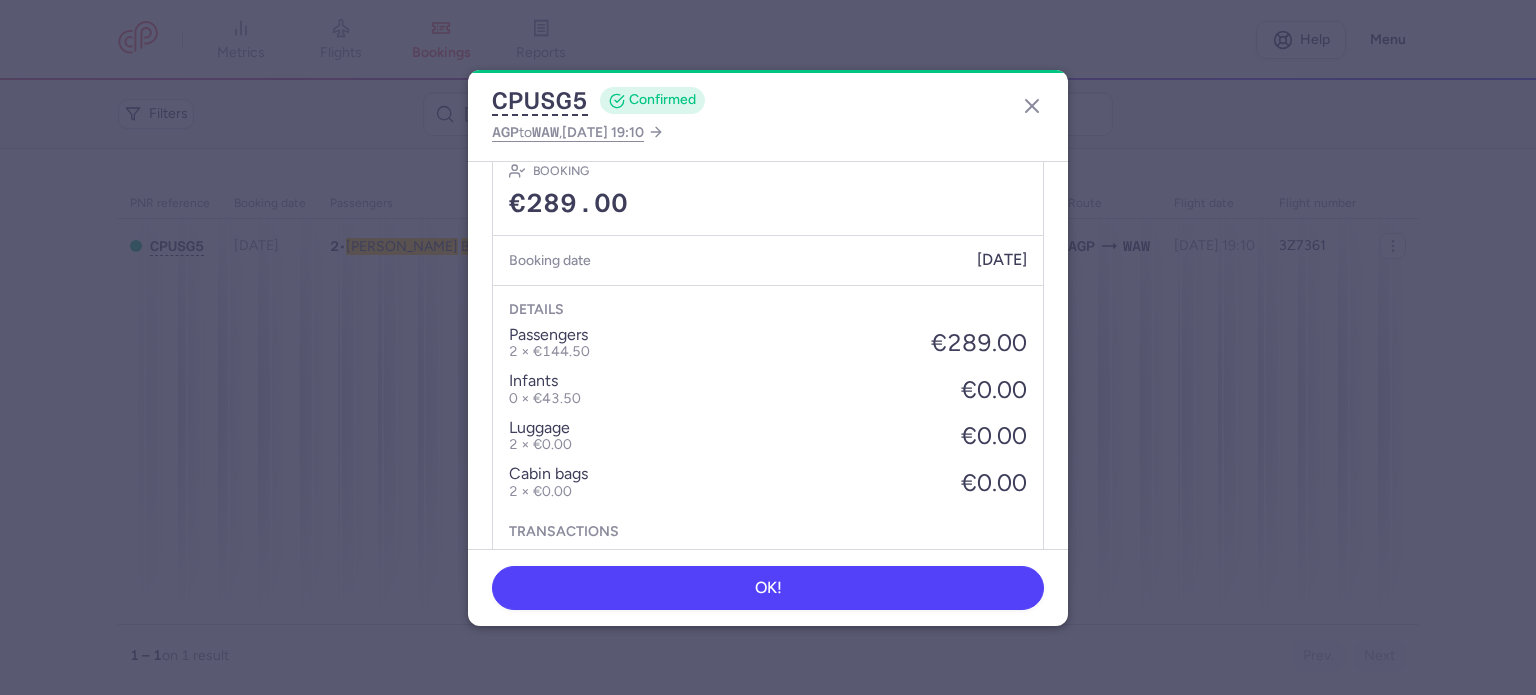 scroll, scrollTop: 792, scrollLeft: 0, axis: vertical 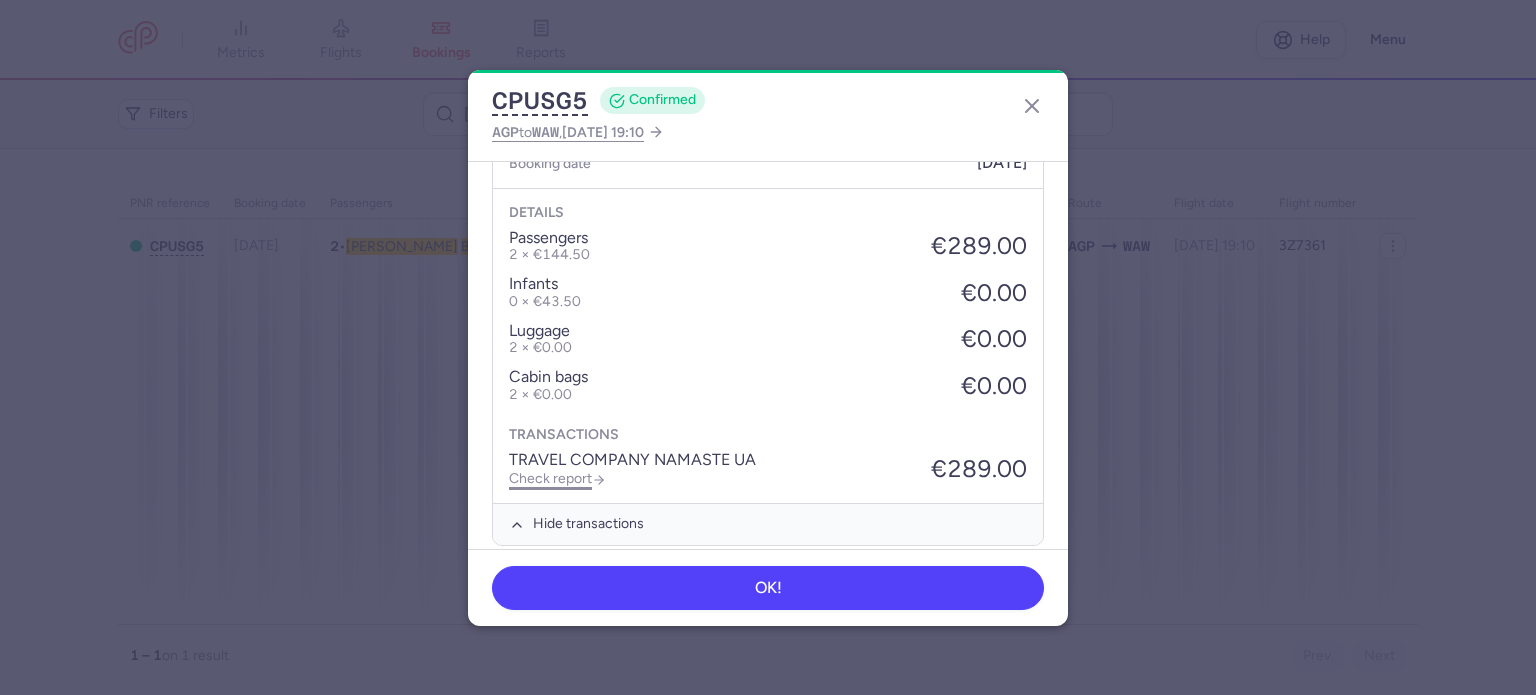 click on "Check report" 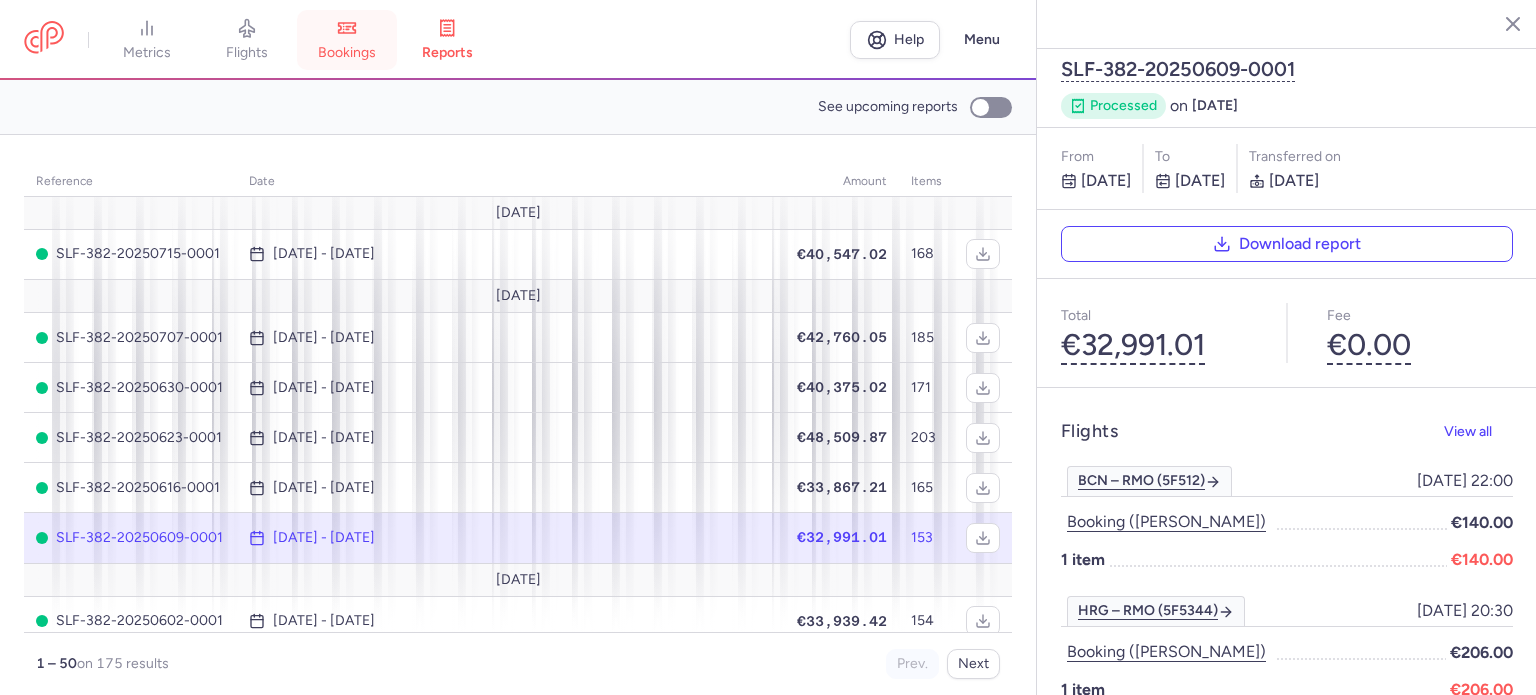 click on "bookings" at bounding box center [347, 40] 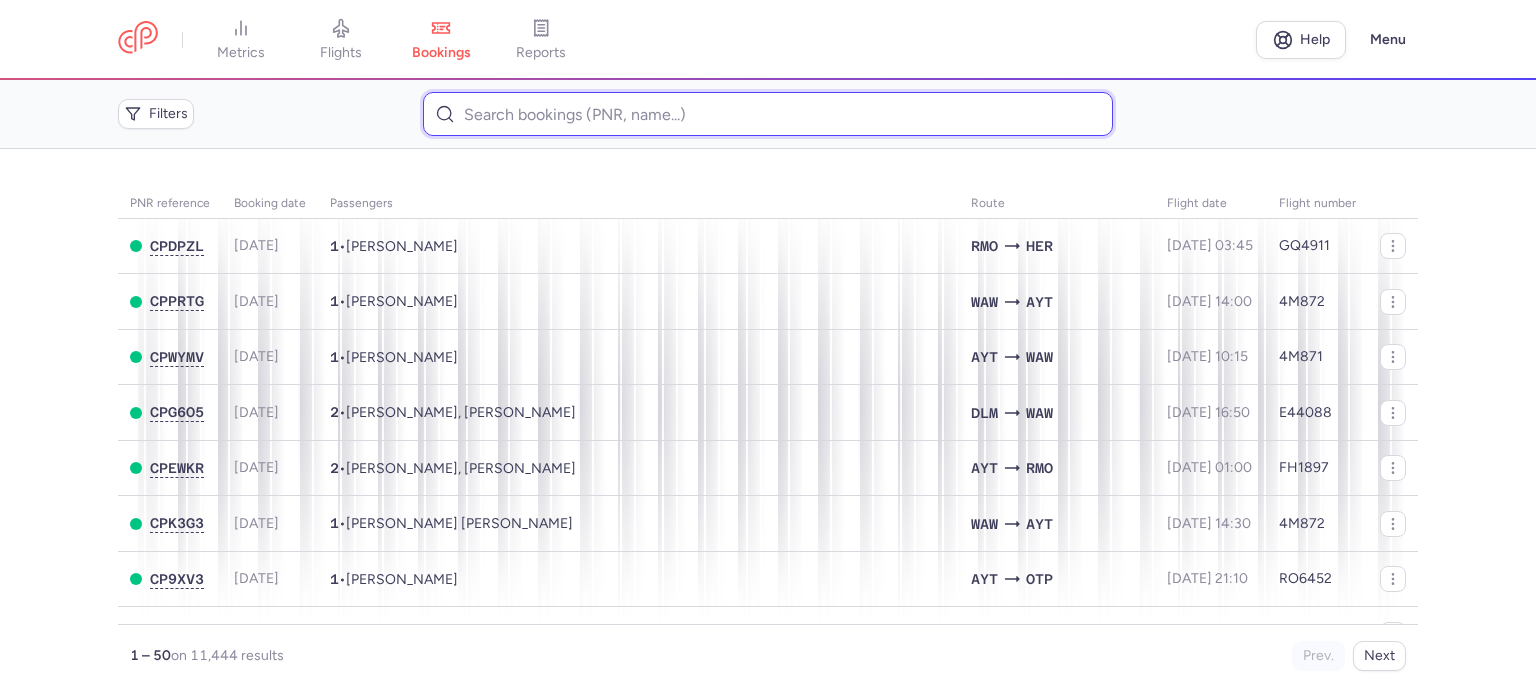 paste on "[PERSON_NAME]" 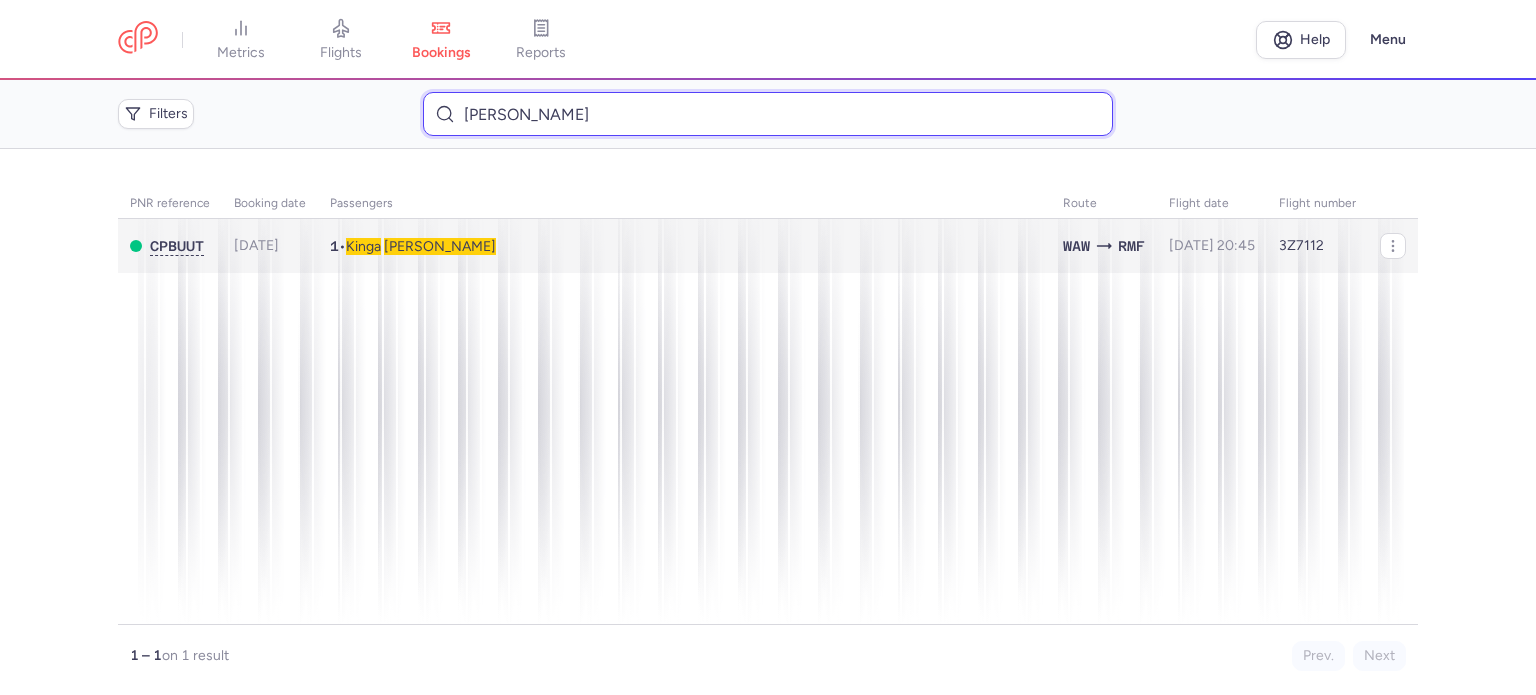 type on "[PERSON_NAME]" 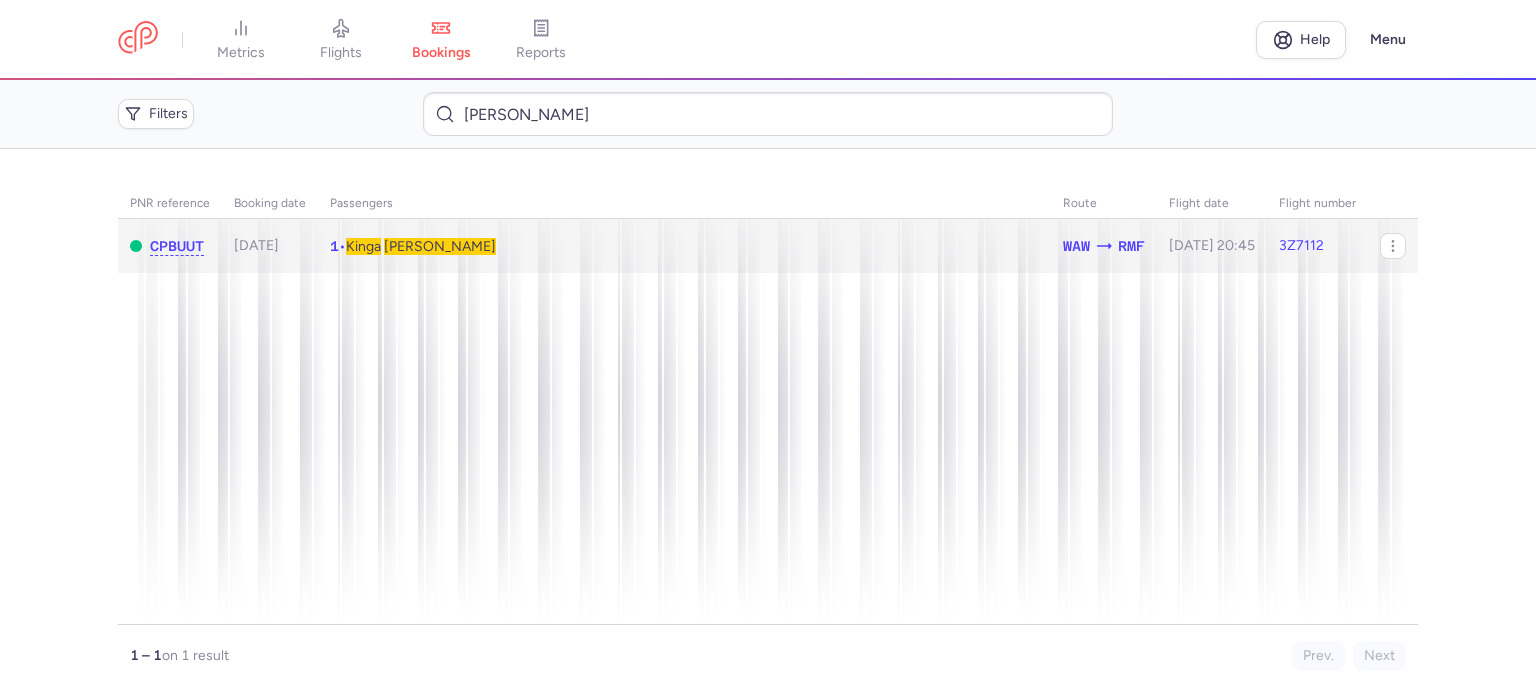 click on "[PERSON_NAME]" at bounding box center [440, 246] 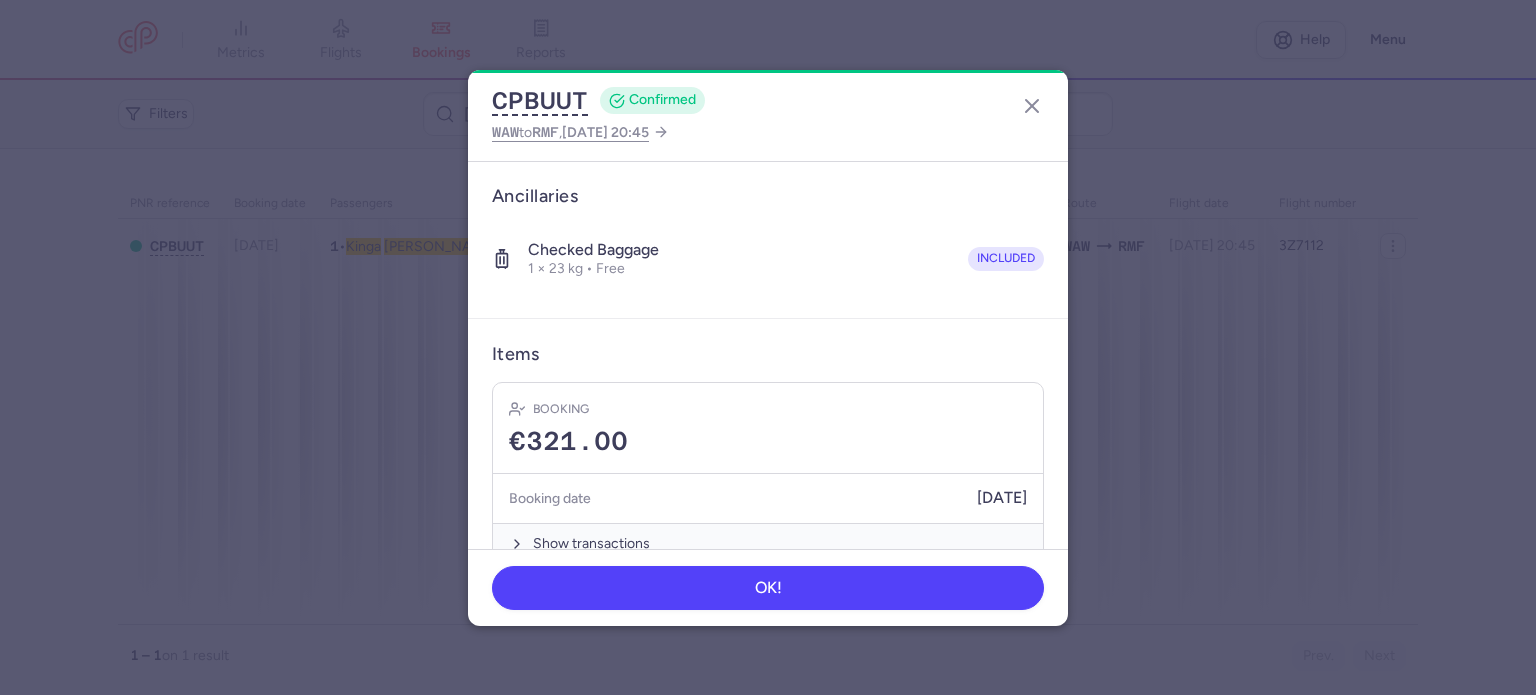 scroll, scrollTop: 352, scrollLeft: 0, axis: vertical 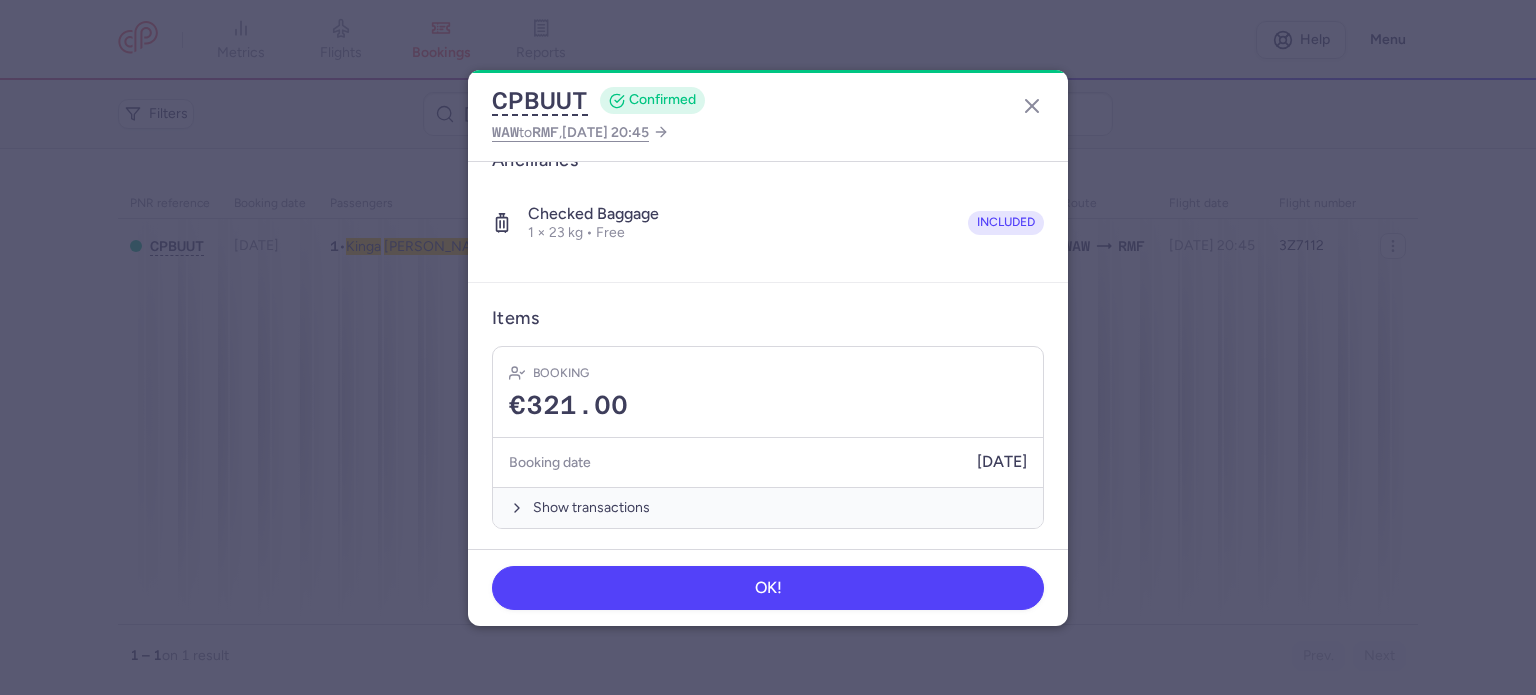 drag, startPoint x: 552, startPoint y: 495, endPoint x: 546, endPoint y: 479, distance: 17.088007 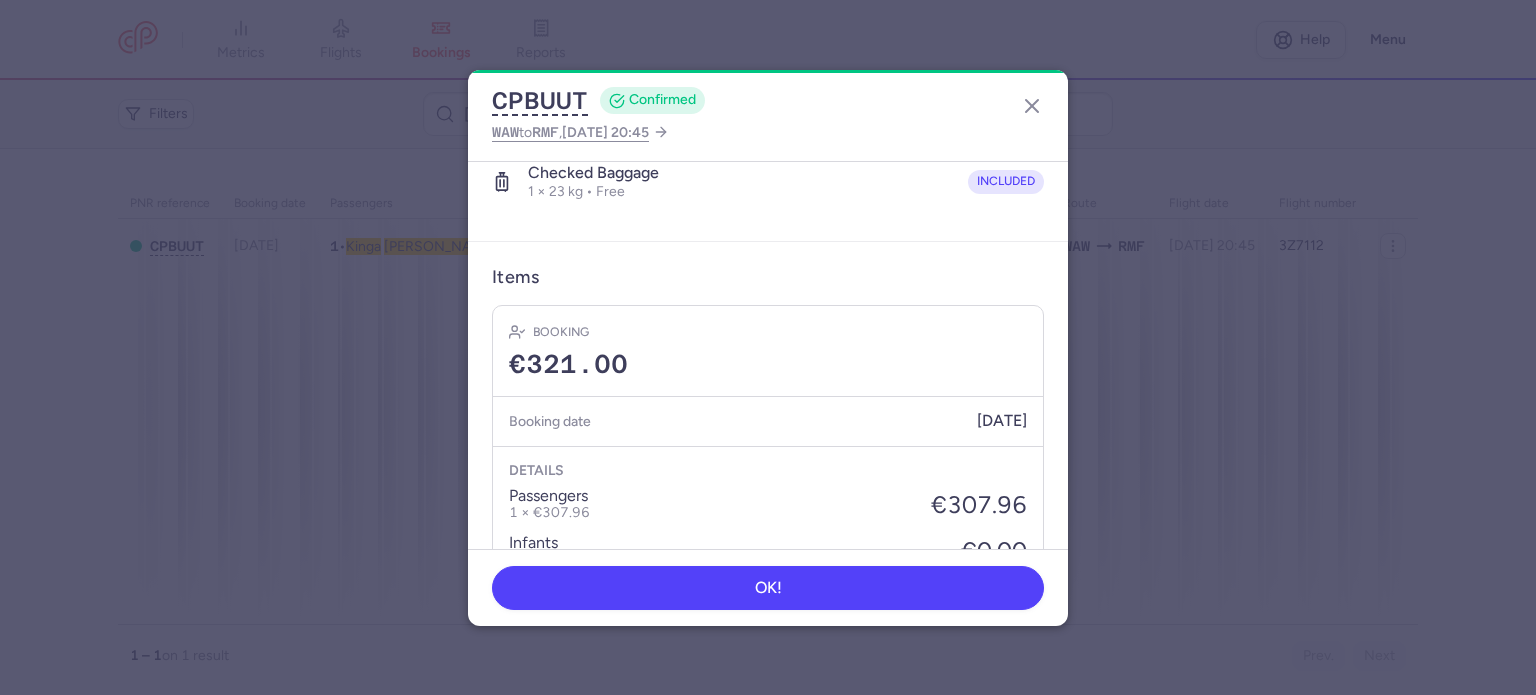 scroll, scrollTop: 621, scrollLeft: 0, axis: vertical 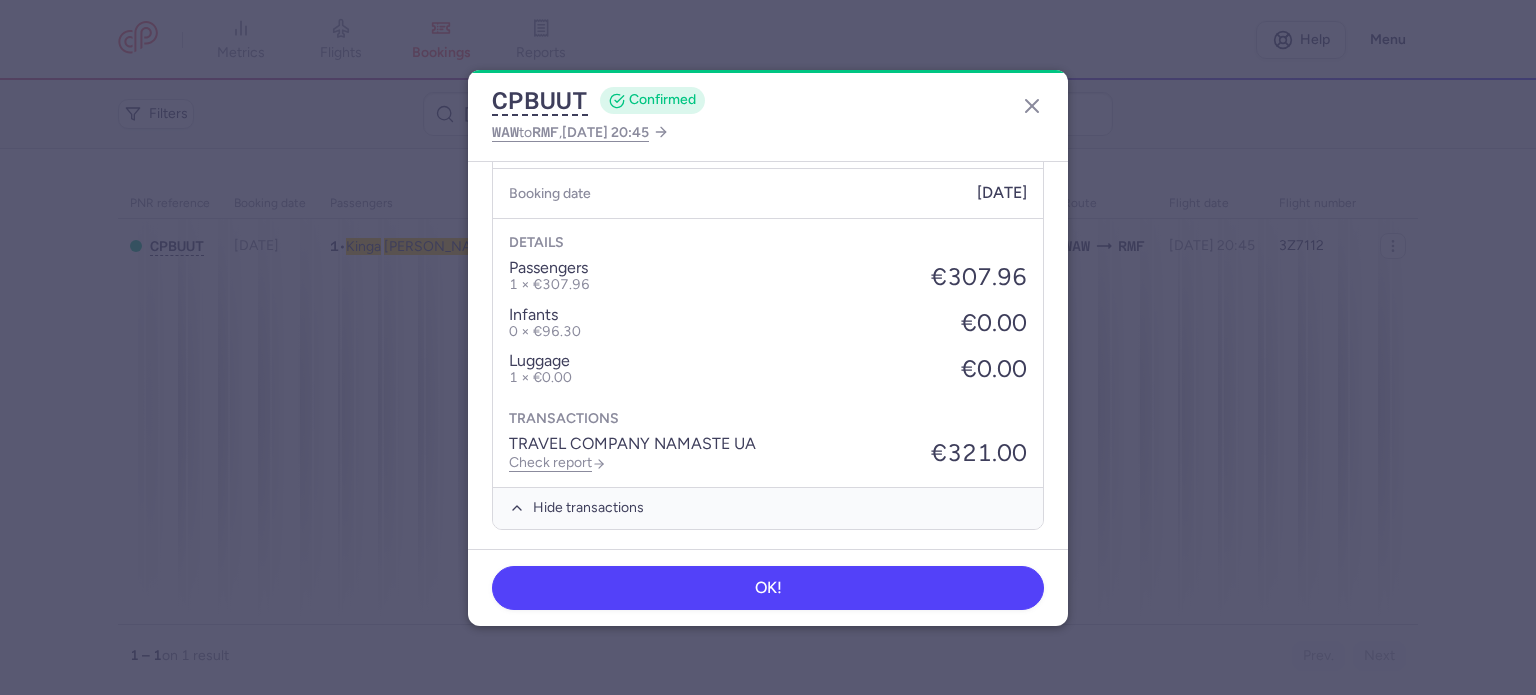 click on "TRAVEL COMPANY NAMASTE UA" at bounding box center (632, 444) 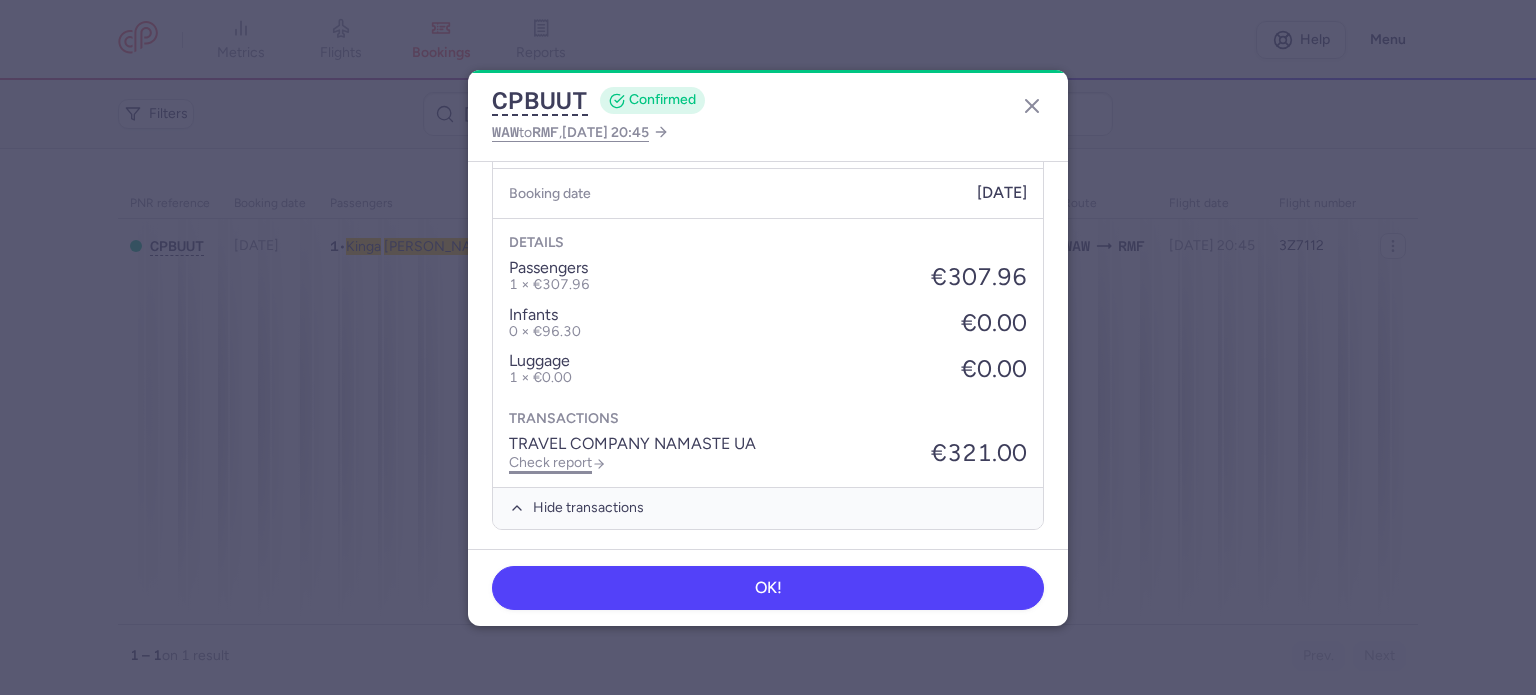 click on "Check report" 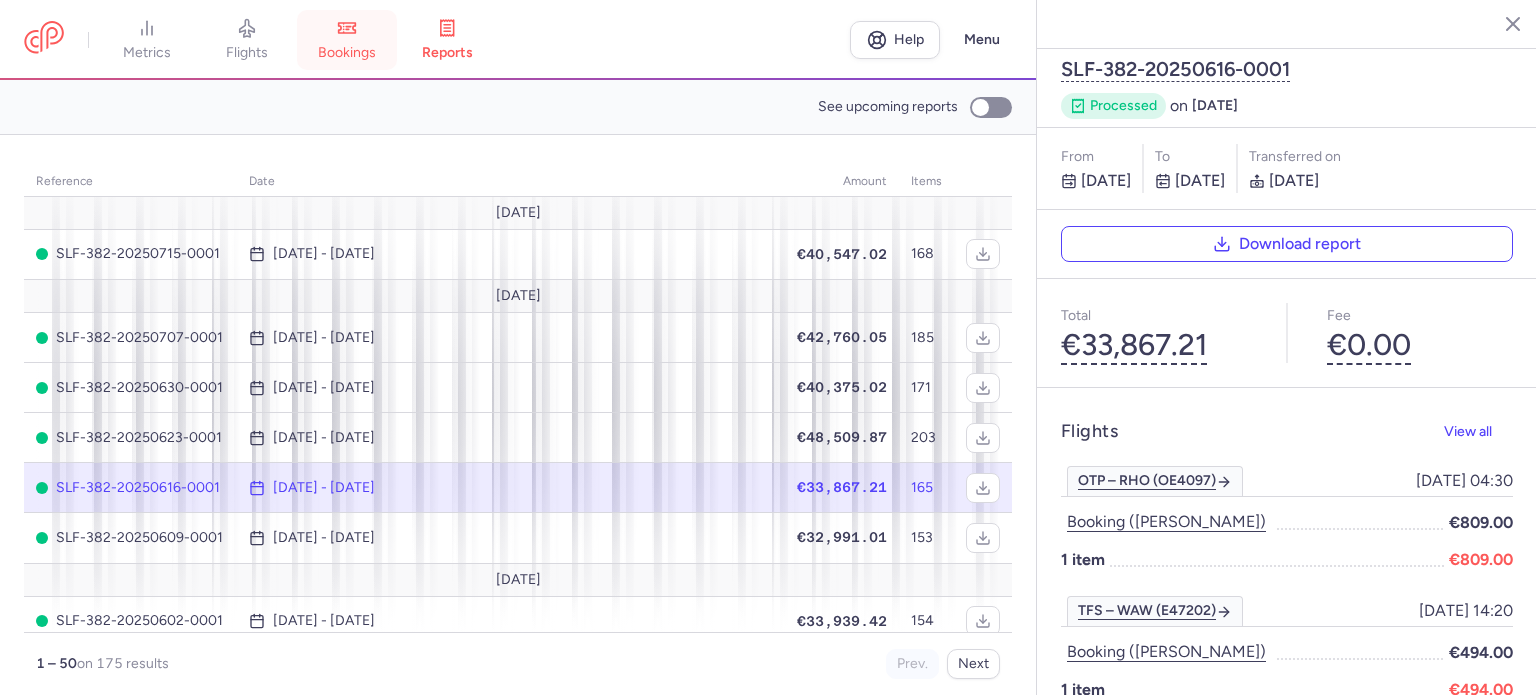click on "bookings" at bounding box center [347, 53] 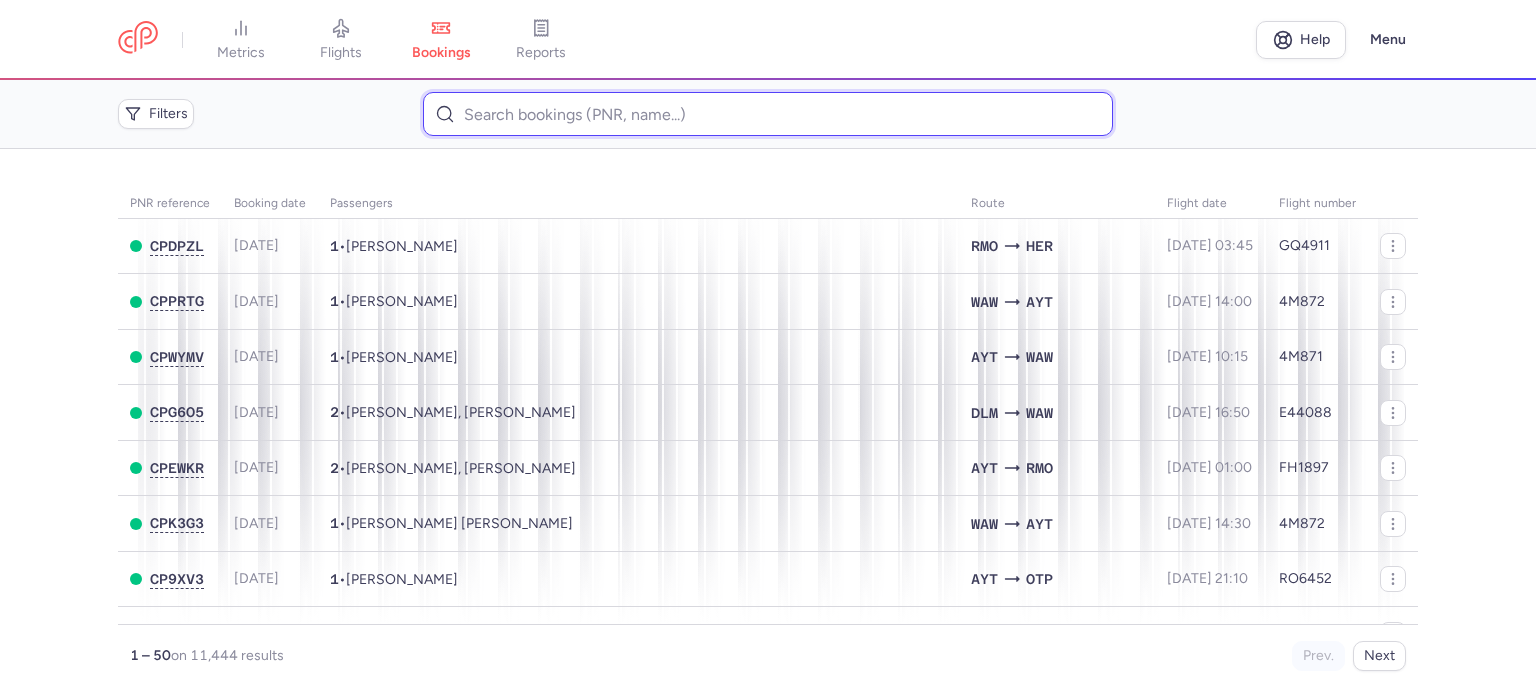 drag, startPoint x: 435, startPoint y: 117, endPoint x: 485, endPoint y: 105, distance: 51.41984 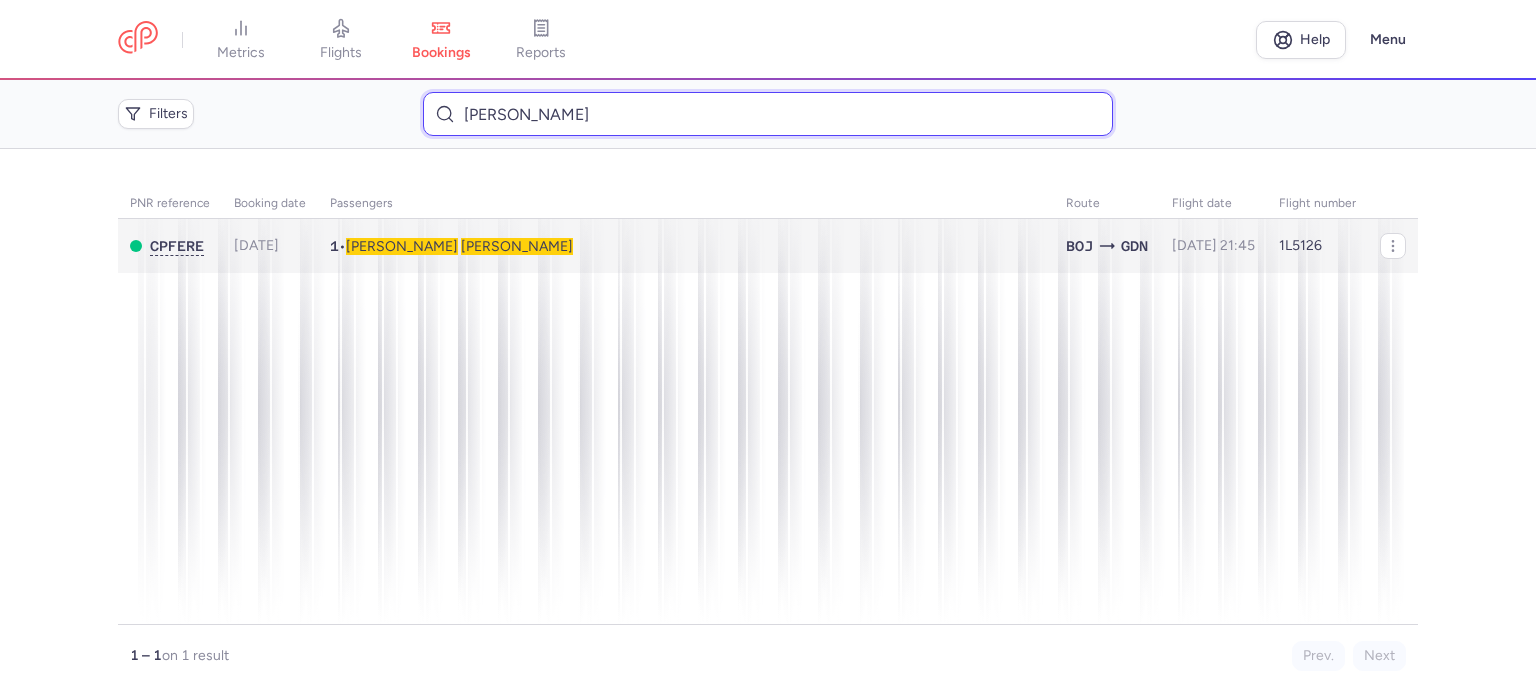 type on "[PERSON_NAME]" 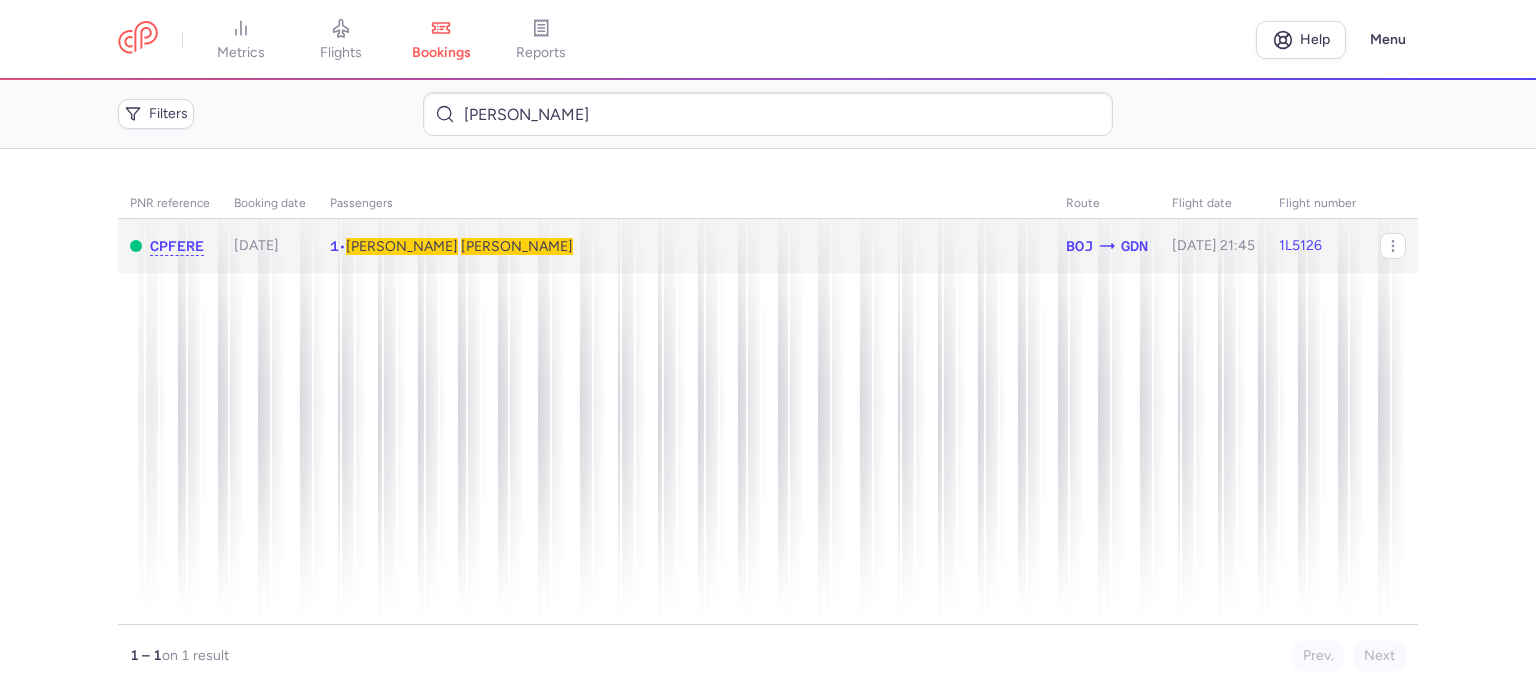 click on "[PERSON_NAME]" at bounding box center [517, 246] 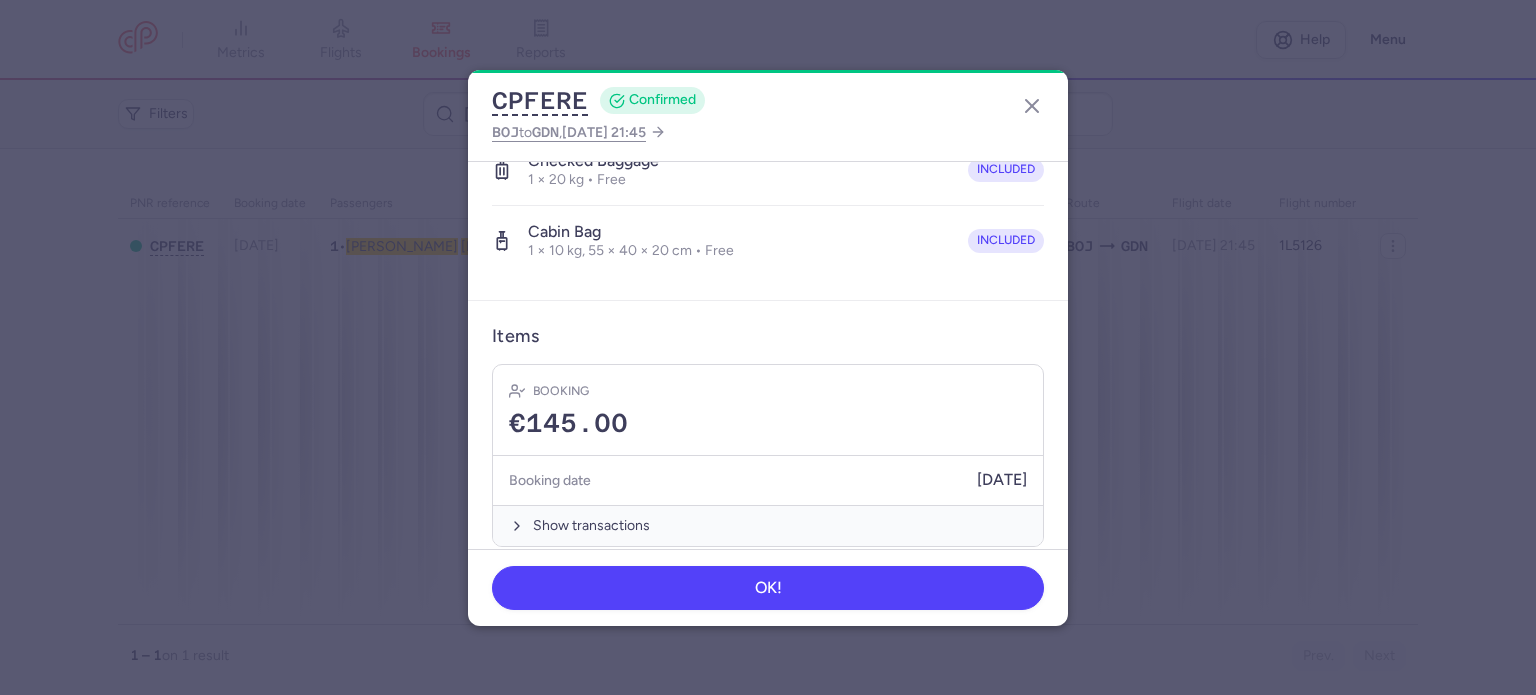 scroll, scrollTop: 423, scrollLeft: 0, axis: vertical 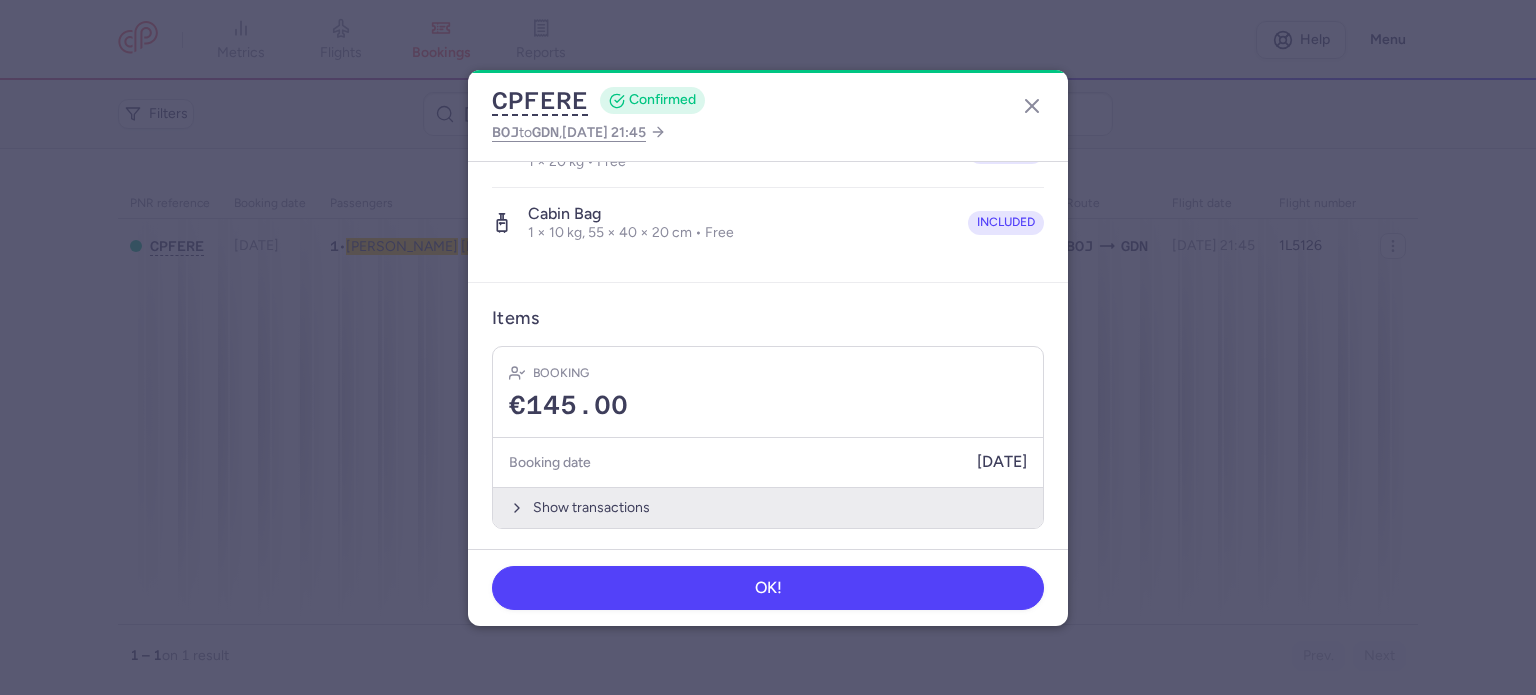 click on "Show transactions" at bounding box center (768, 507) 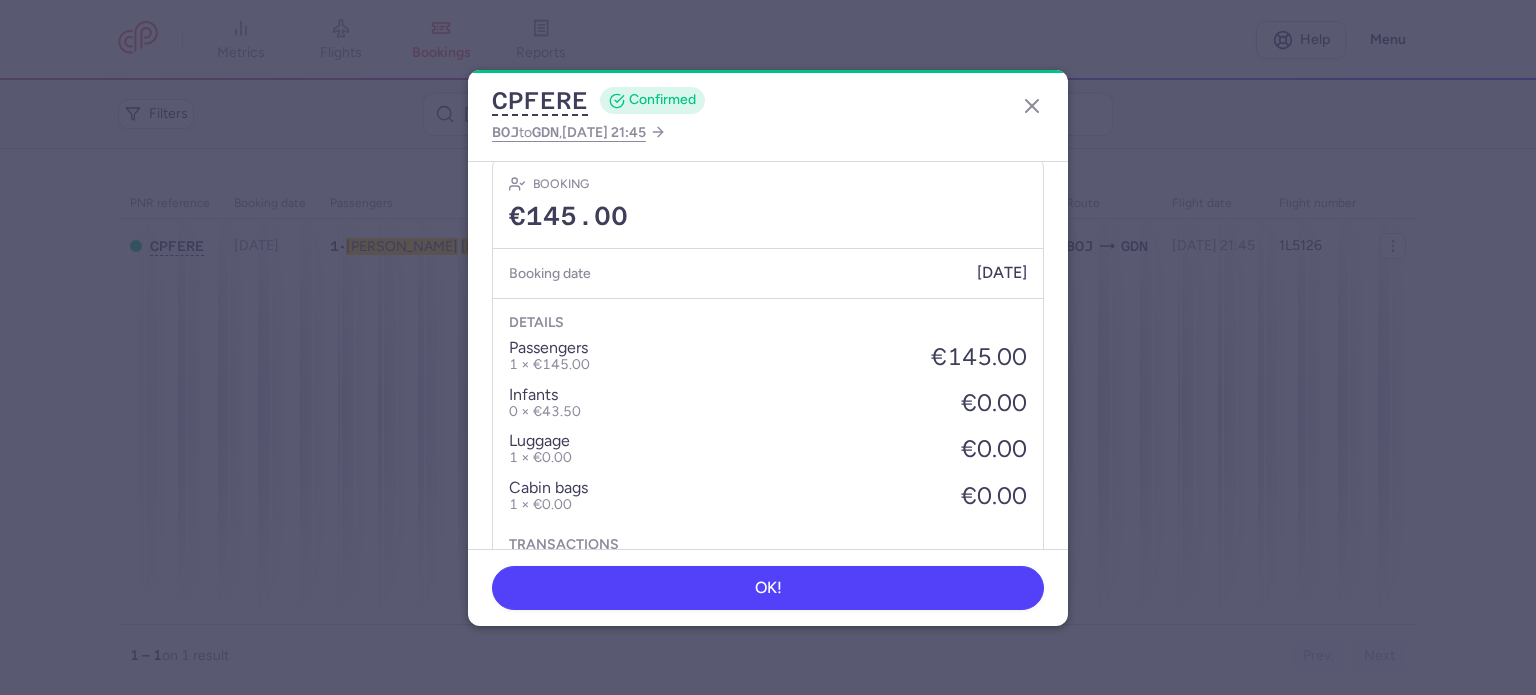 scroll, scrollTop: 739, scrollLeft: 0, axis: vertical 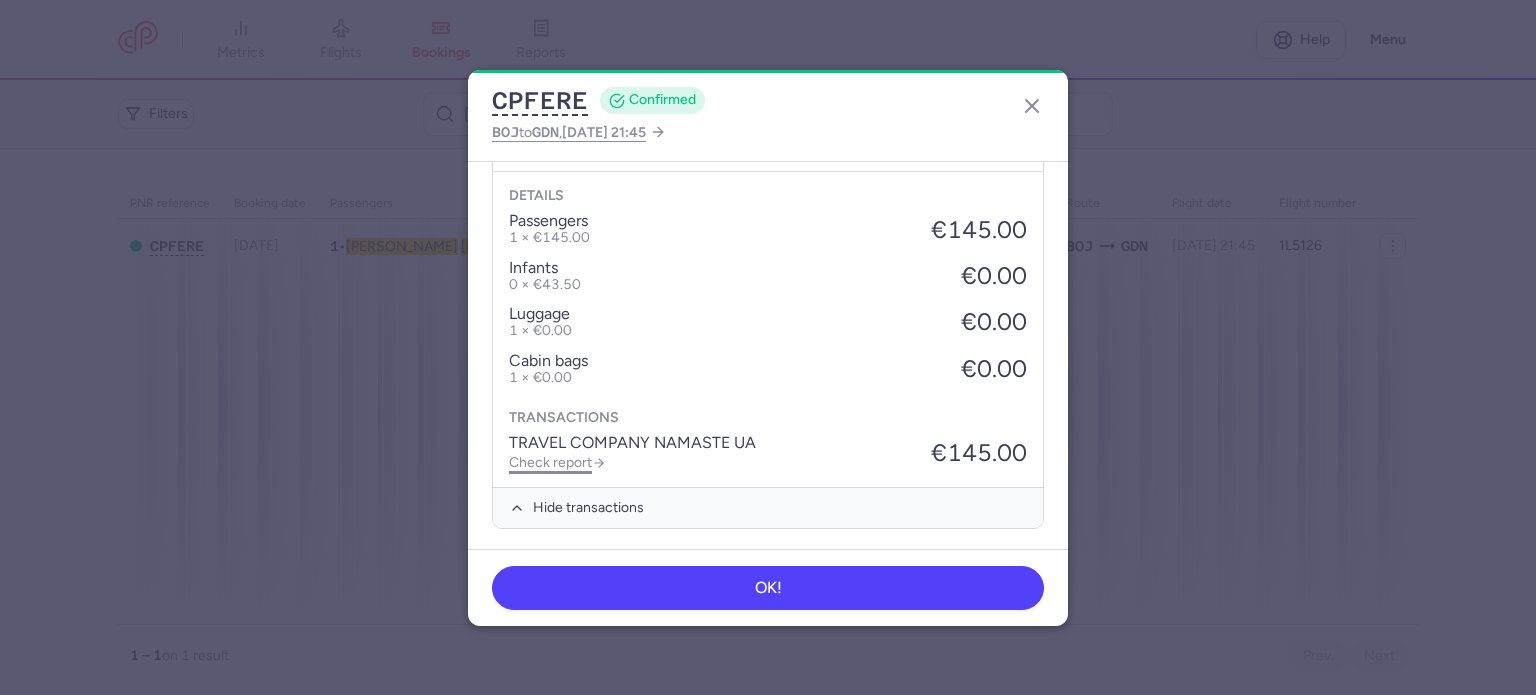 click on "Check report" 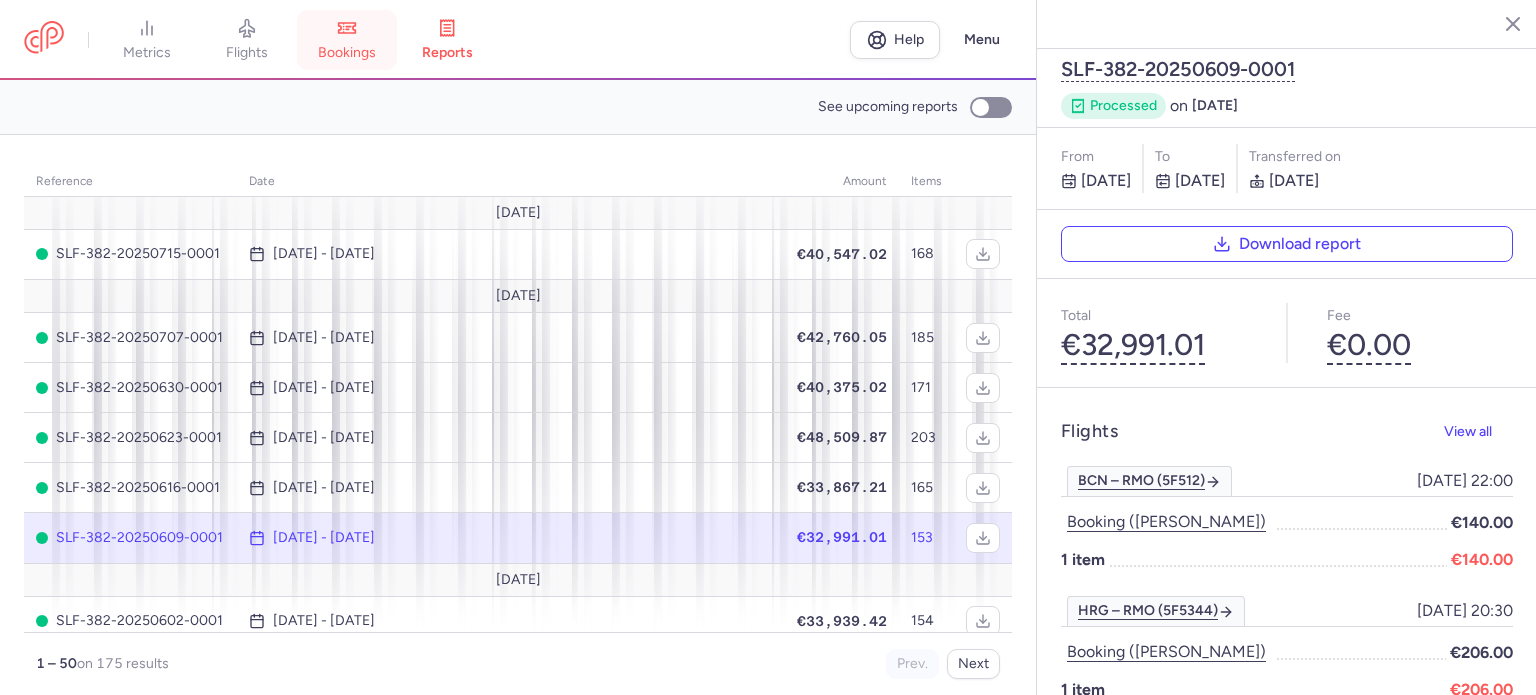 click on "bookings" at bounding box center (347, 53) 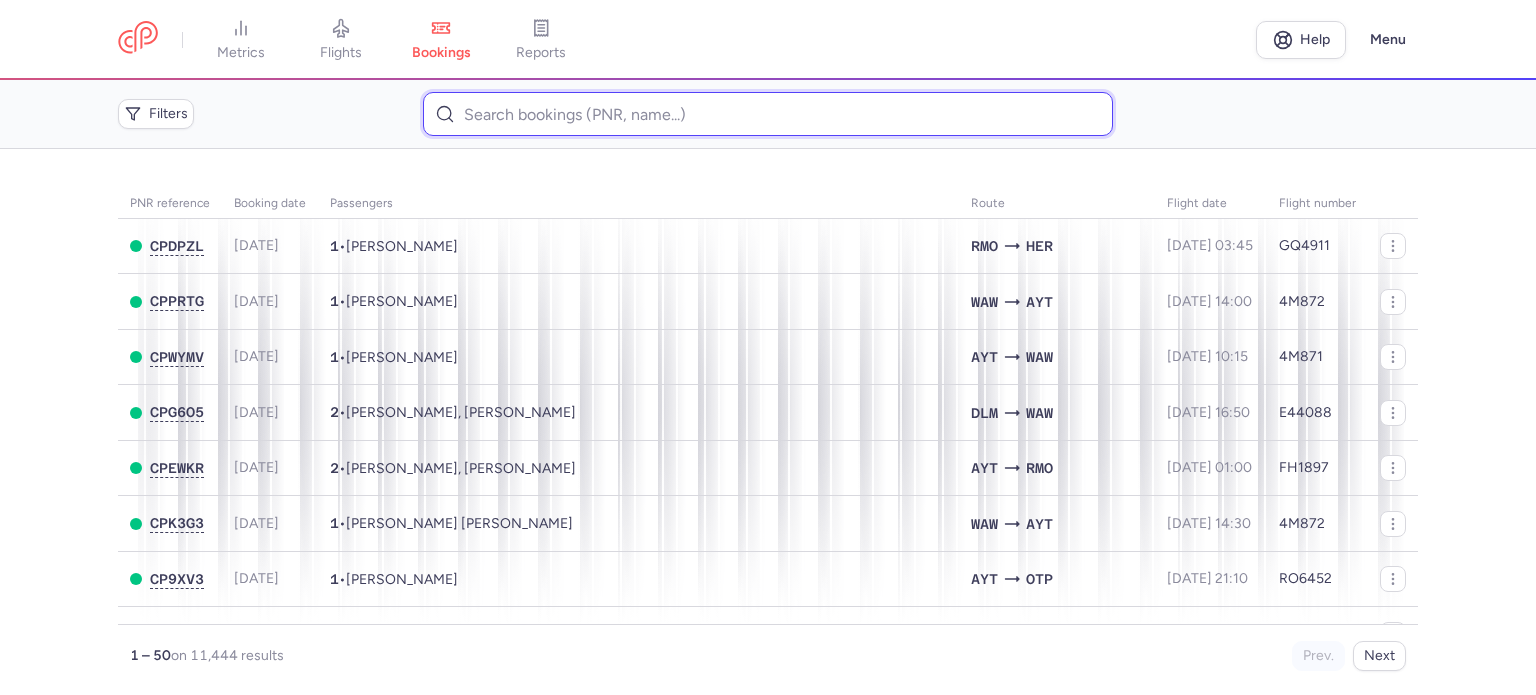 paste on "[PERSON_NAME]" 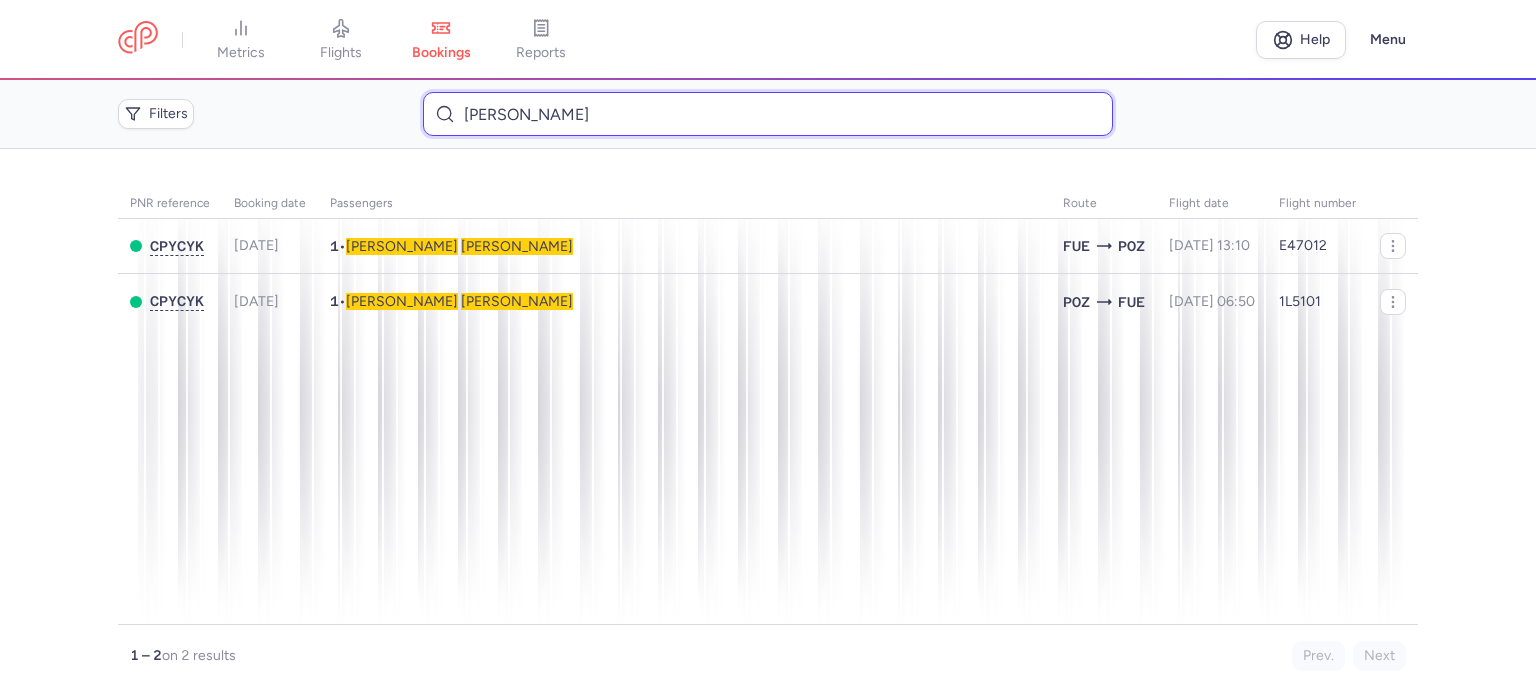 type on "[PERSON_NAME]" 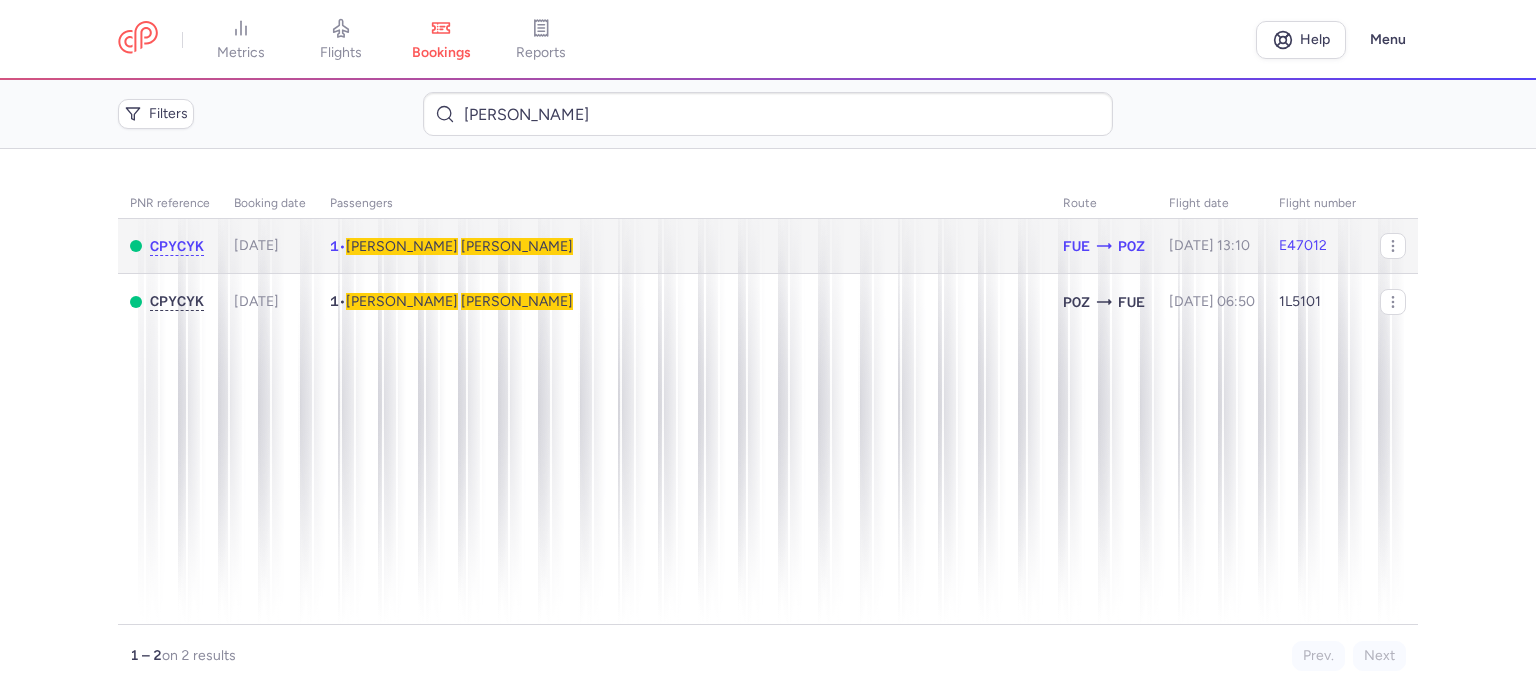 click on "1  •  [PERSON_NAME]" 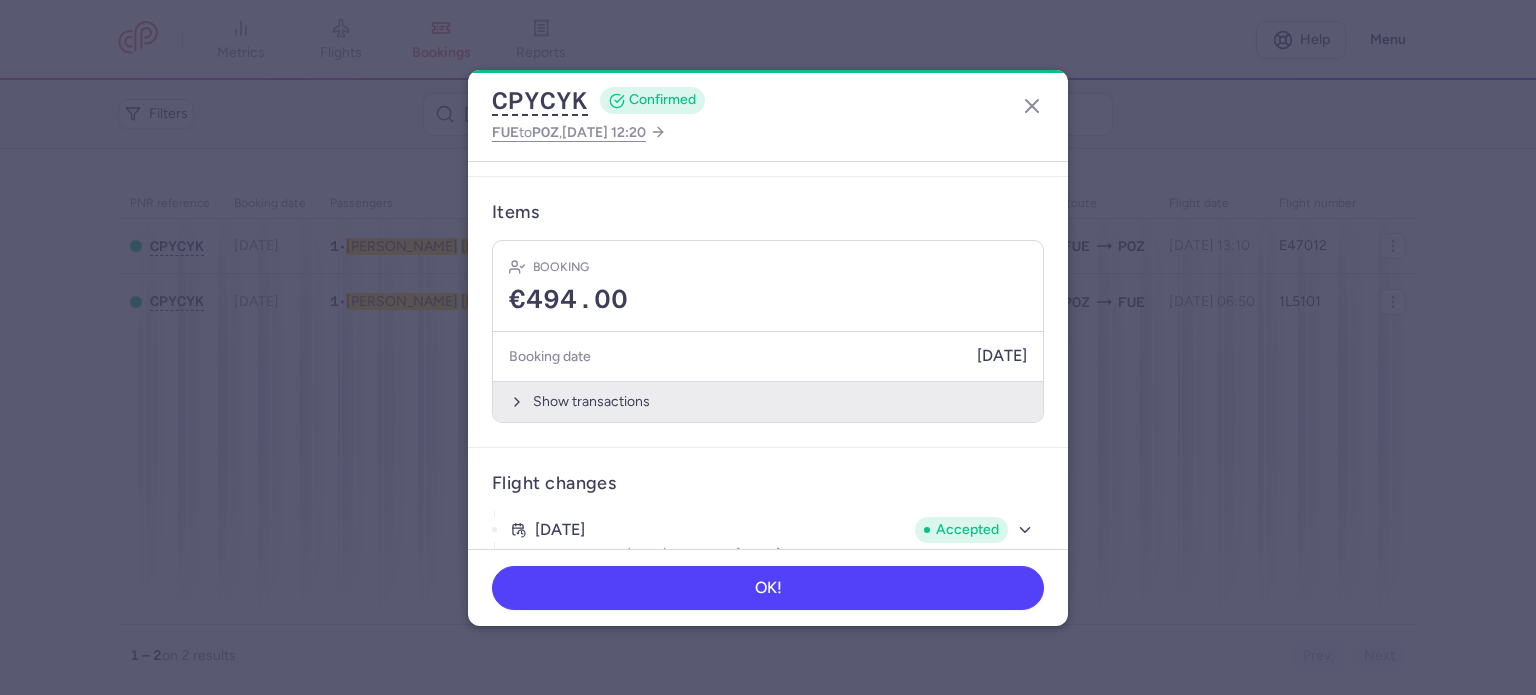 scroll, scrollTop: 569, scrollLeft: 0, axis: vertical 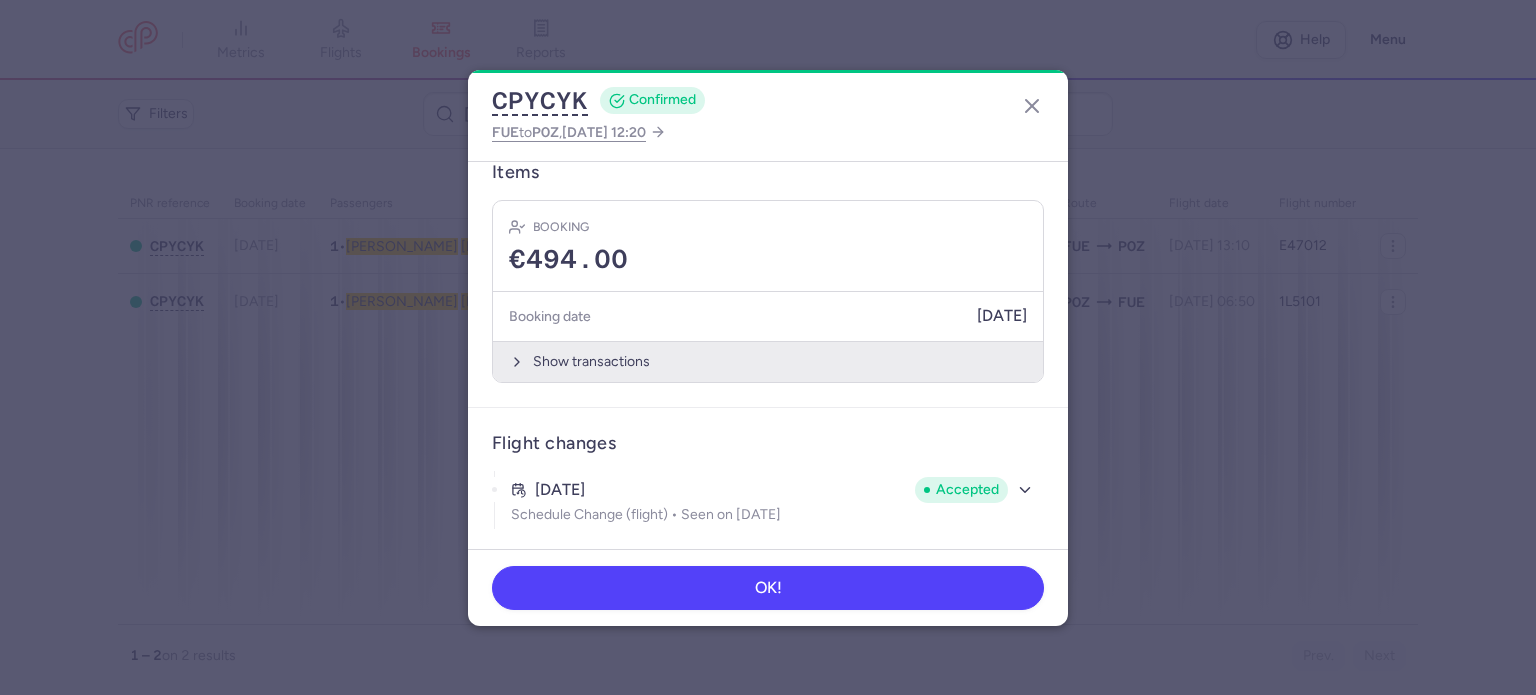 click on "Show transactions" at bounding box center [768, 361] 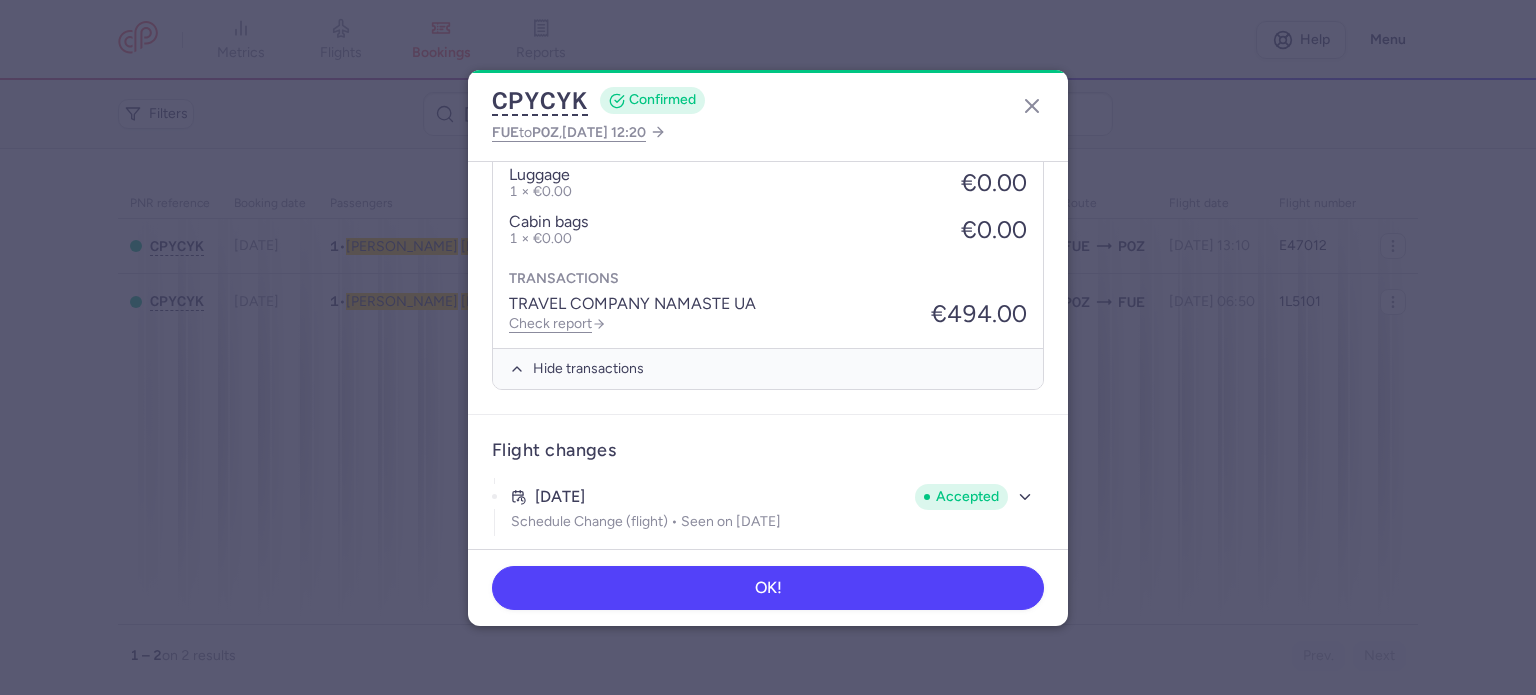 scroll, scrollTop: 884, scrollLeft: 0, axis: vertical 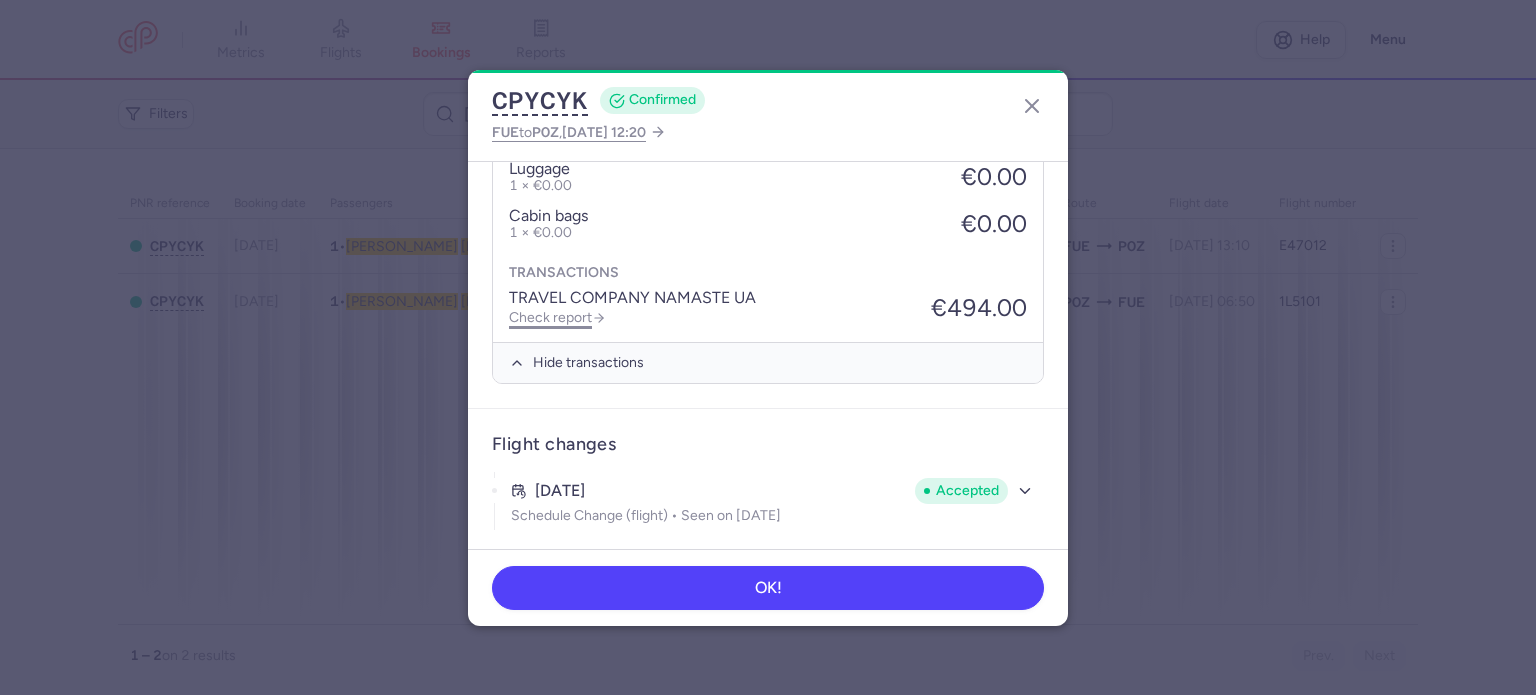 click on "Check report" 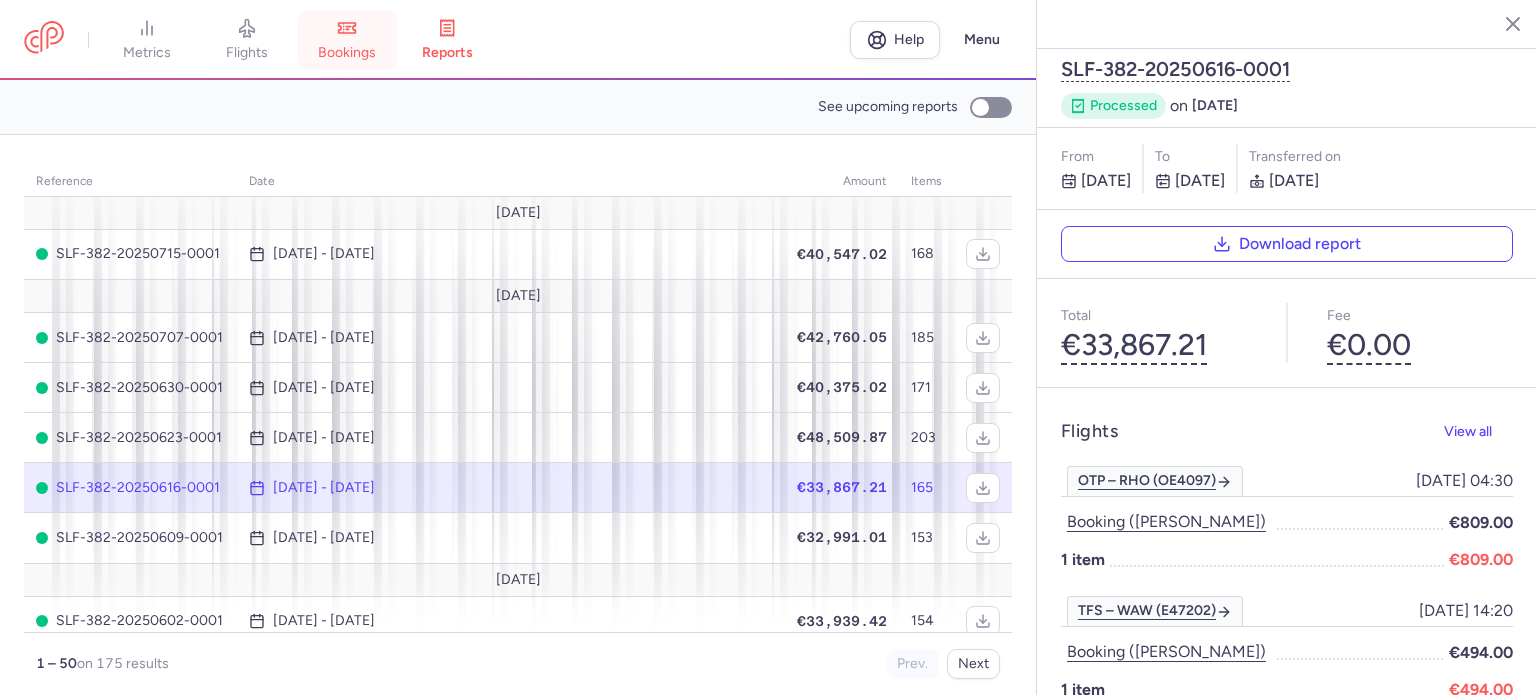 click on "bookings" at bounding box center (347, 53) 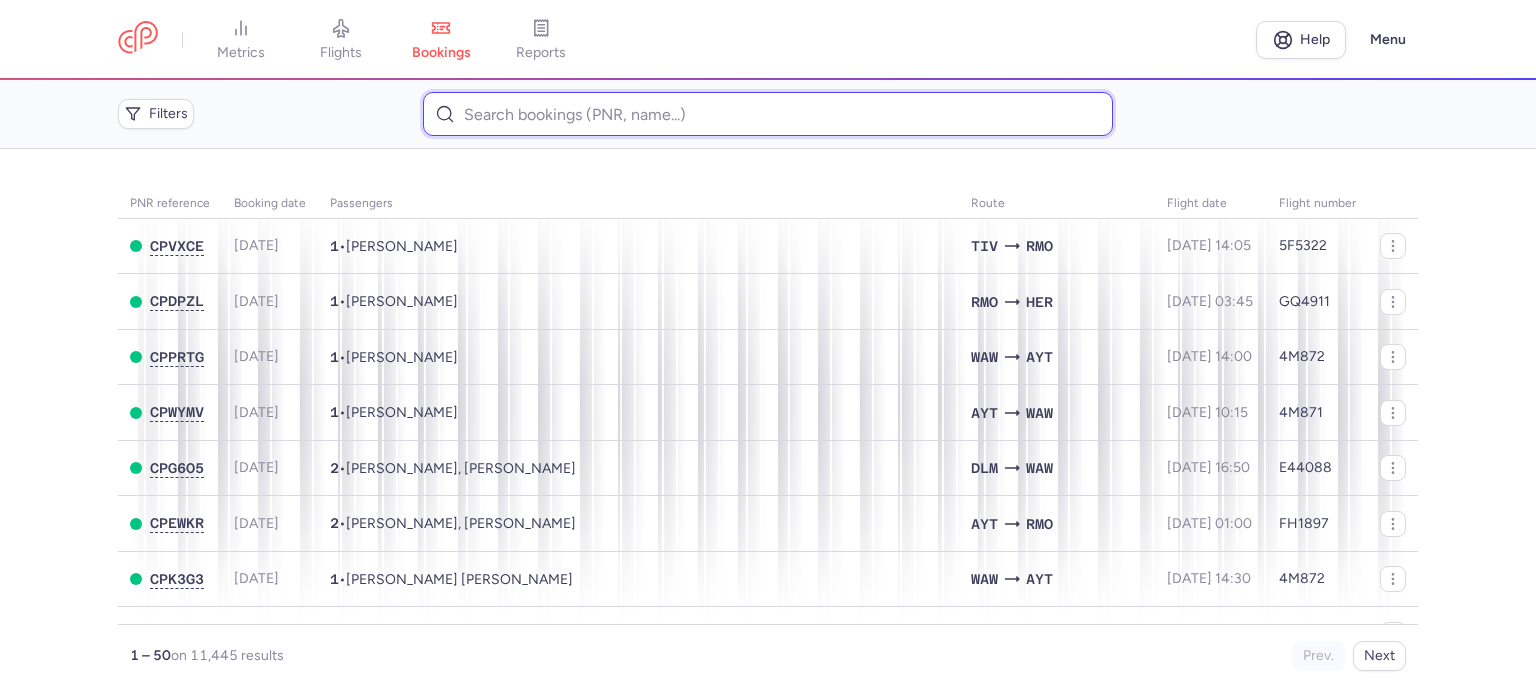 paste on "[PERSON_NAME] [PERSON_NAME]" 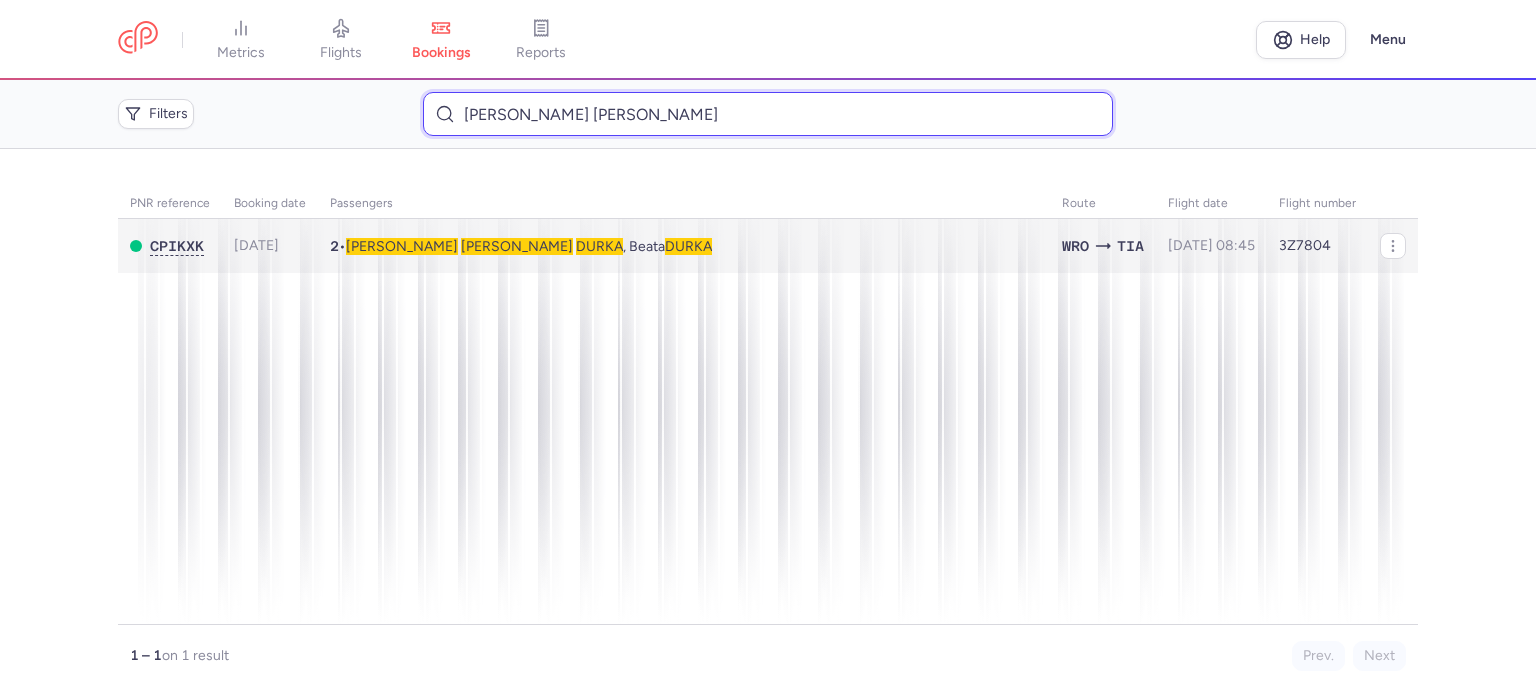 type on "[PERSON_NAME] [PERSON_NAME]" 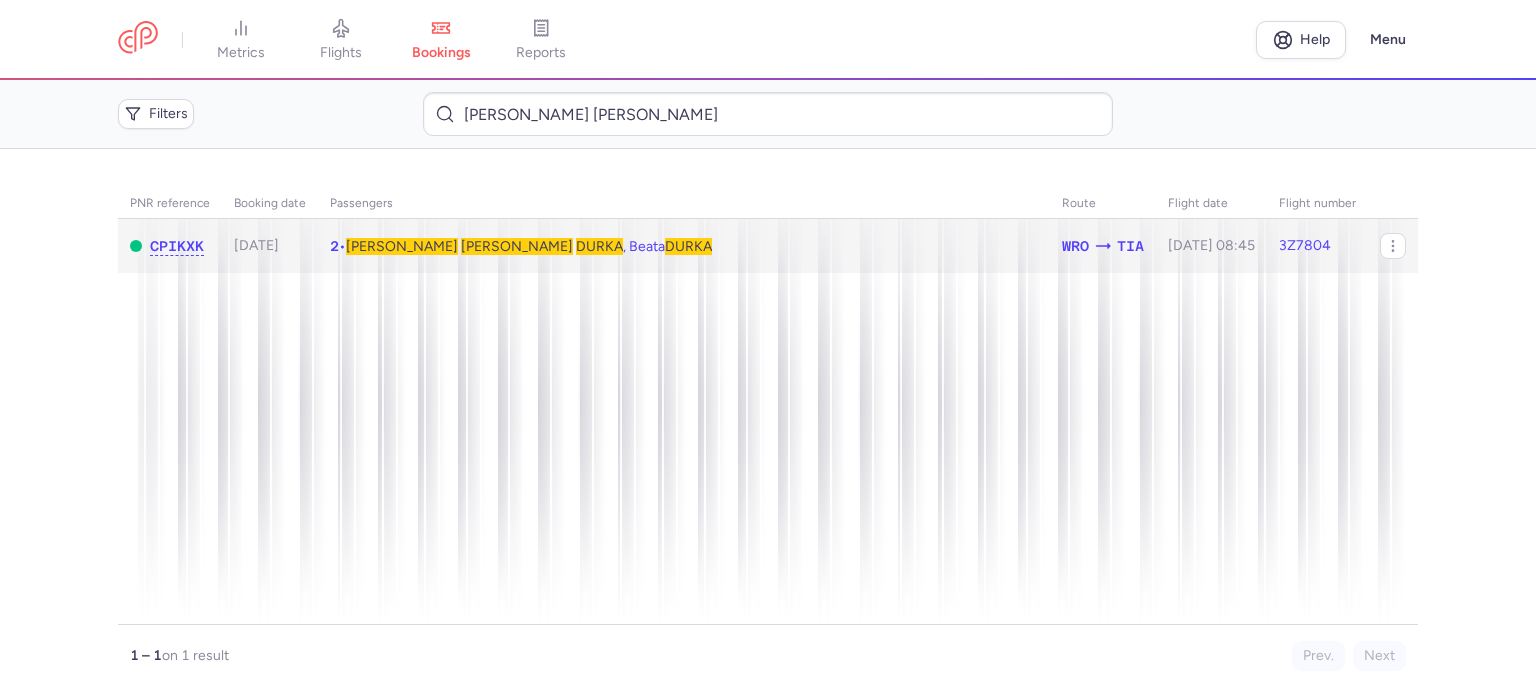 click on "[PERSON_NAME]" at bounding box center (517, 246) 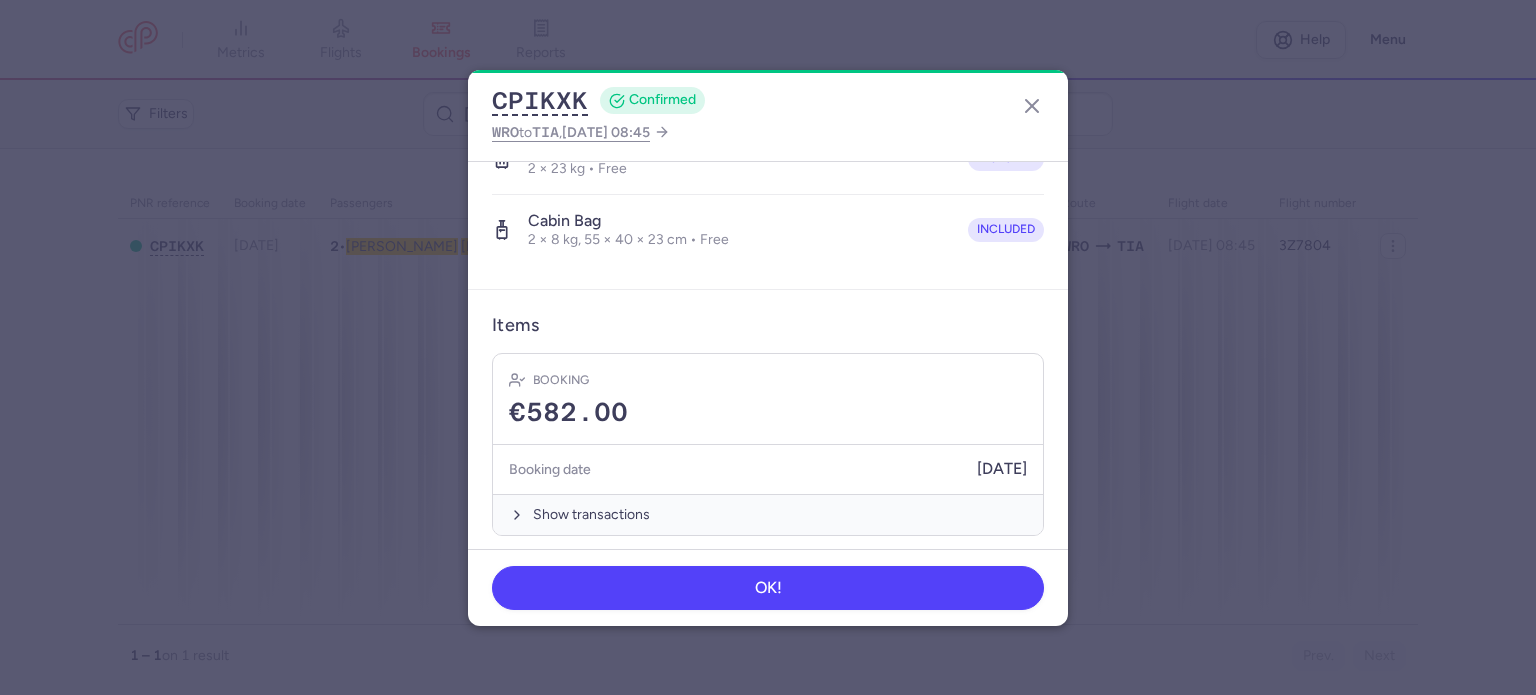 scroll, scrollTop: 492, scrollLeft: 0, axis: vertical 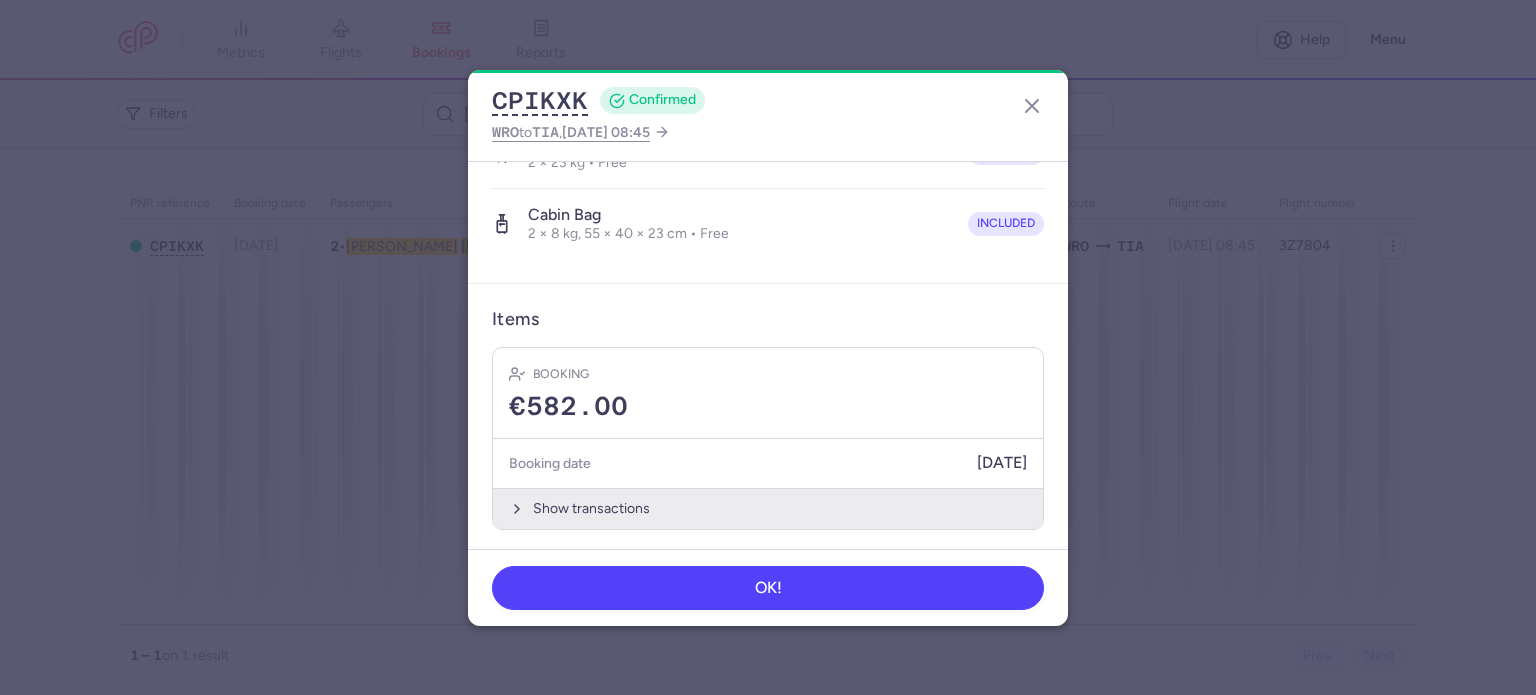 click on "Show transactions" at bounding box center (768, 508) 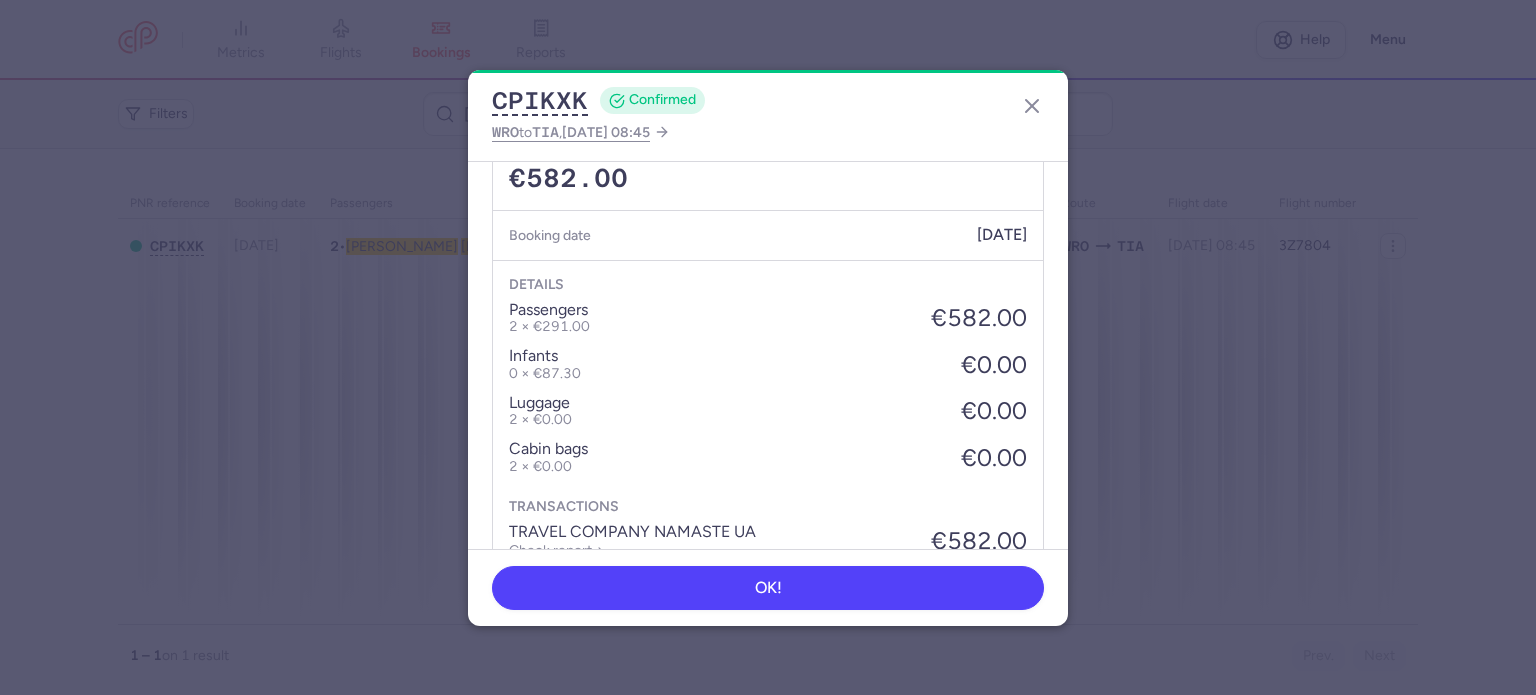 scroll, scrollTop: 808, scrollLeft: 0, axis: vertical 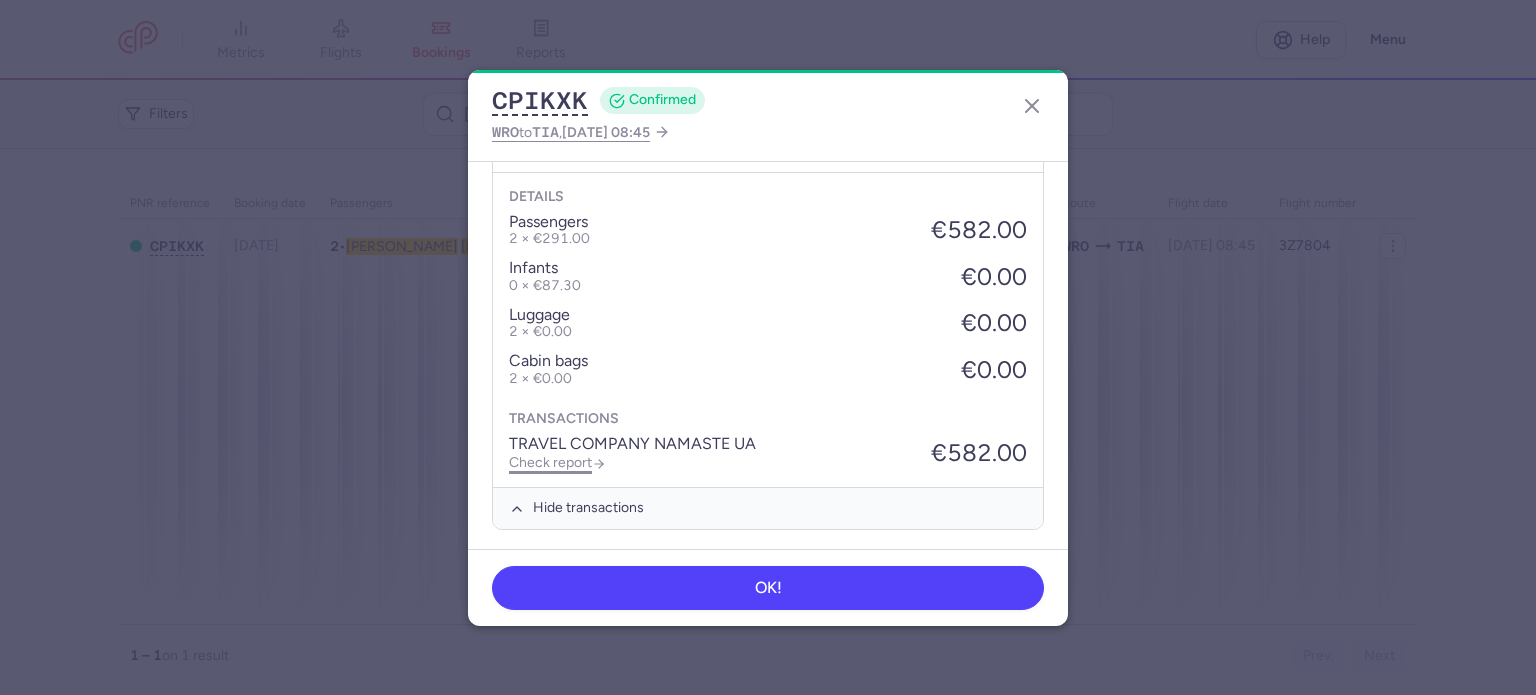 click on "Check report" 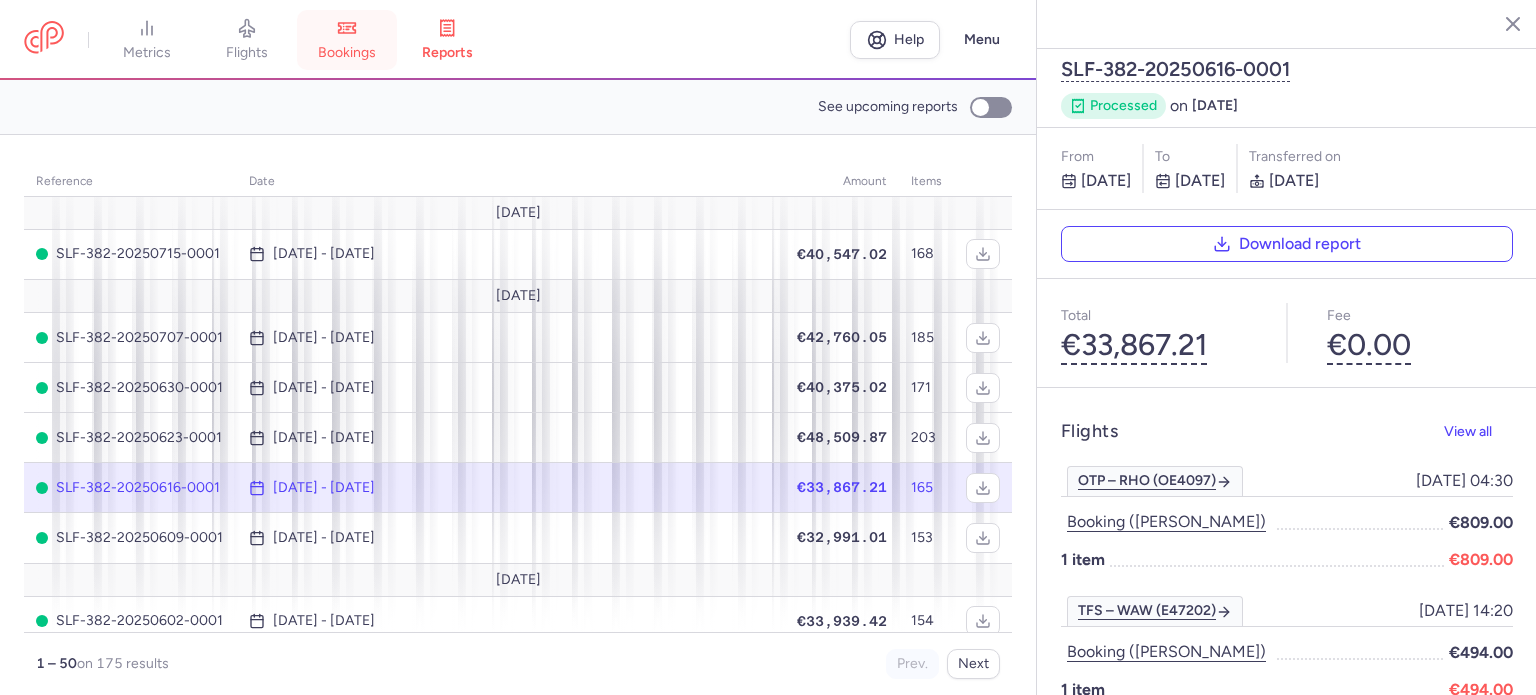 click on "bookings" at bounding box center (347, 40) 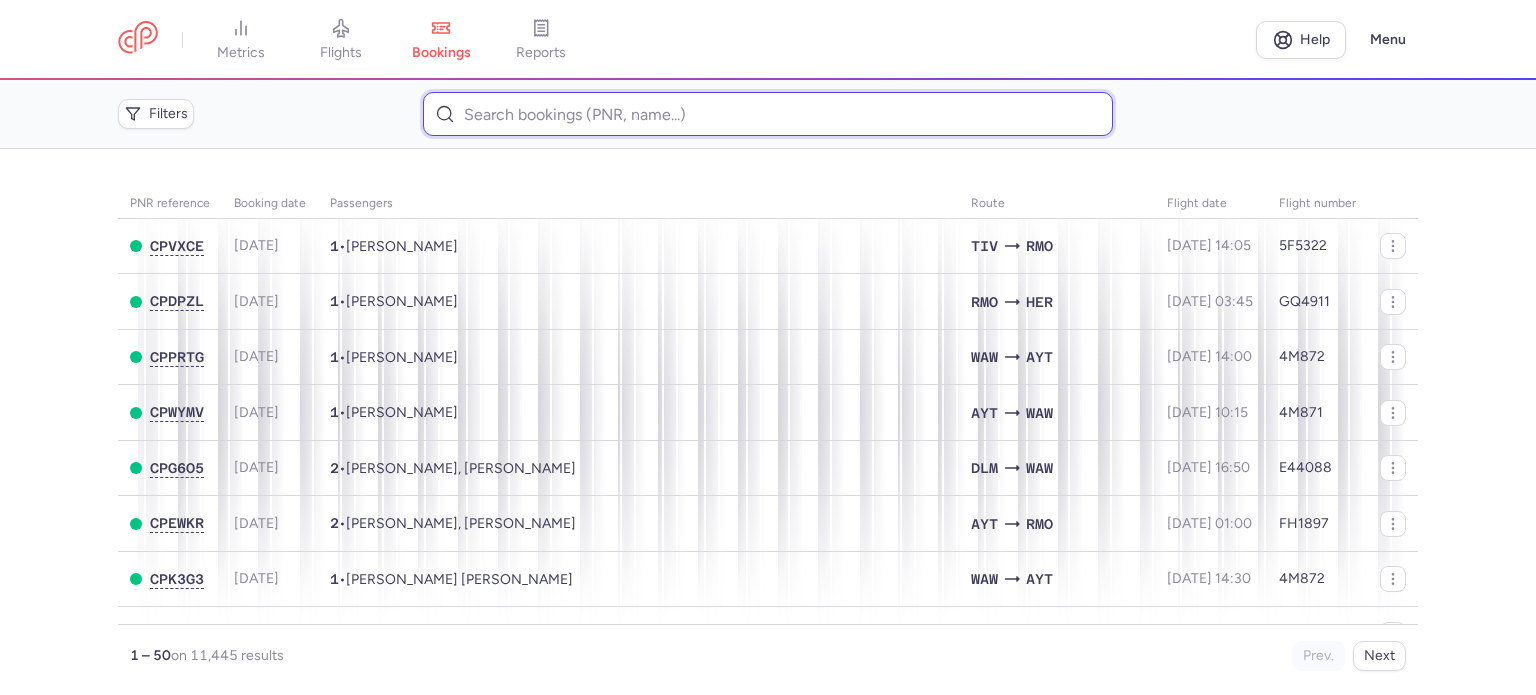 paste on "SILSKA 	[PERSON_NAME]" 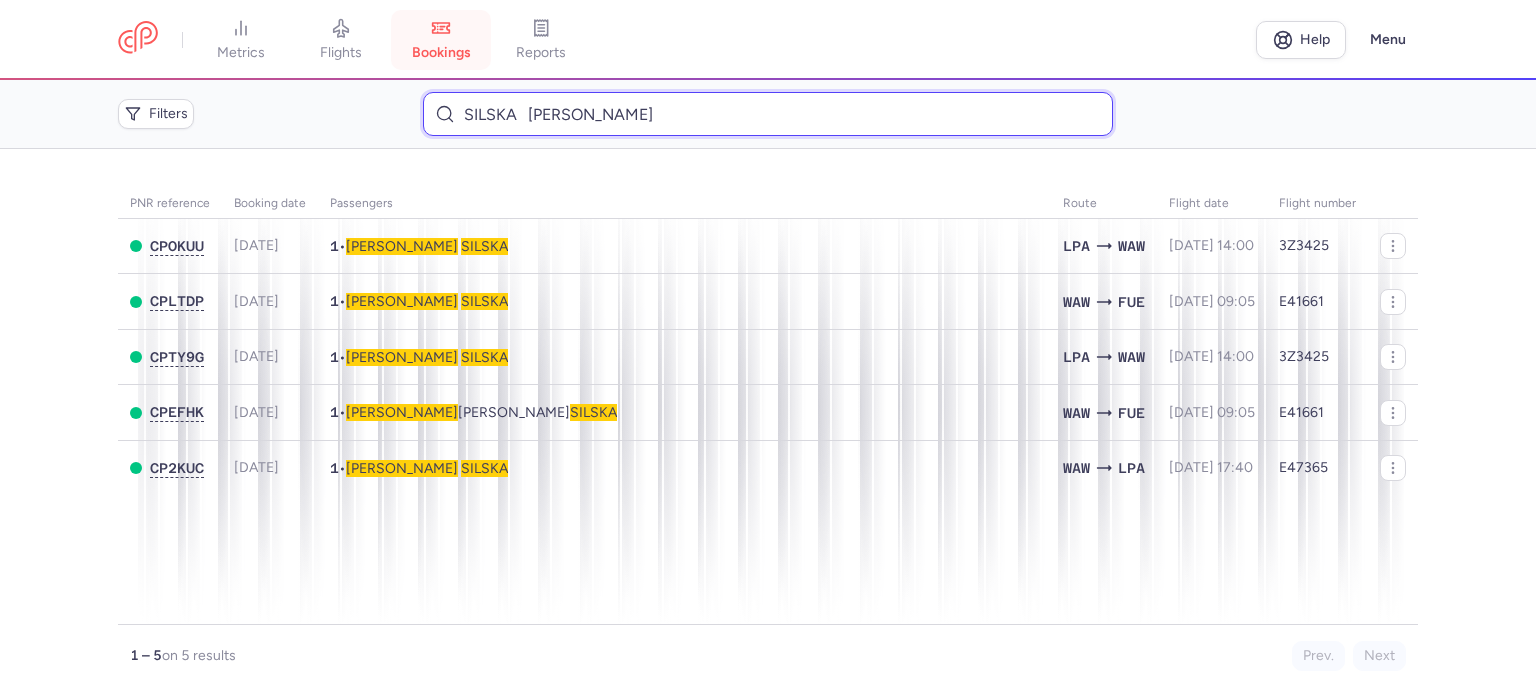 type on "SILSKA 	[PERSON_NAME]" 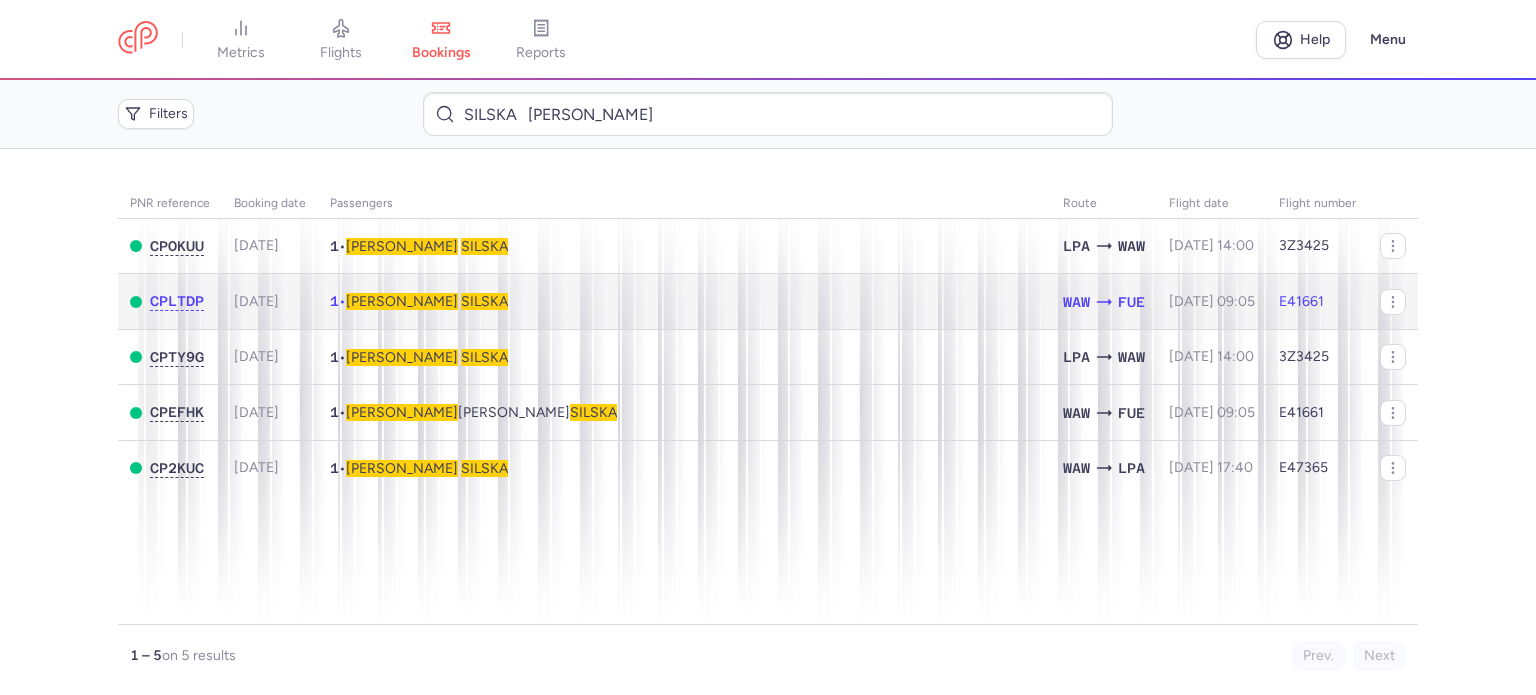 click on "[PERSON_NAME]" at bounding box center [402, 301] 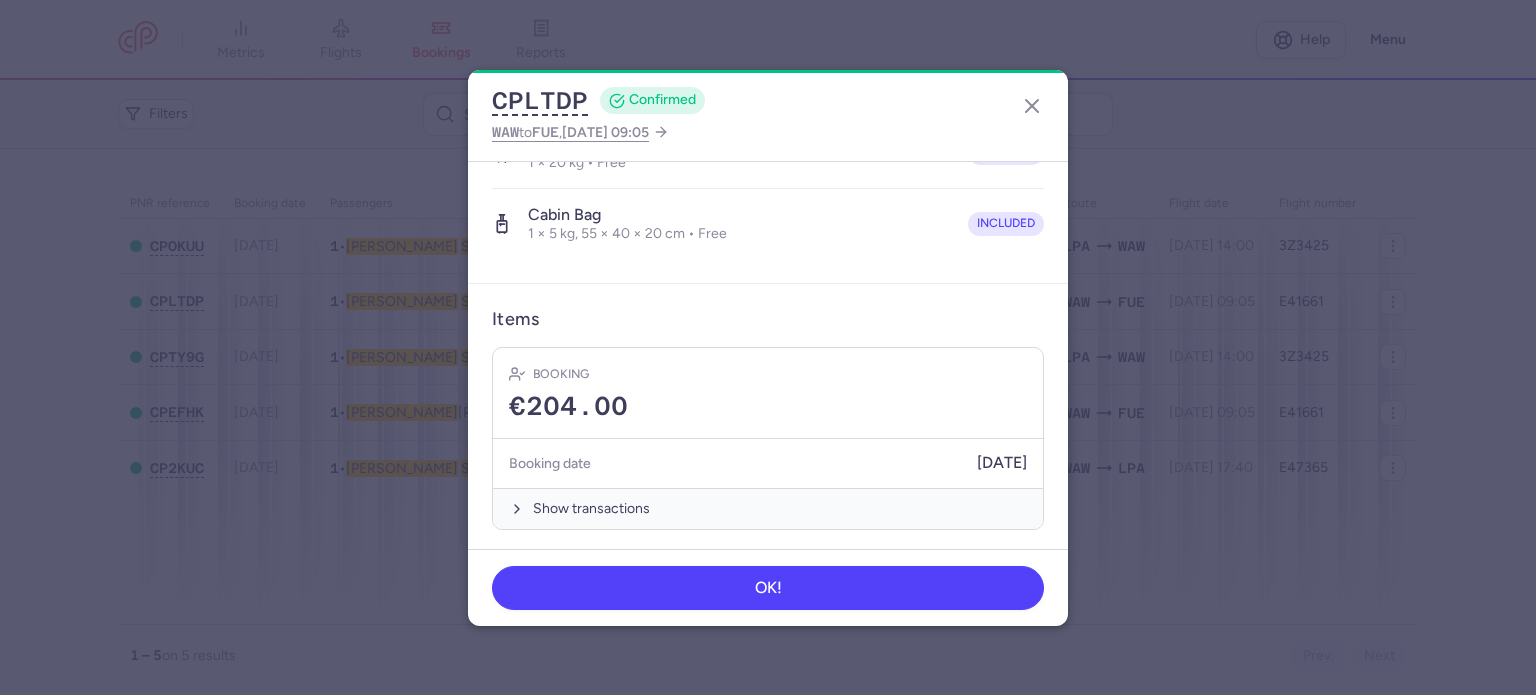 scroll, scrollTop: 423, scrollLeft: 0, axis: vertical 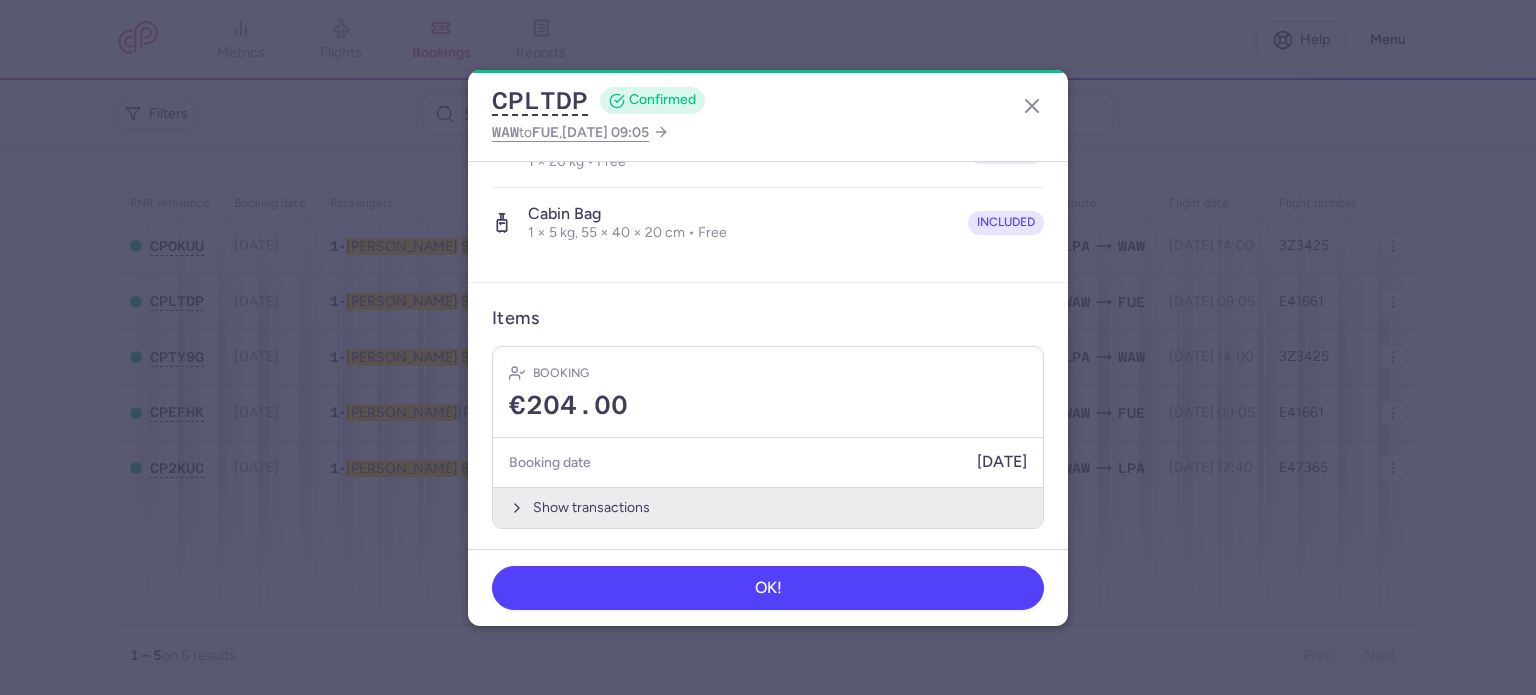 click on "Show transactions" at bounding box center (768, 507) 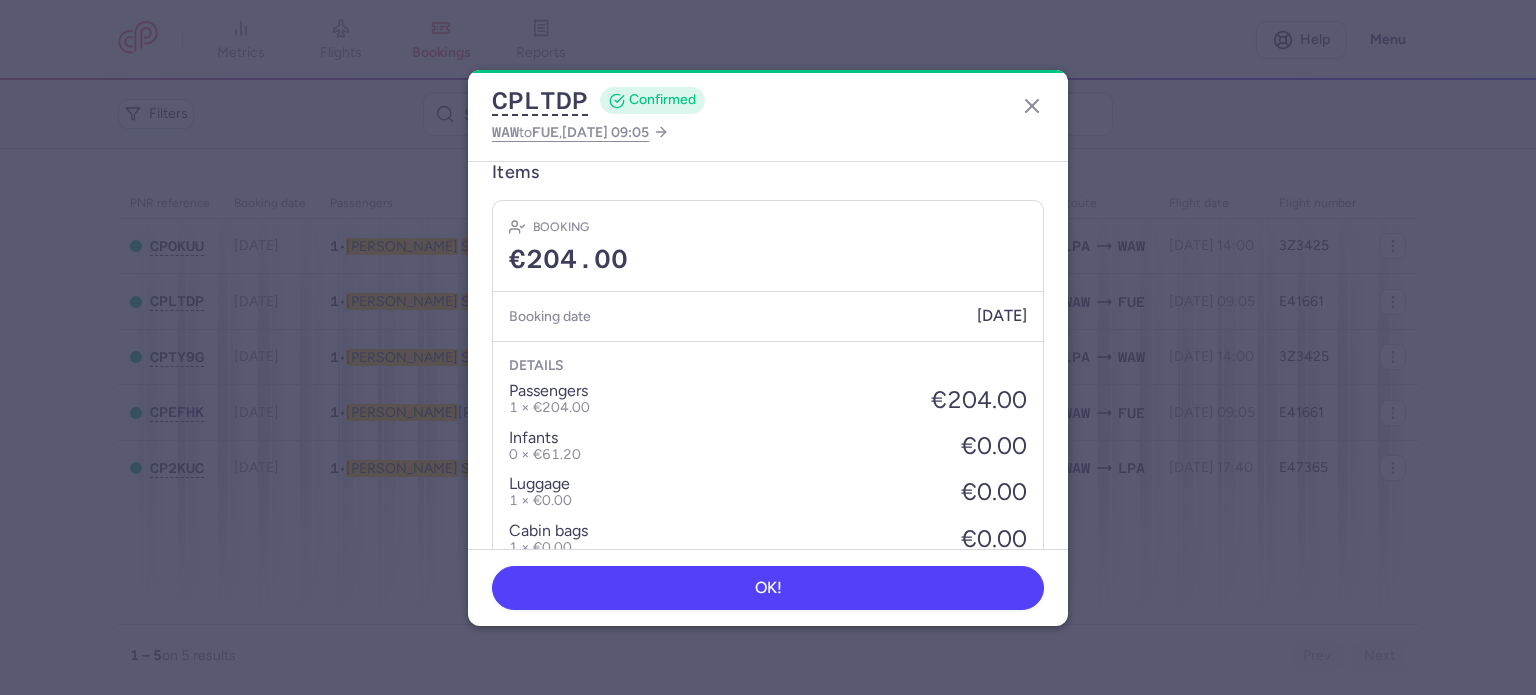 scroll, scrollTop: 723, scrollLeft: 0, axis: vertical 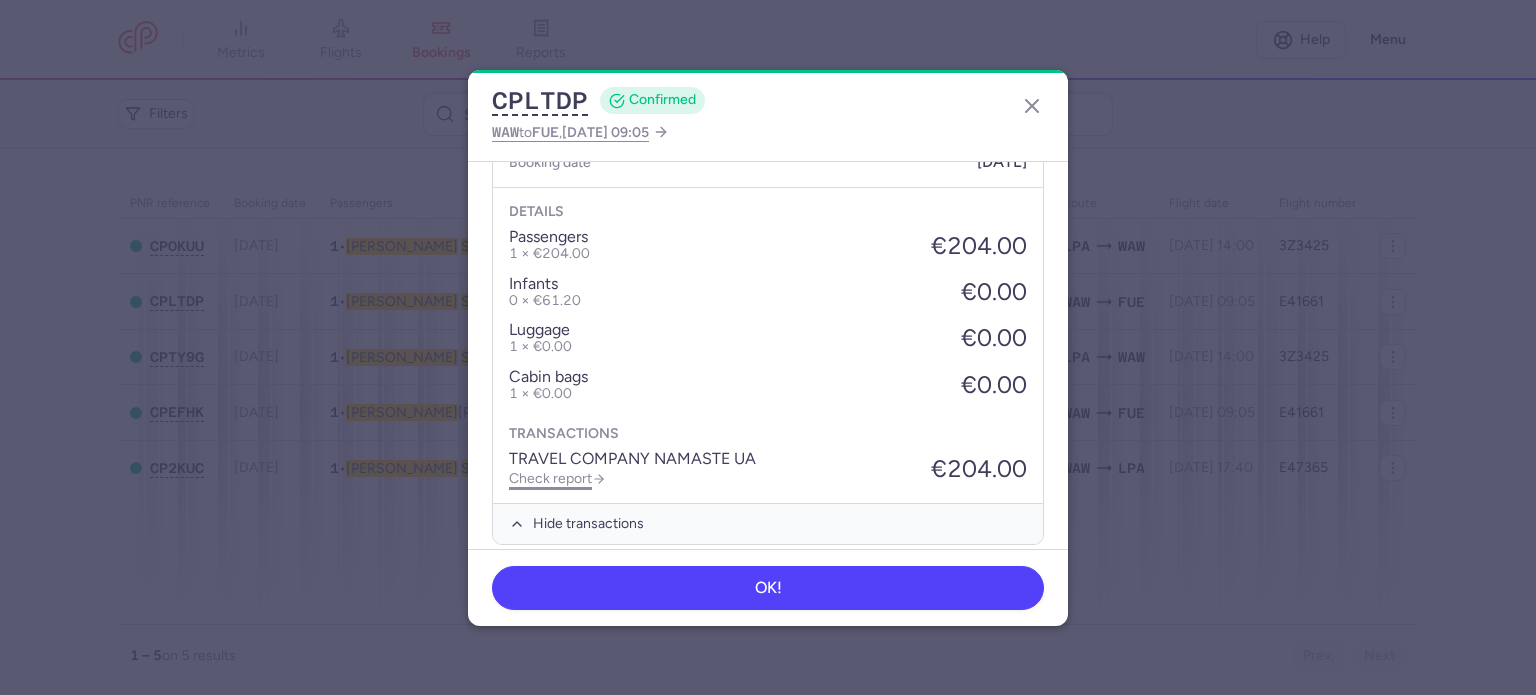 click on "Check report" 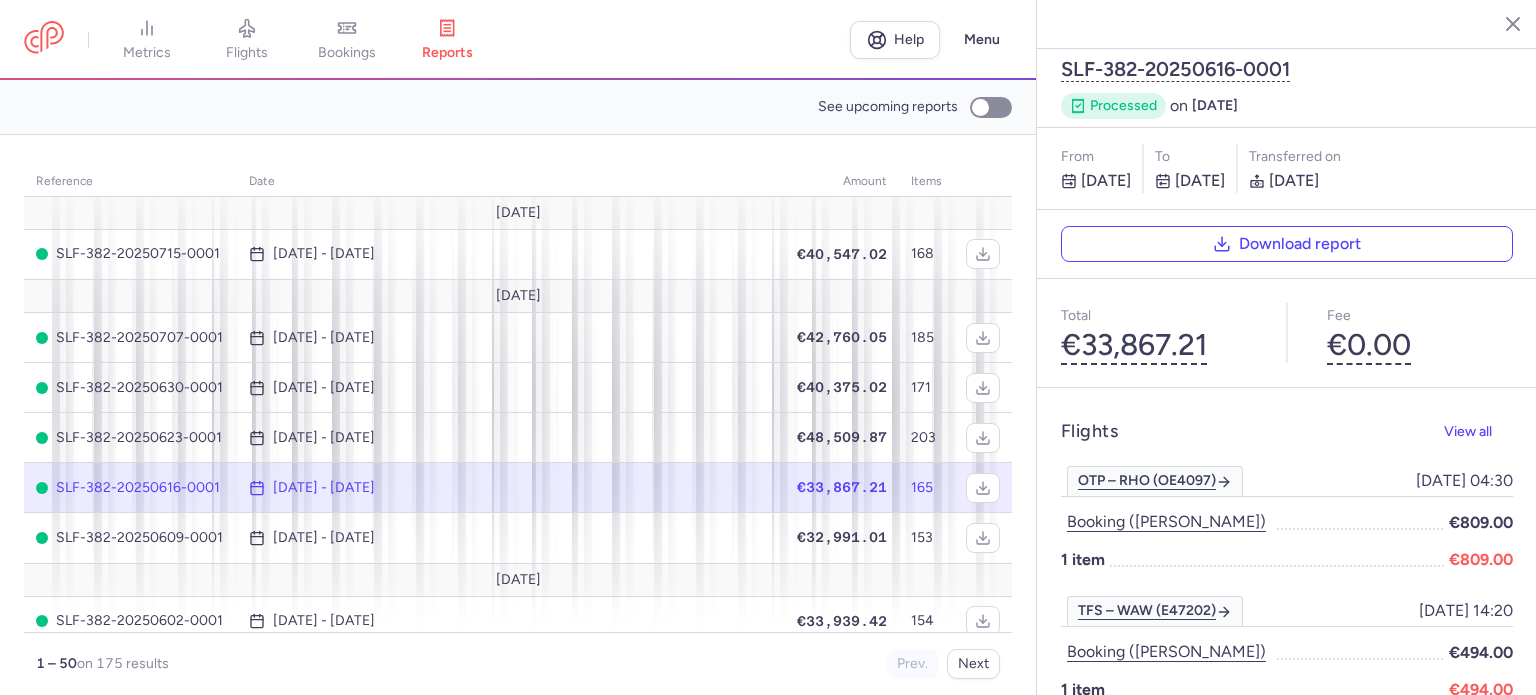 click 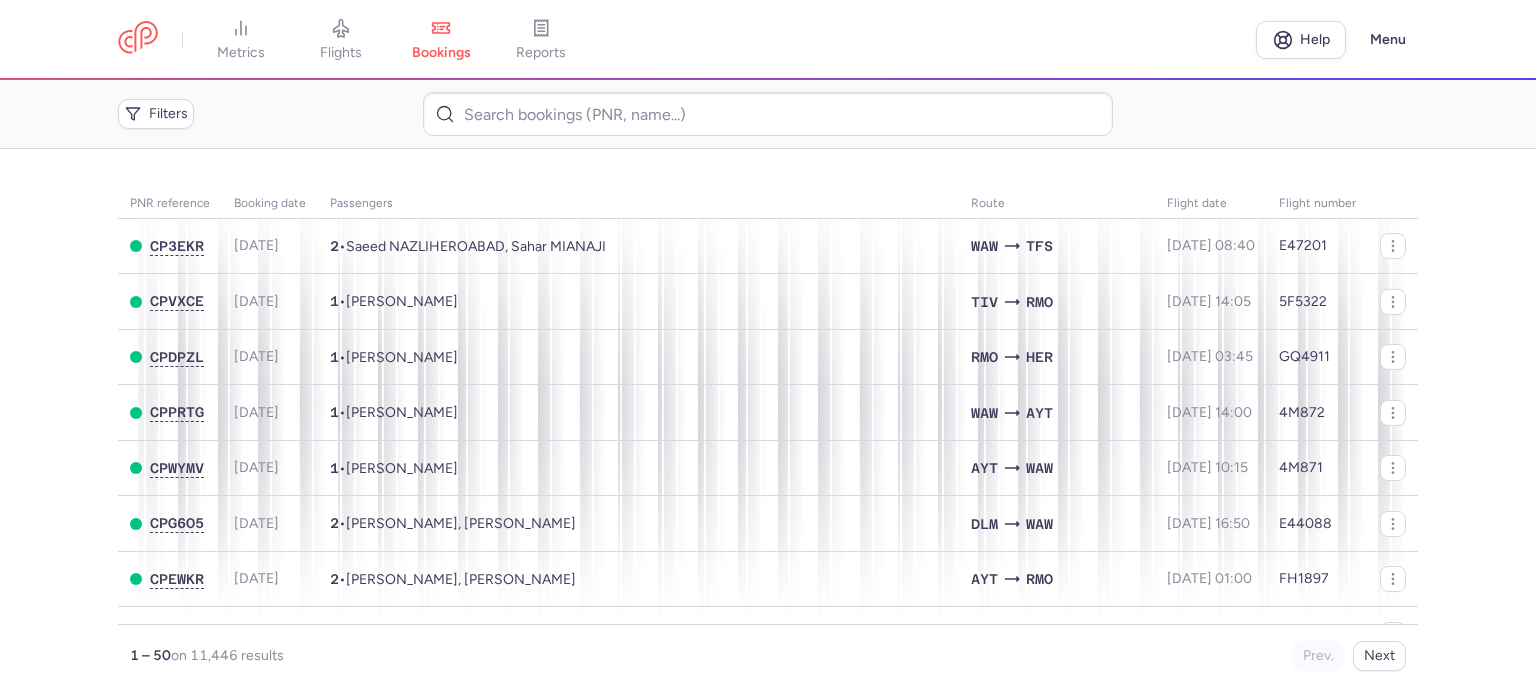 drag, startPoint x: 427, startPoint y: 89, endPoint x: 419, endPoint y: 123, distance: 34.928497 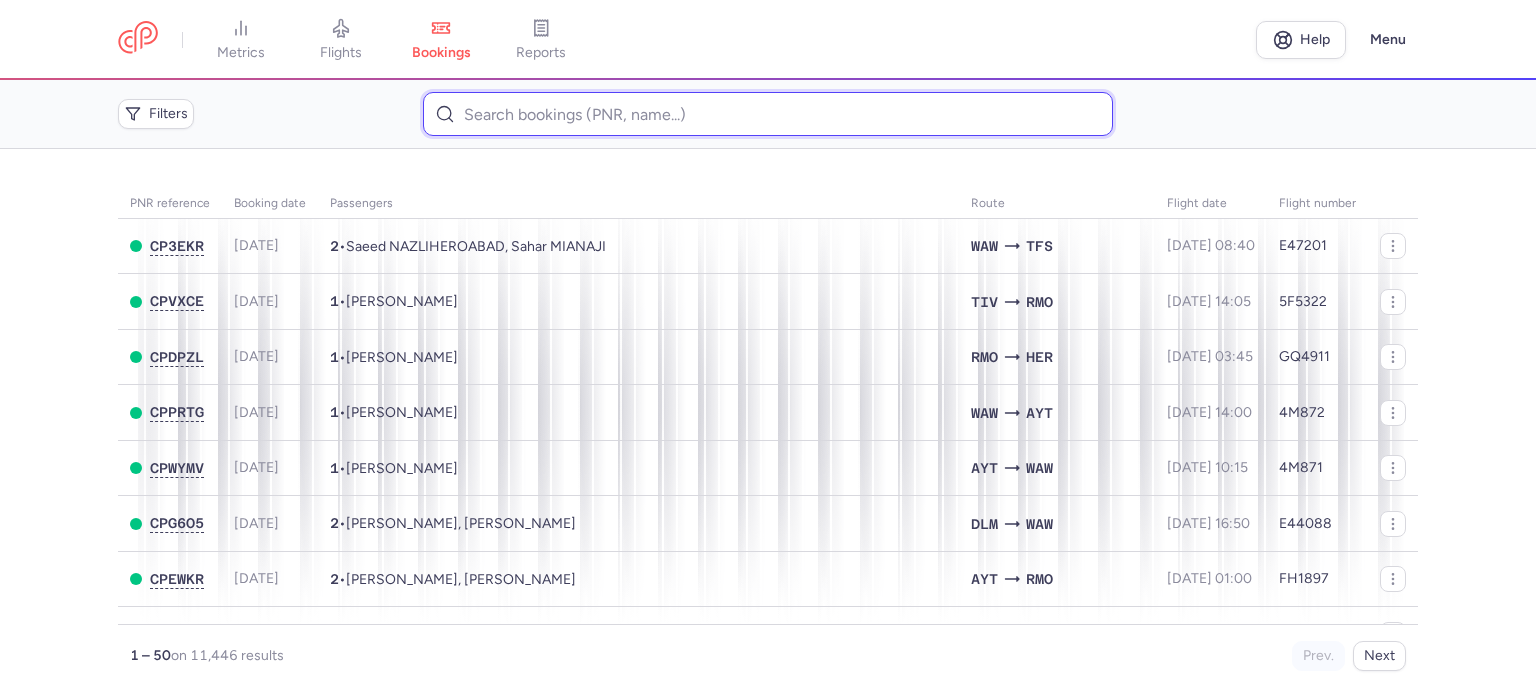 paste on "SMAL 	YULIIA" 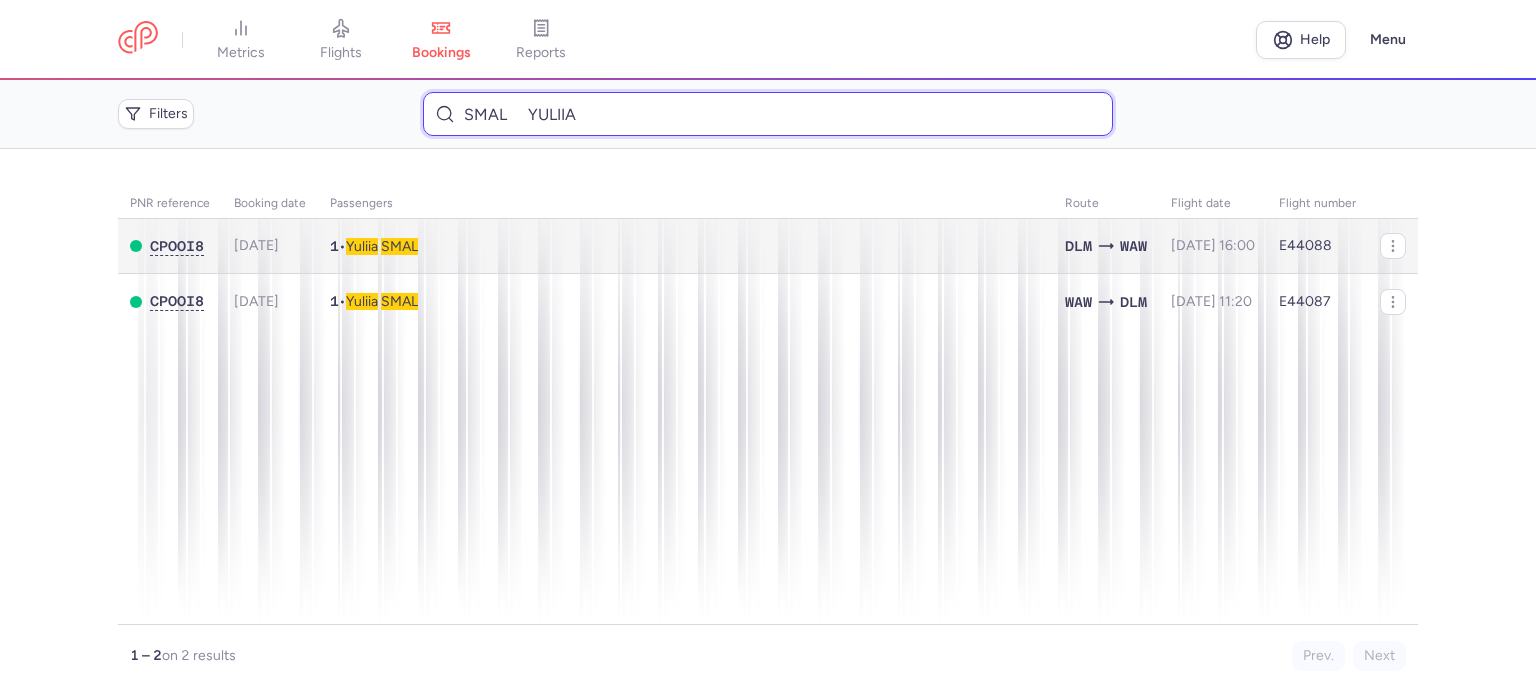 type on "SMAL 	YULIIA" 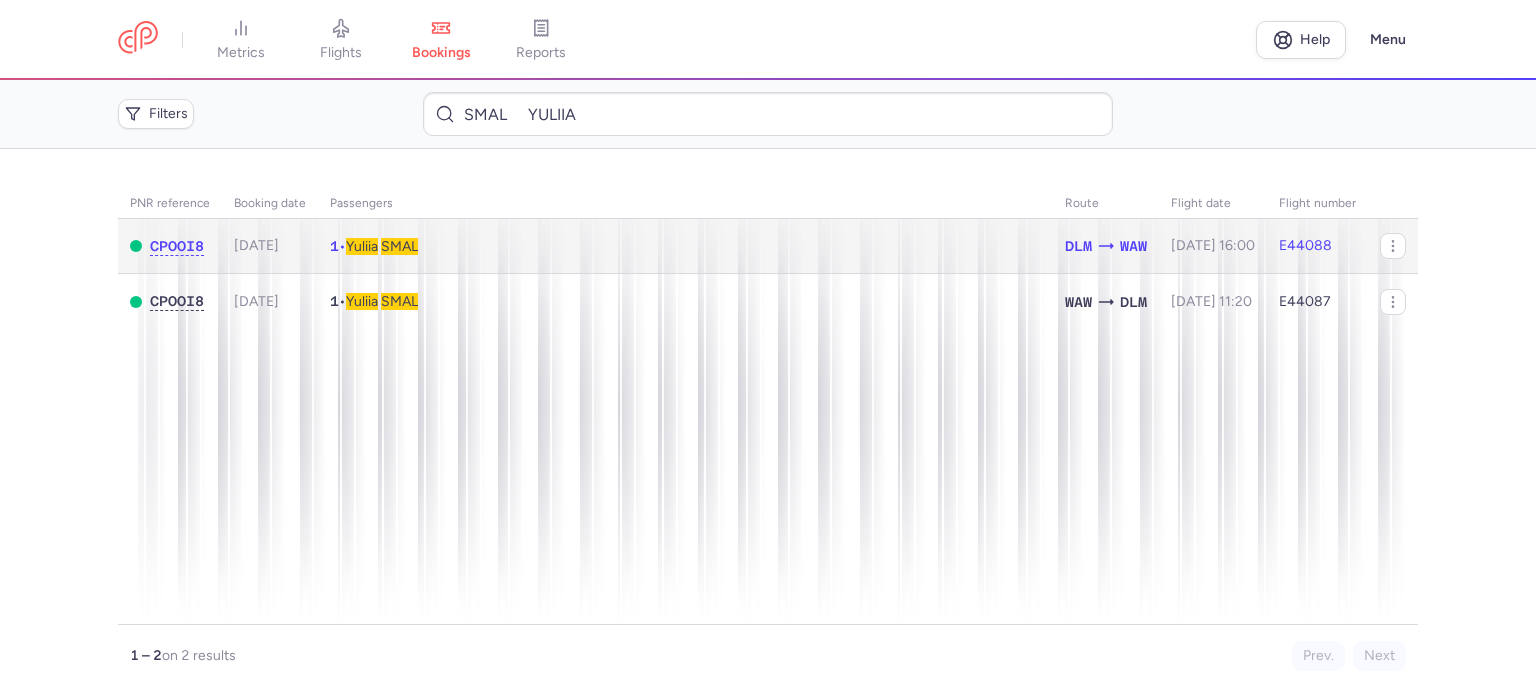 click on "SMAL" at bounding box center [399, 246] 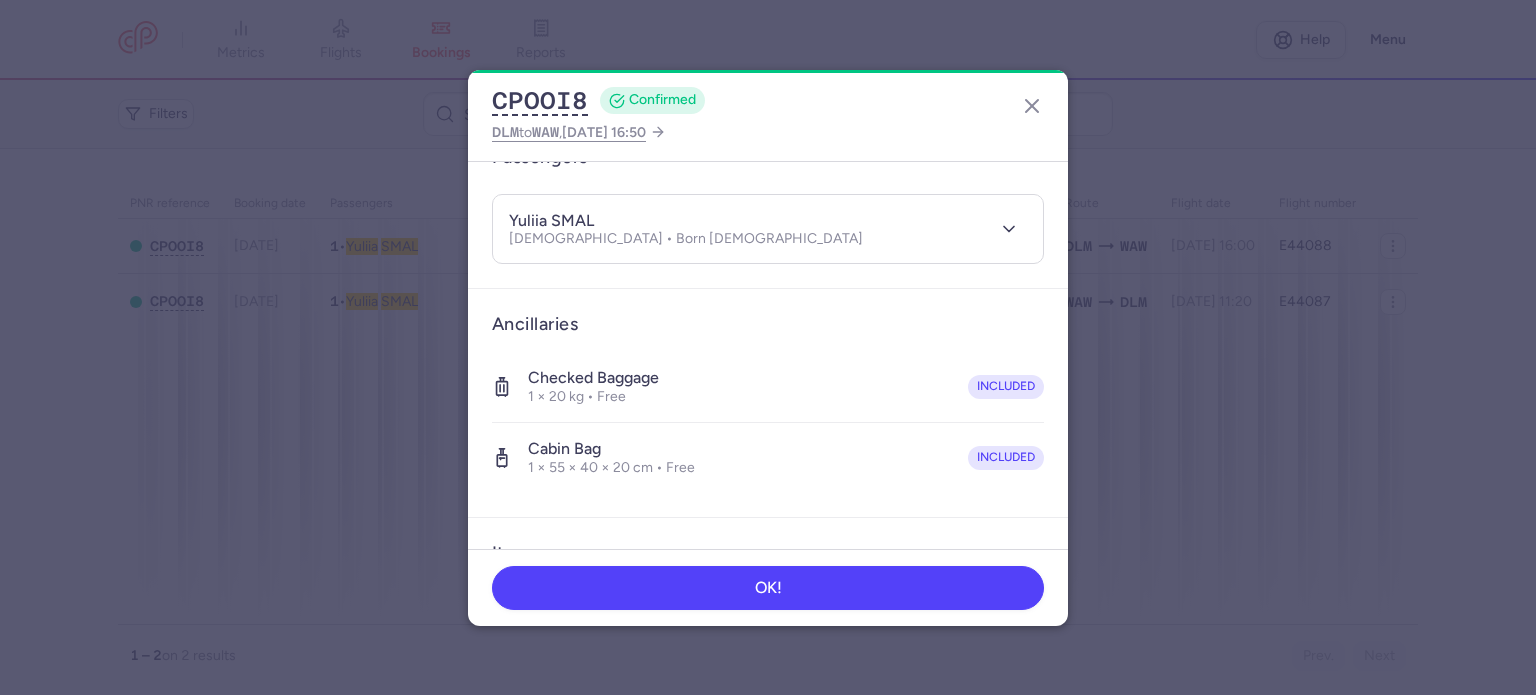 scroll, scrollTop: 400, scrollLeft: 0, axis: vertical 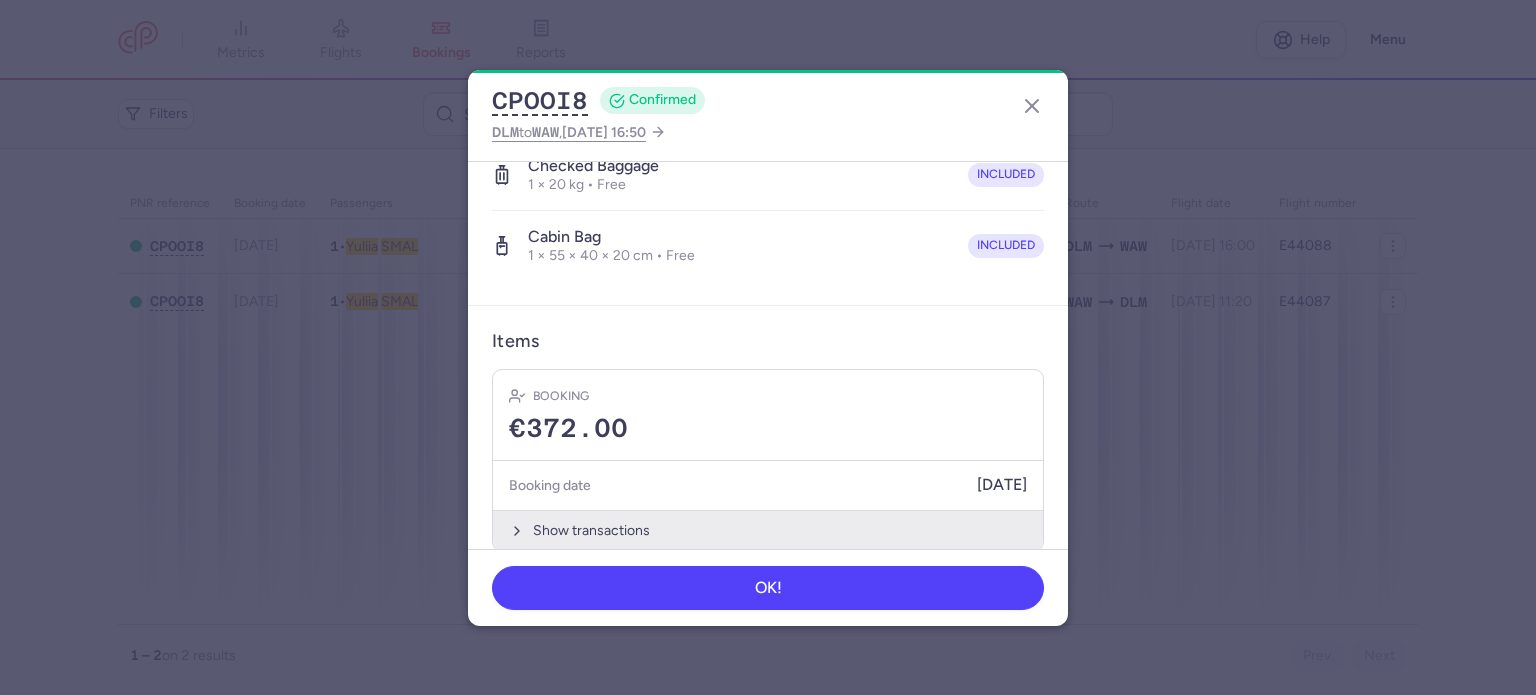 click on "Show transactions" at bounding box center (768, 530) 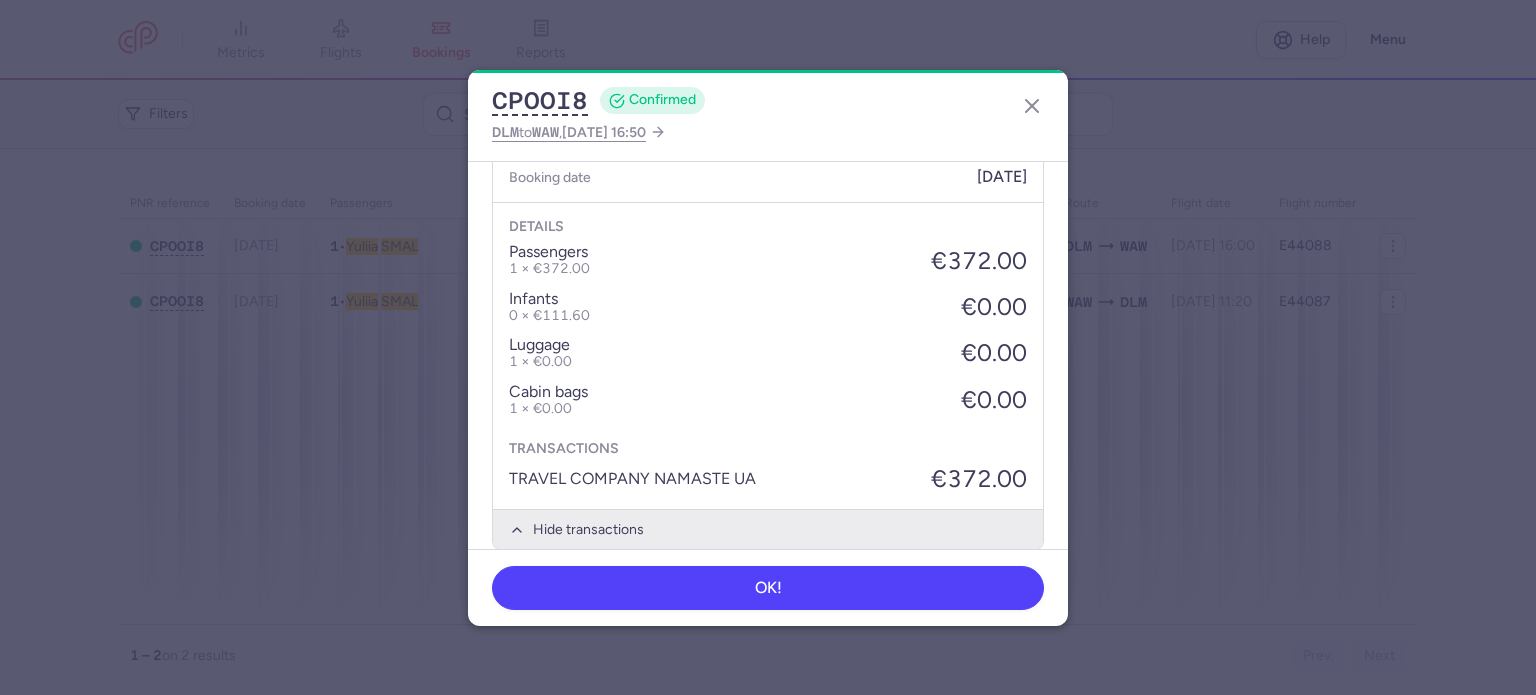 scroll, scrollTop: 800, scrollLeft: 0, axis: vertical 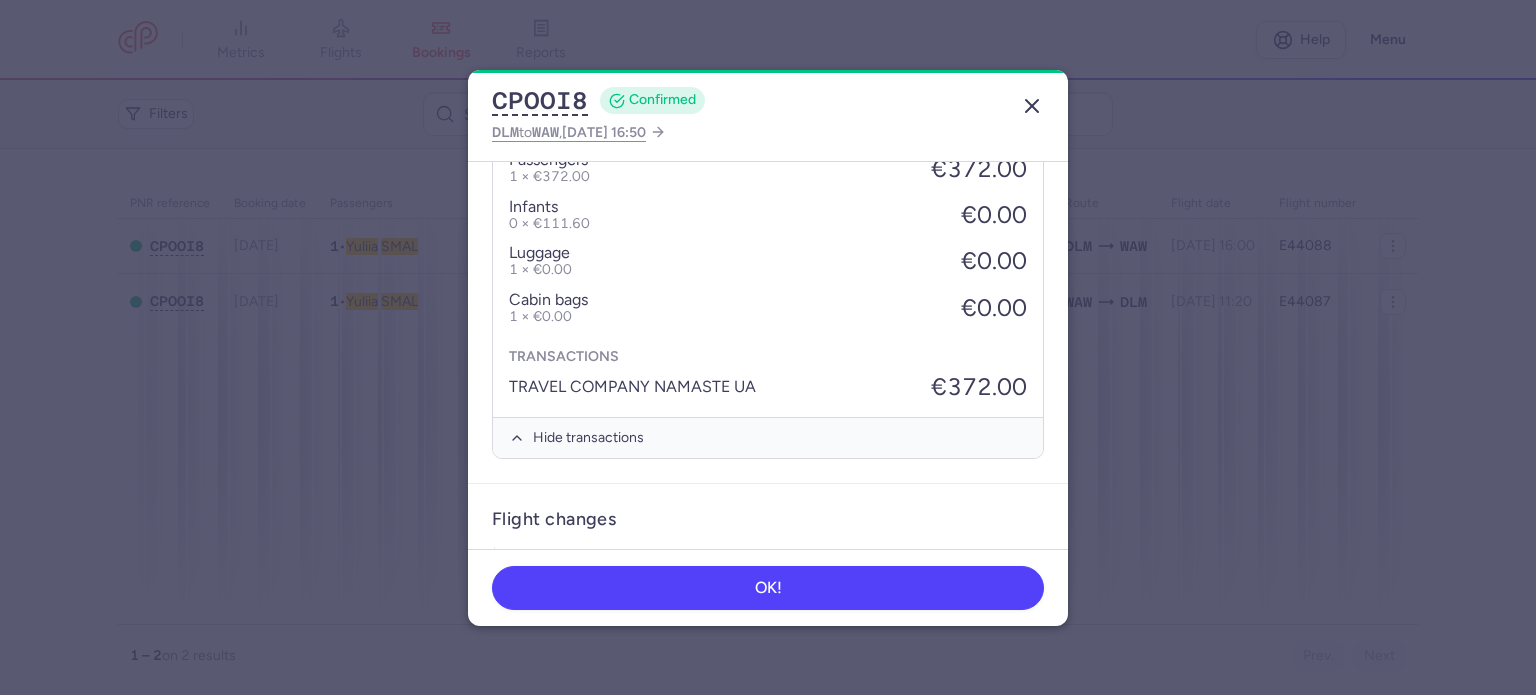 click 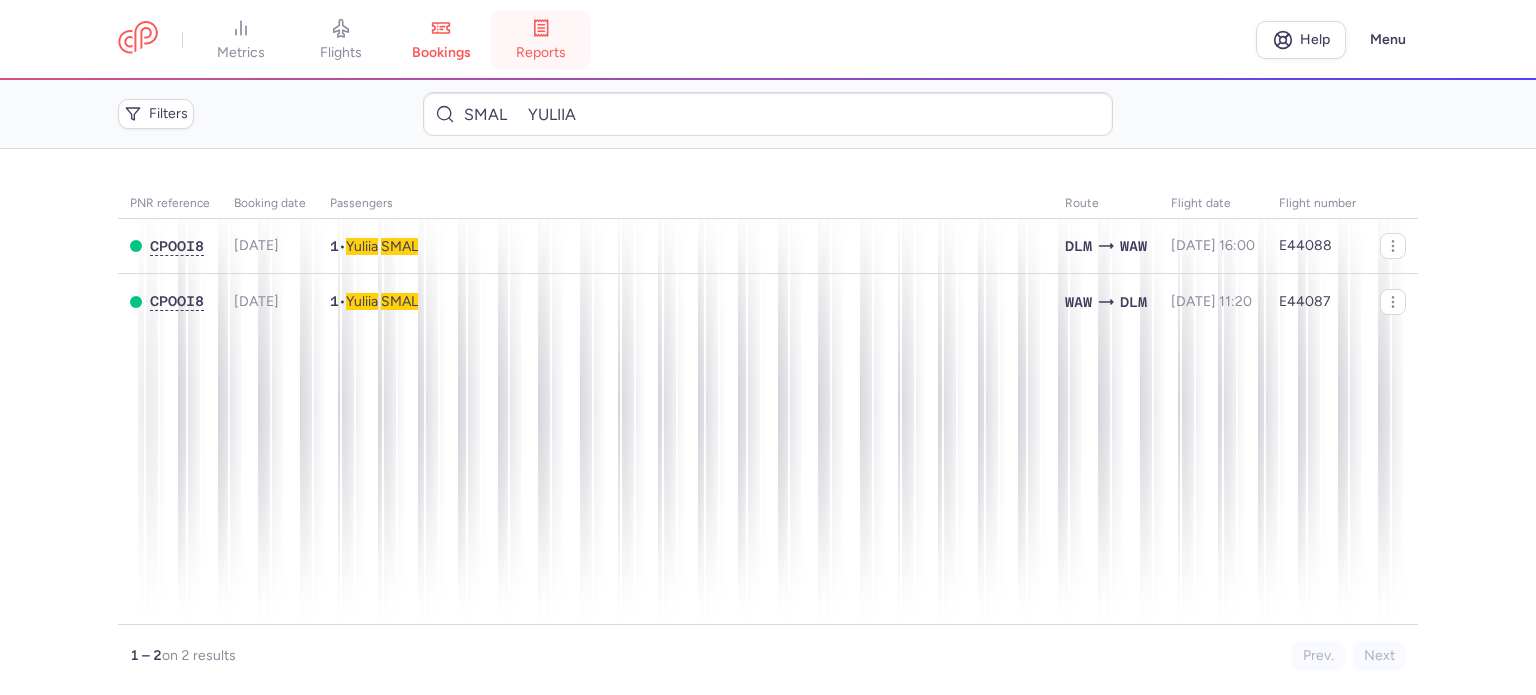 click on "reports" at bounding box center (541, 40) 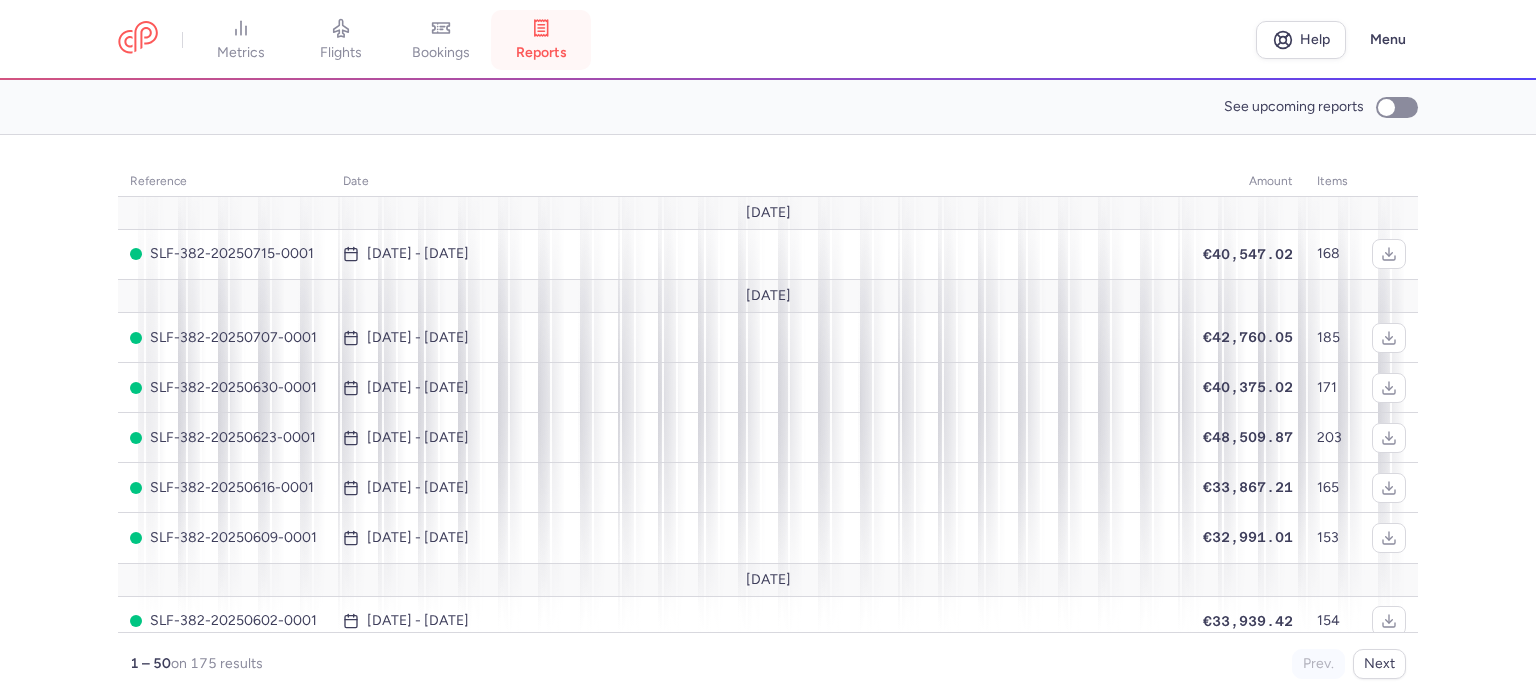 click on "reports" at bounding box center (541, 53) 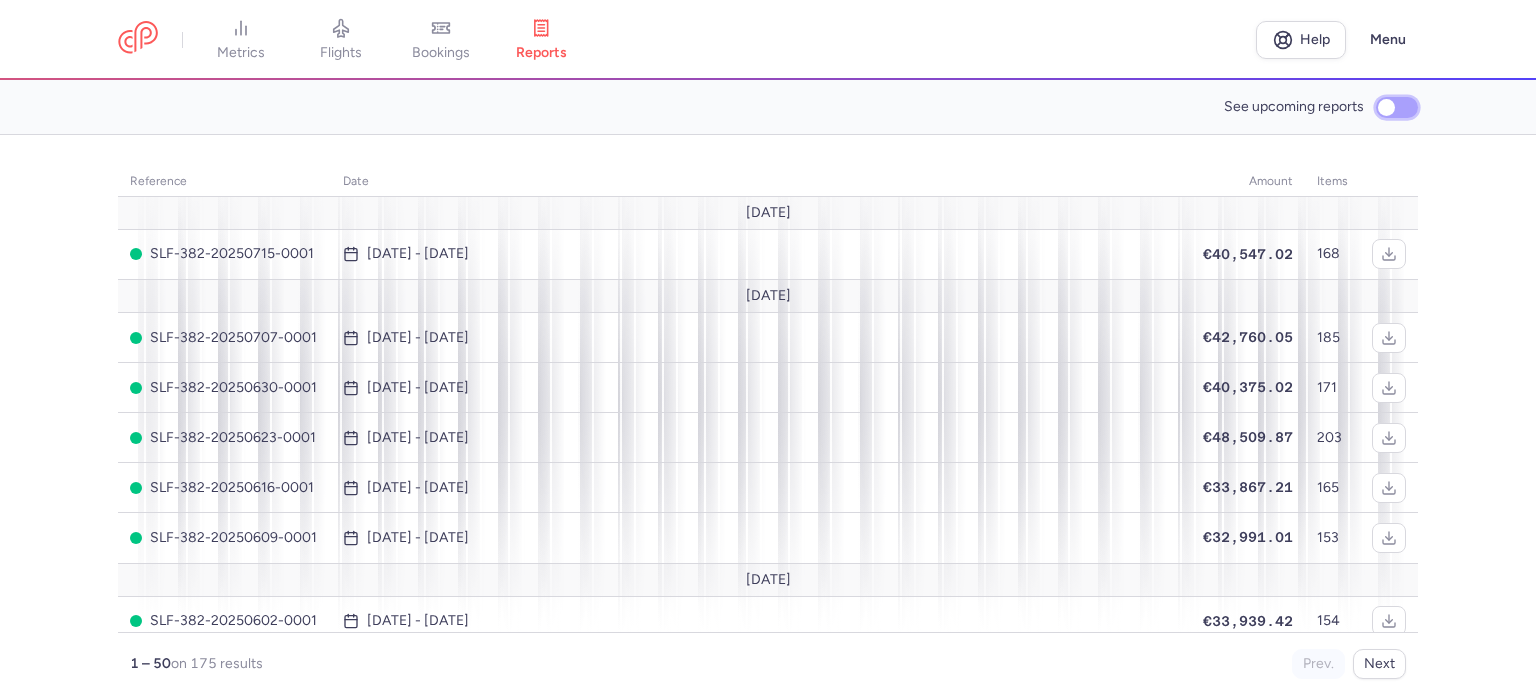 click on "See upcoming reports" at bounding box center (1397, 107) 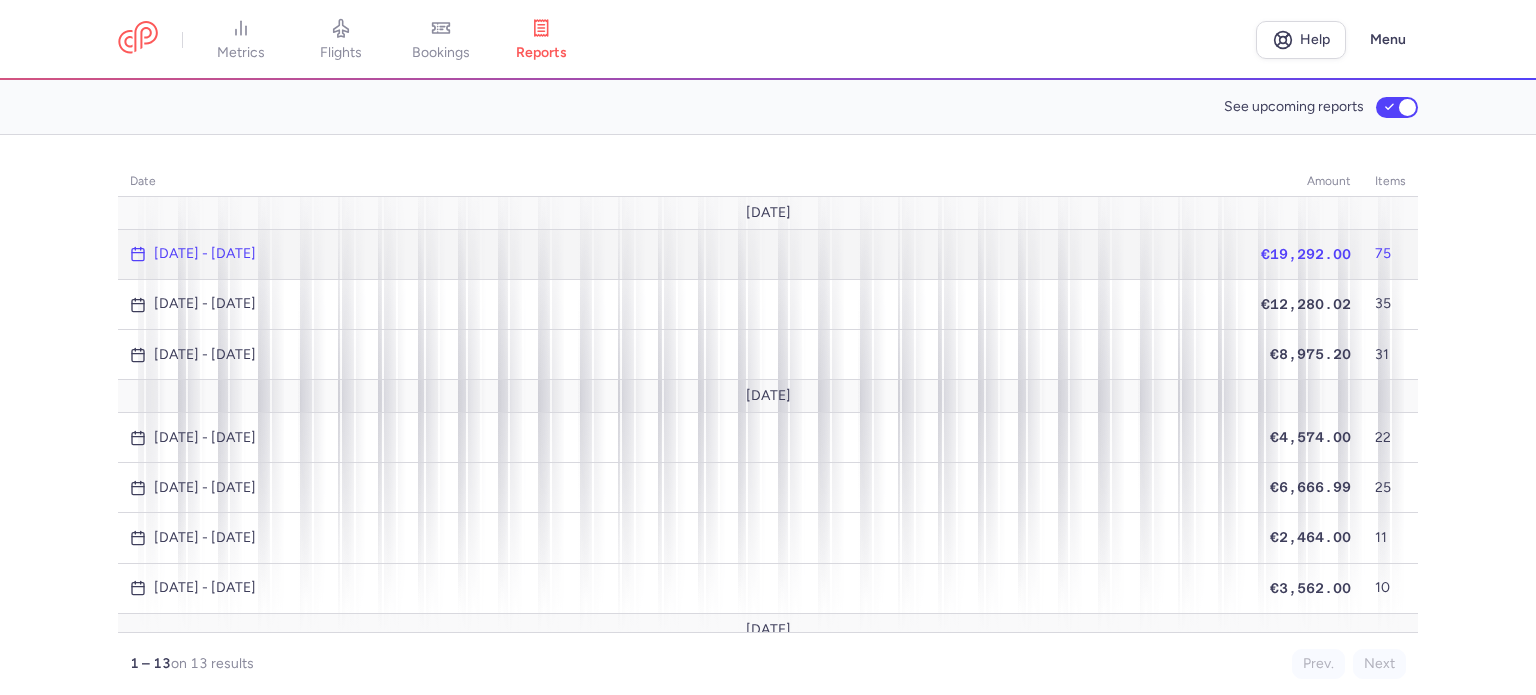 click on "€19,292.00" 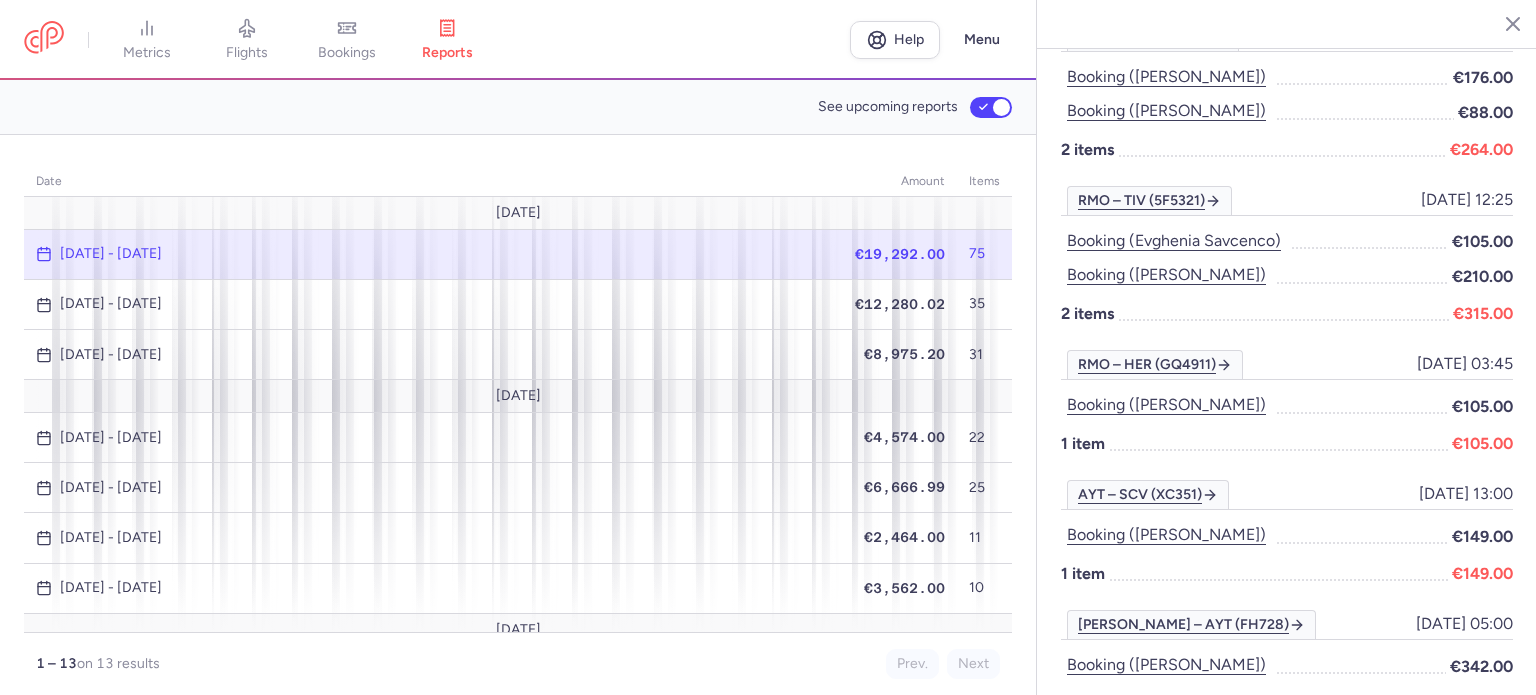 scroll, scrollTop: 3400, scrollLeft: 0, axis: vertical 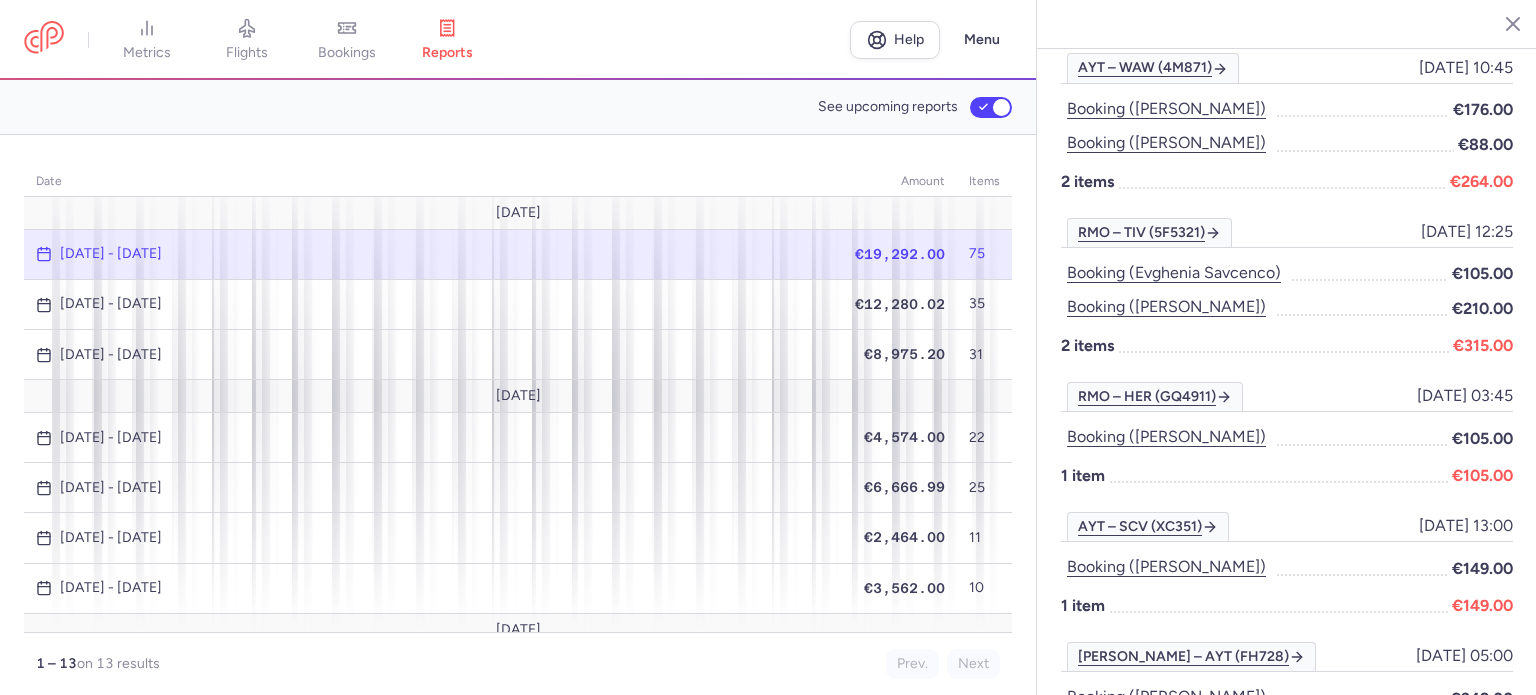drag, startPoint x: 892, startPoint y: 247, endPoint x: 1182, endPoint y: 196, distance: 294.45035 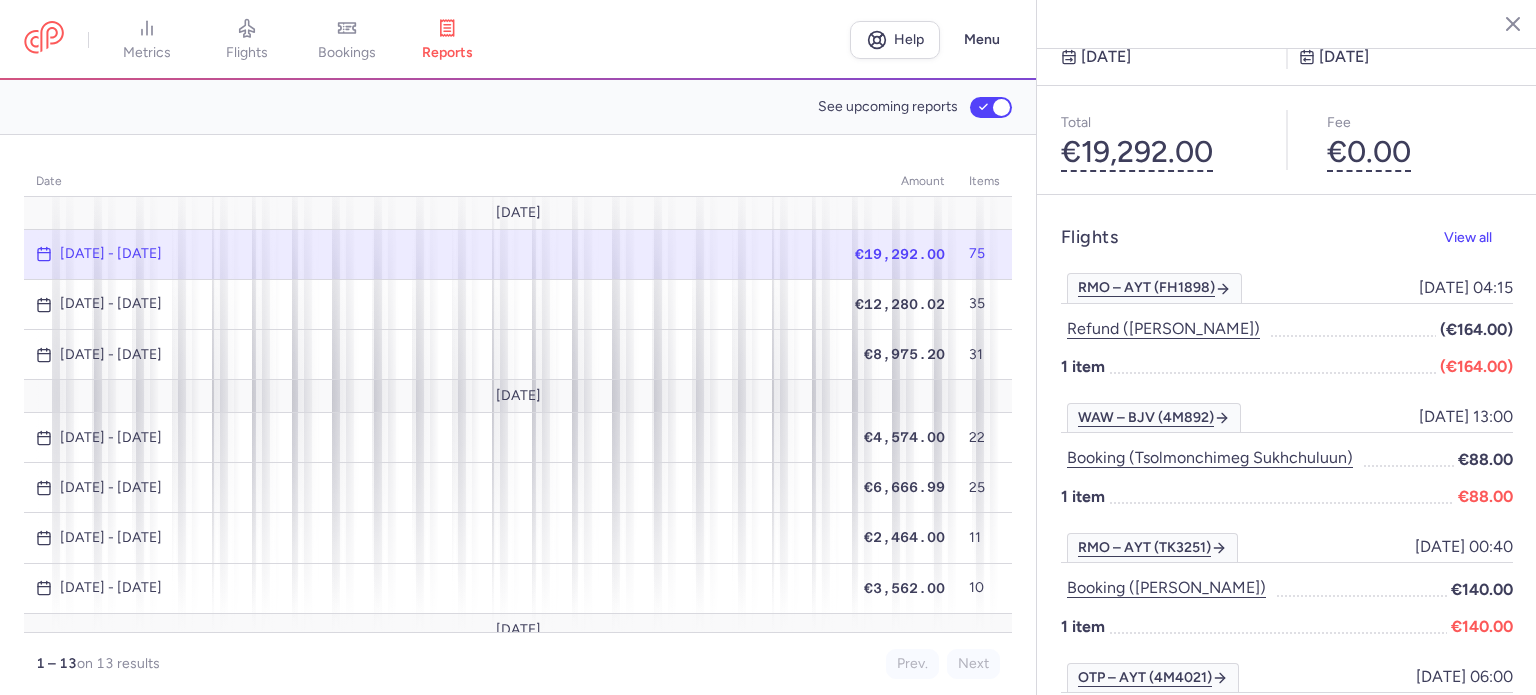 scroll, scrollTop: 0, scrollLeft: 0, axis: both 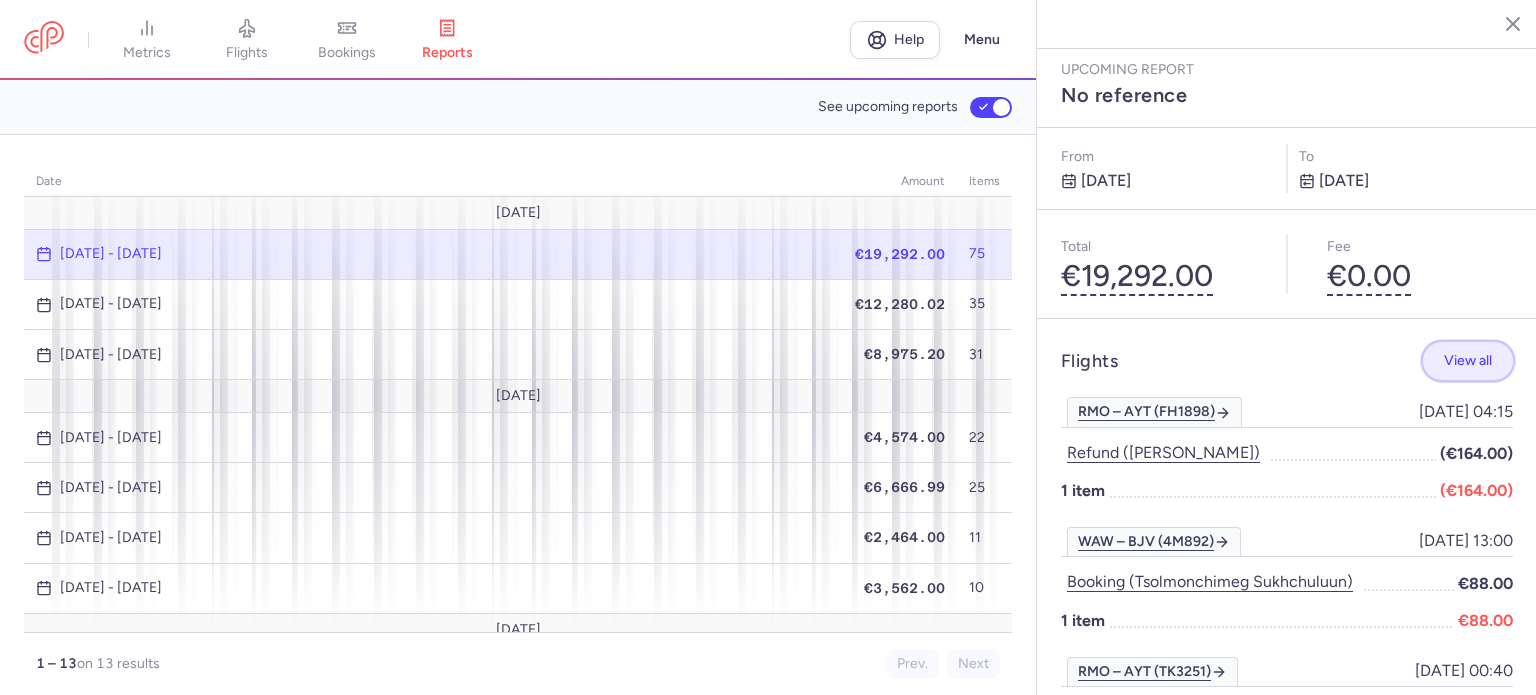 click on "View all" at bounding box center [1468, 360] 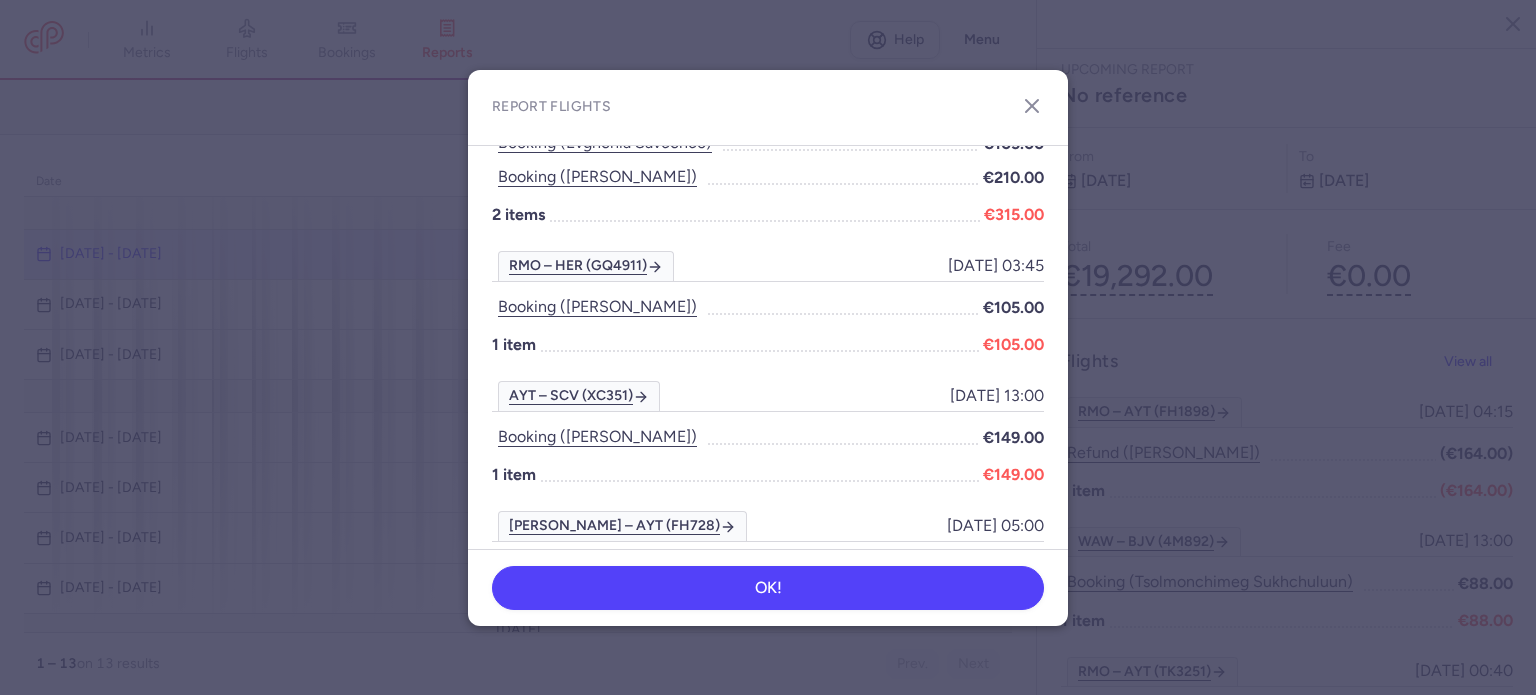 scroll, scrollTop: 3300, scrollLeft: 0, axis: vertical 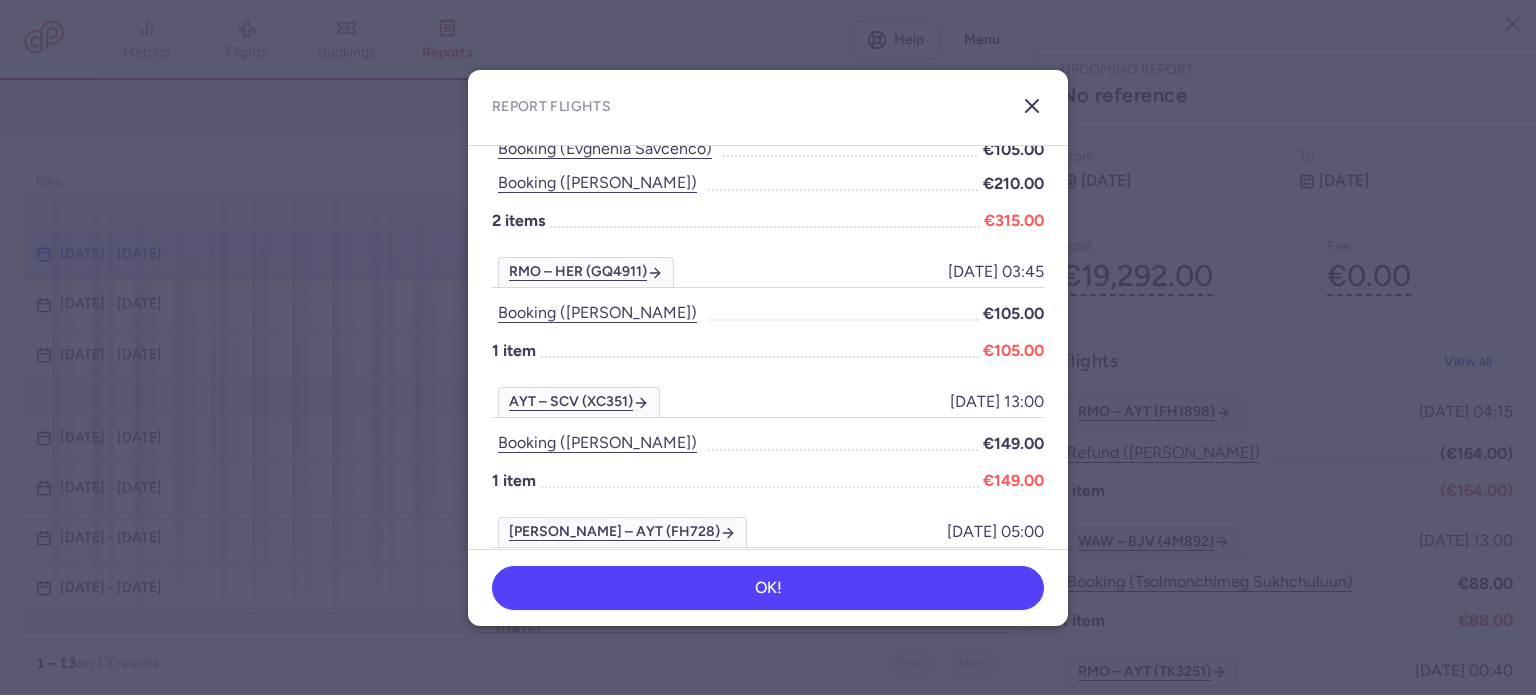 click 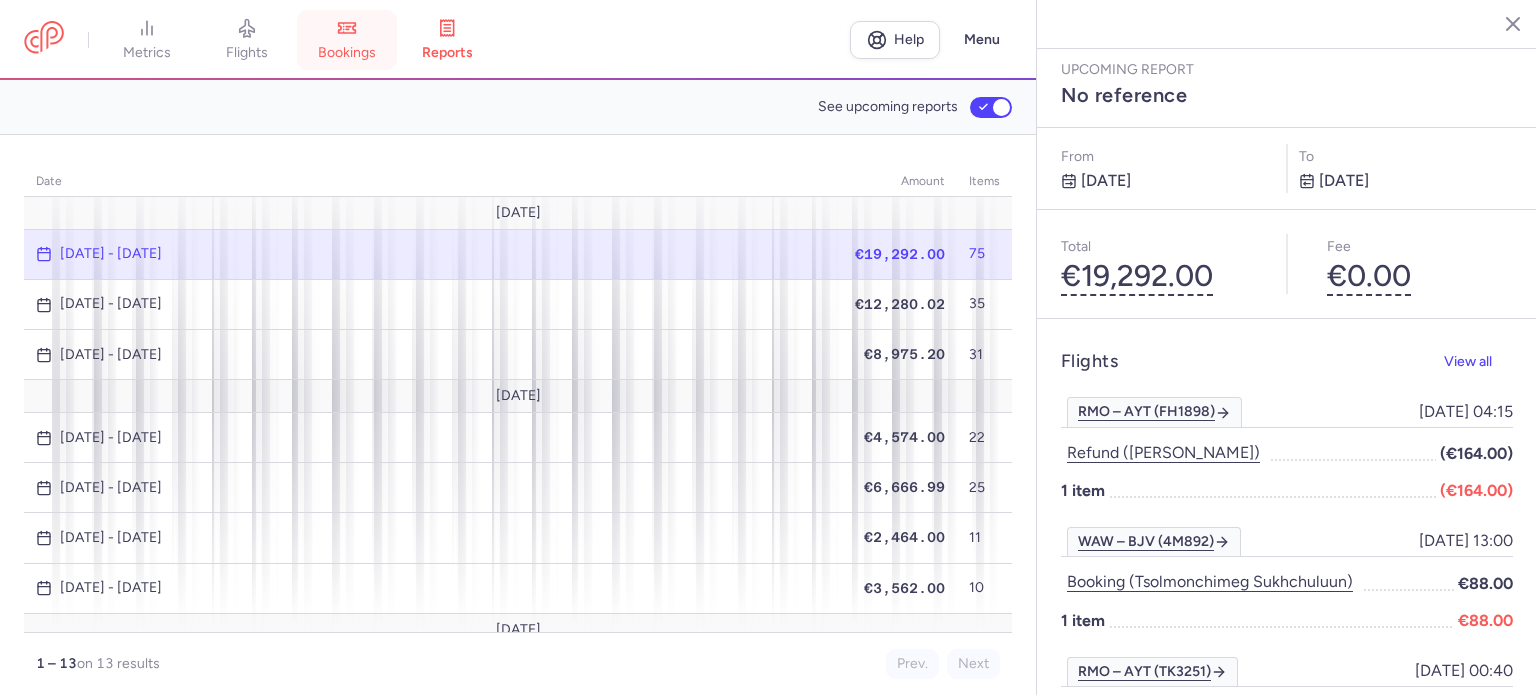 click on "bookings" at bounding box center (347, 53) 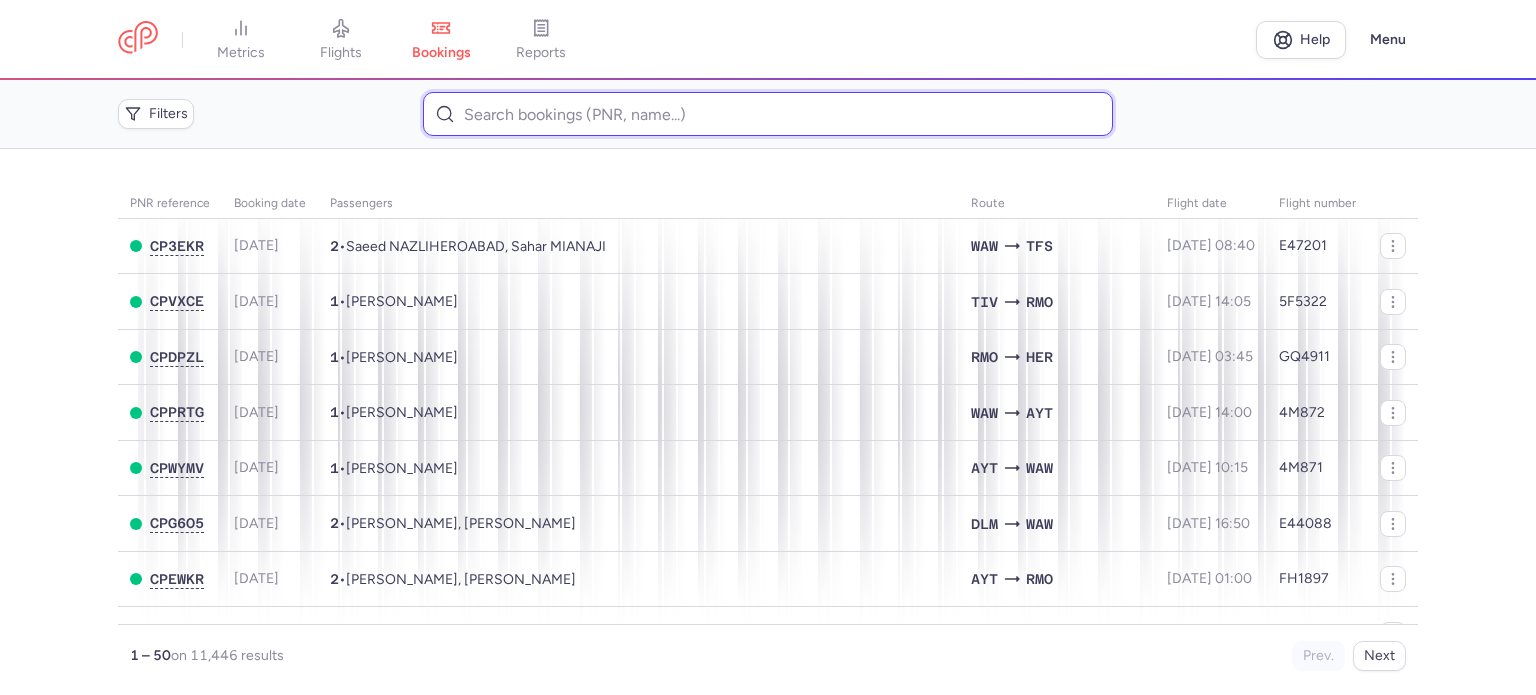 paste on "SMAL 	YULIIA" 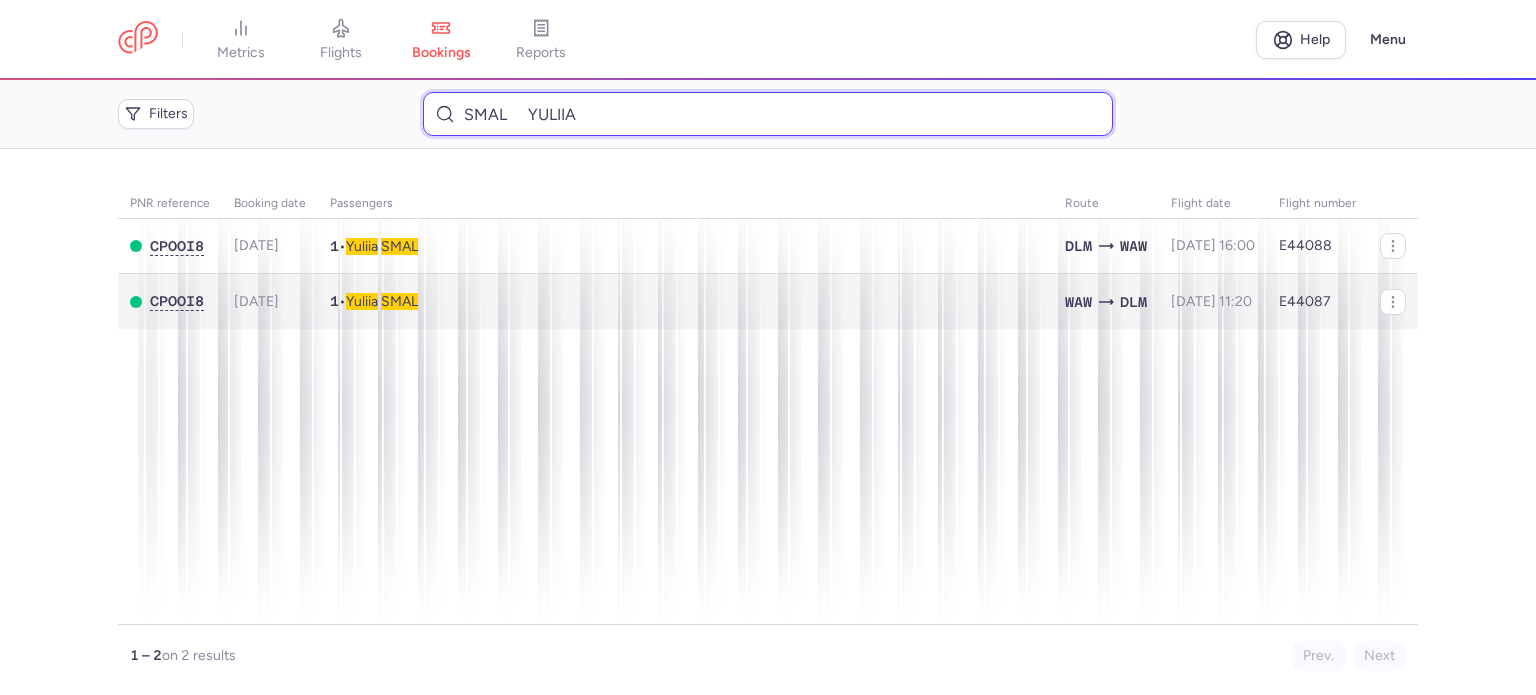 type on "SMAL 	YULIIA" 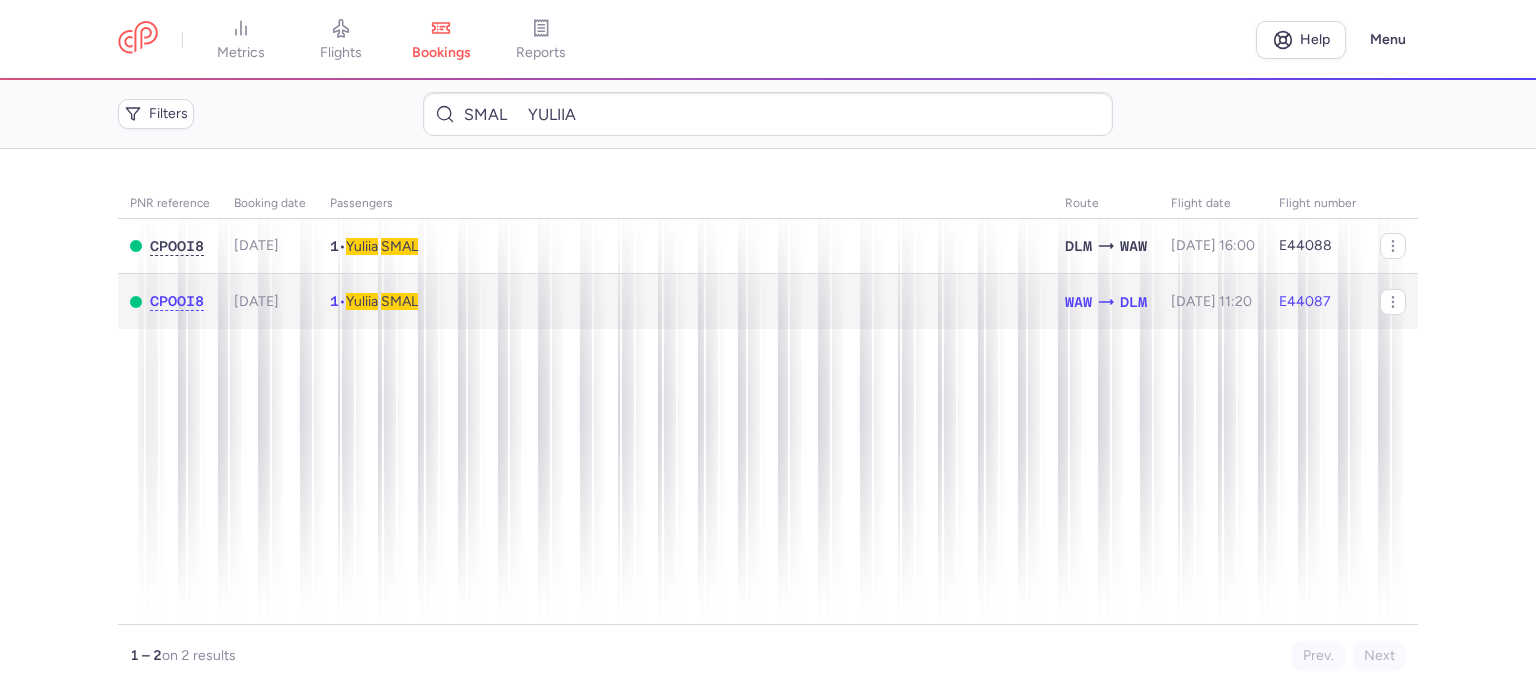 click on "SMAL" at bounding box center (399, 301) 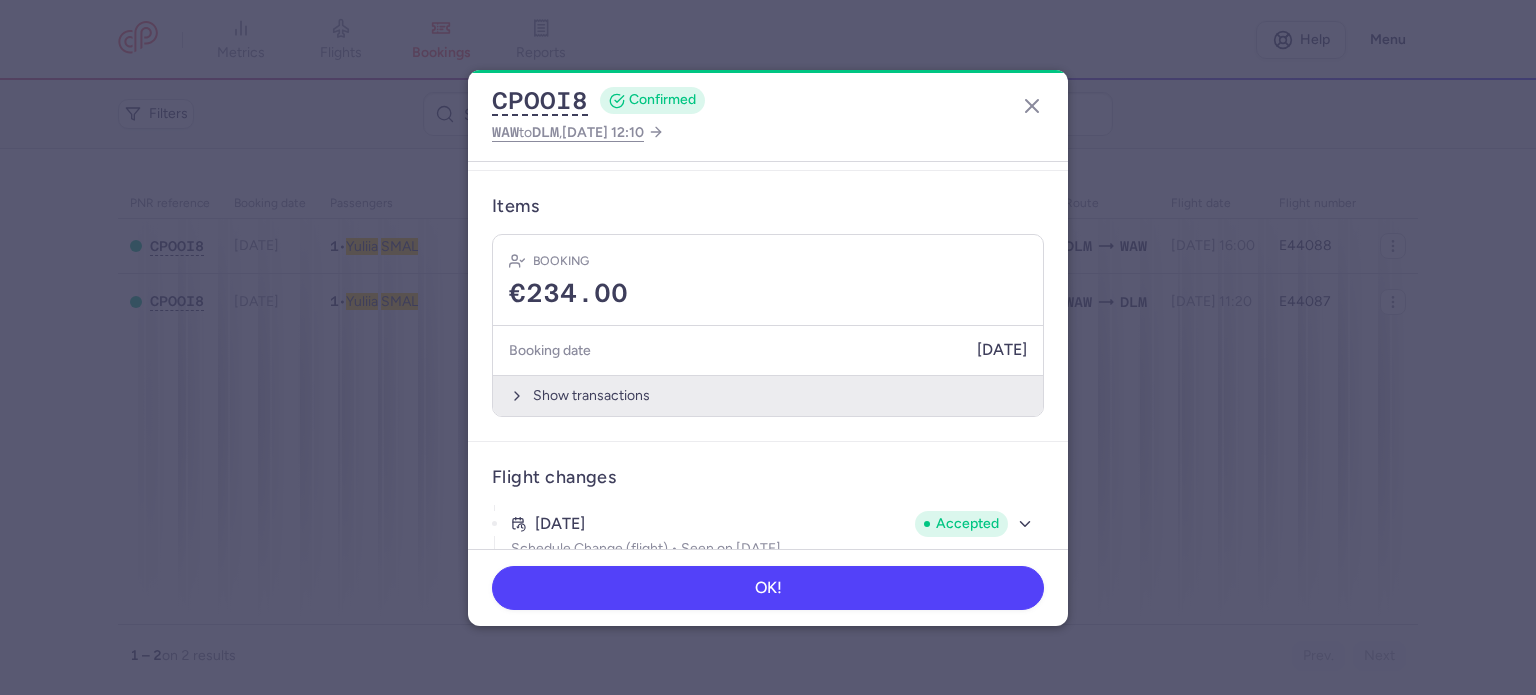 scroll, scrollTop: 569, scrollLeft: 0, axis: vertical 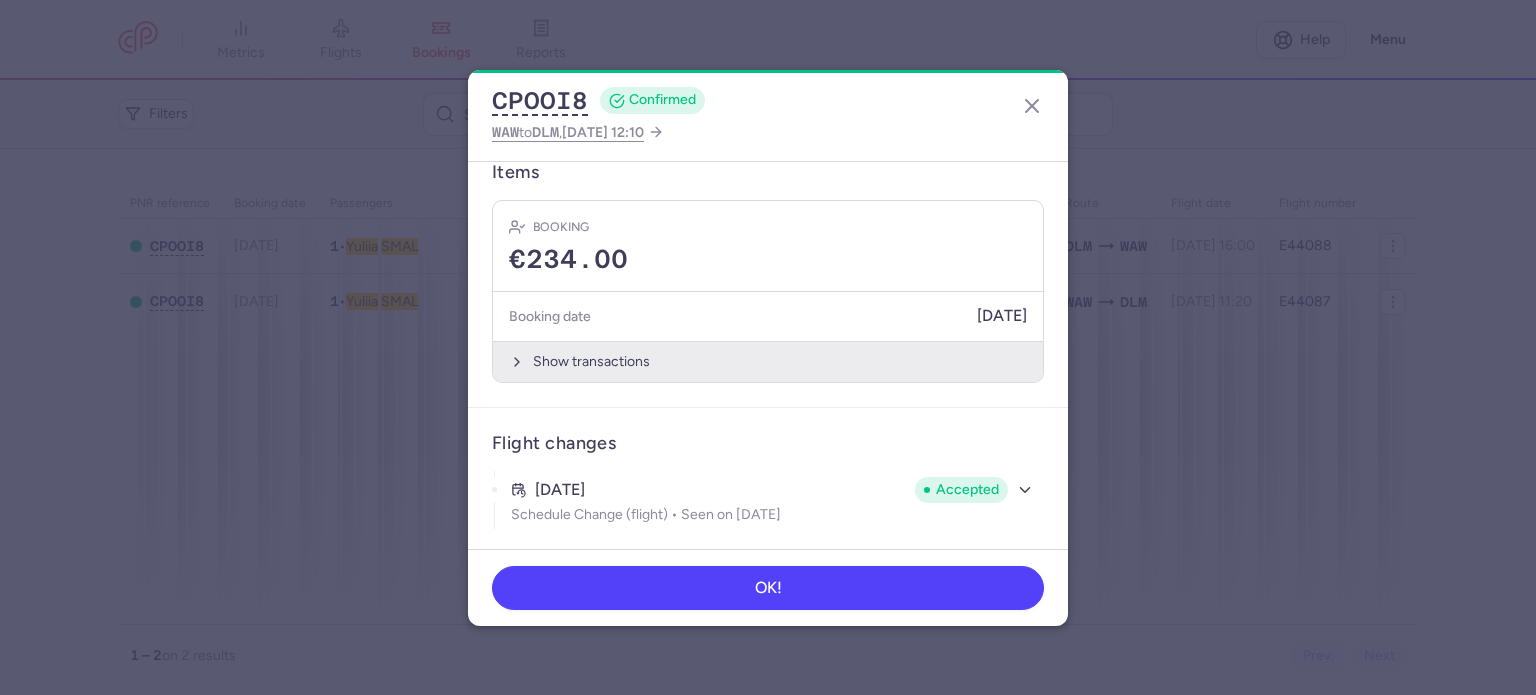 click on "Show transactions" at bounding box center (768, 361) 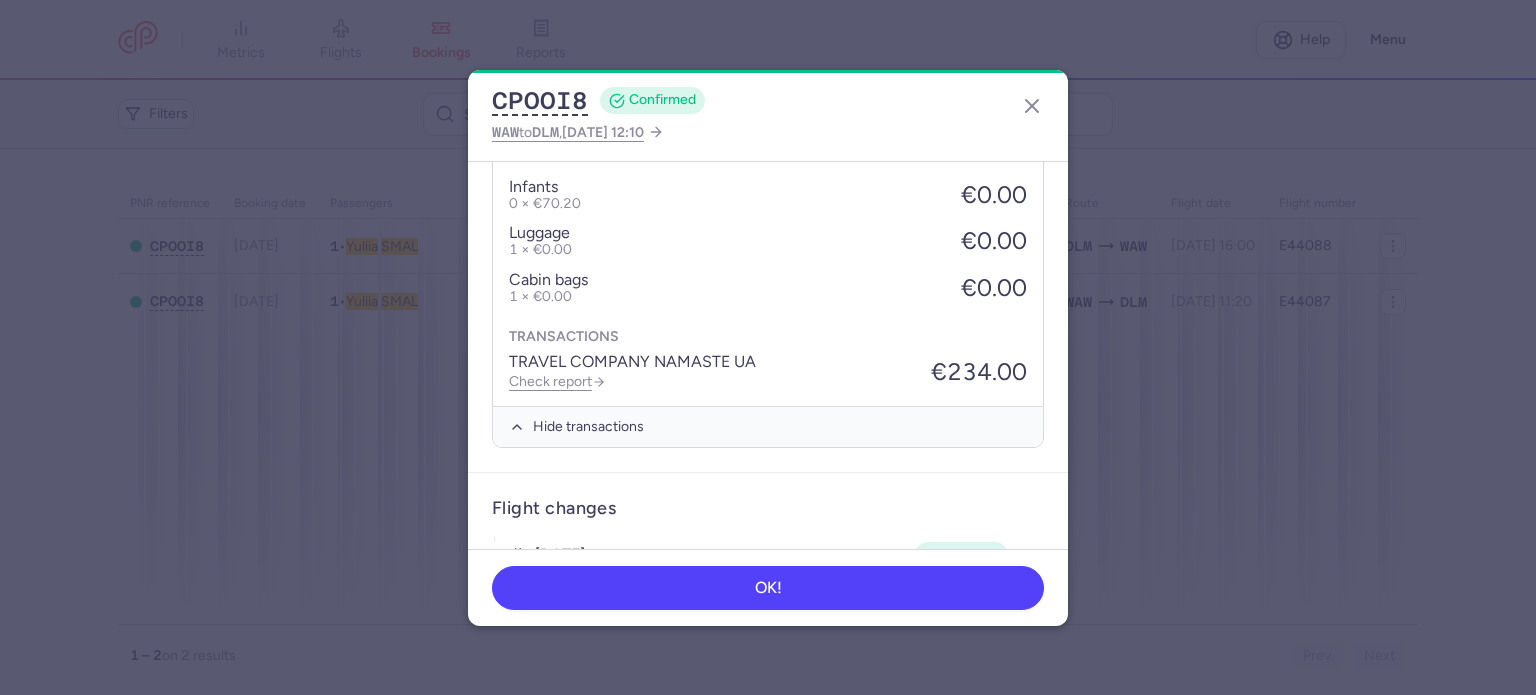 scroll, scrollTop: 884, scrollLeft: 0, axis: vertical 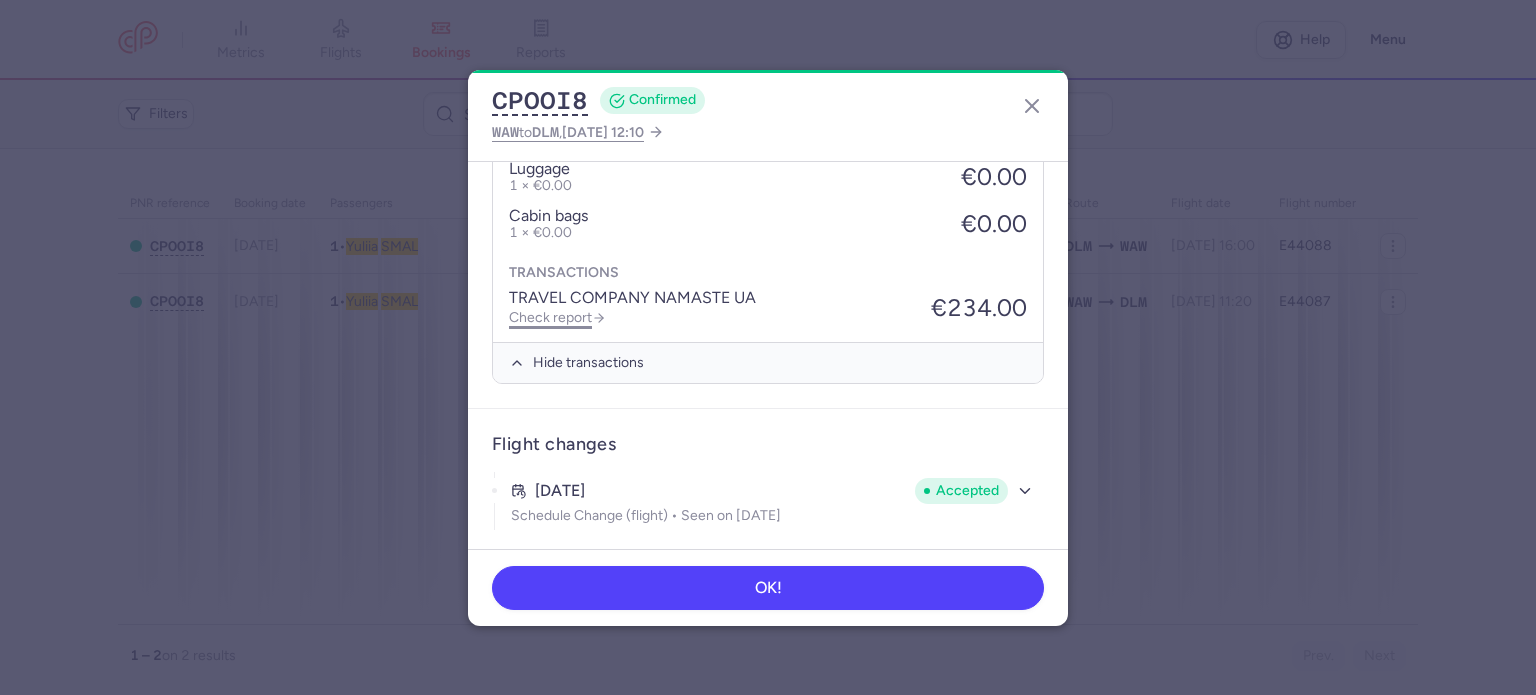 click on "Check report" 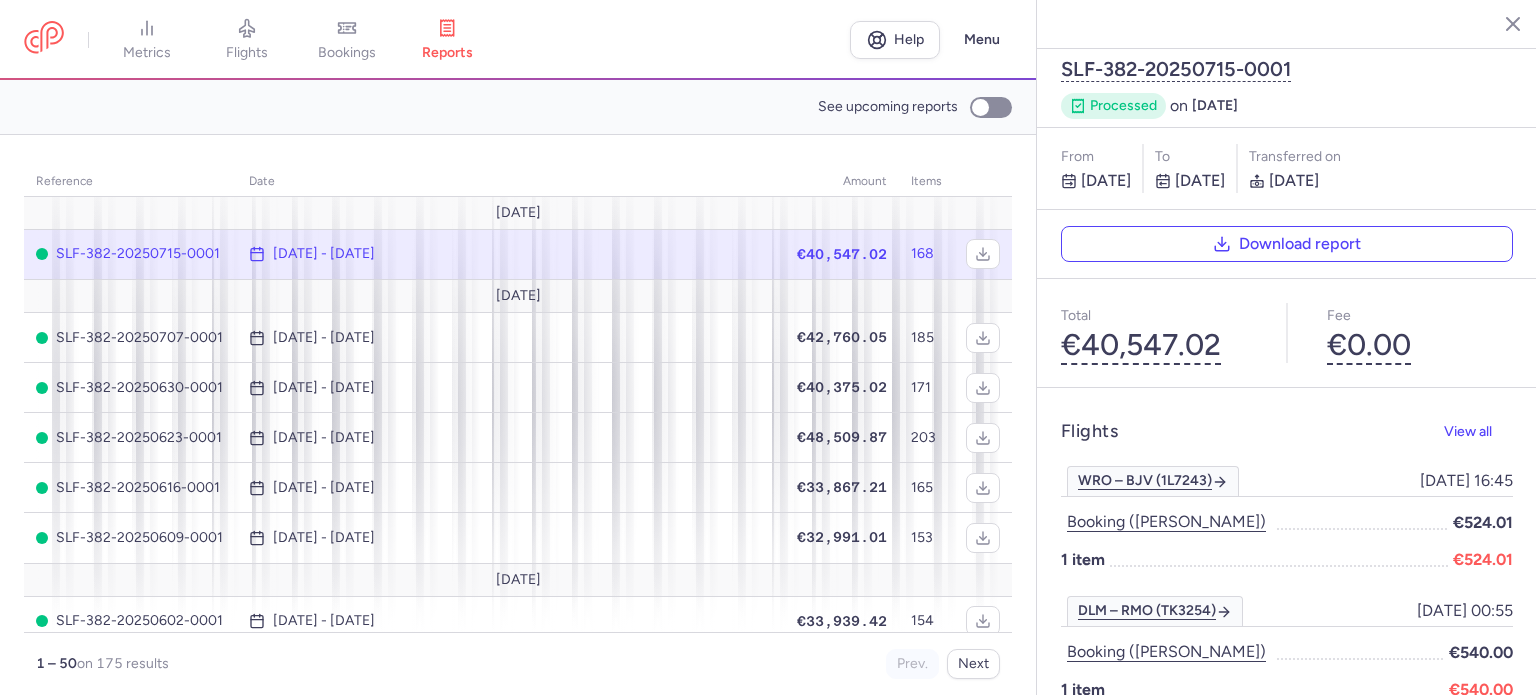 drag, startPoint x: 341, startPoint y: 24, endPoint x: 368, endPoint y: 50, distance: 37.48333 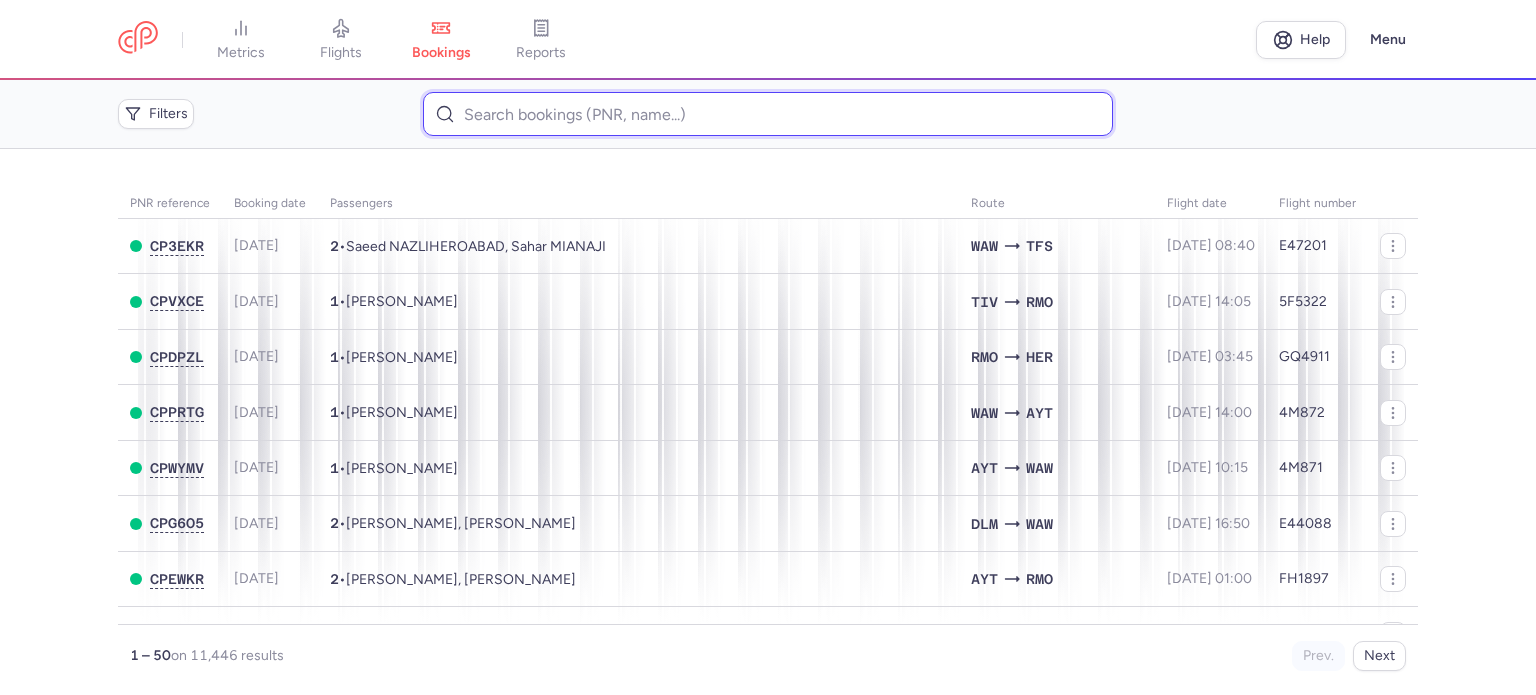 paste on "[PERSON_NAME]" 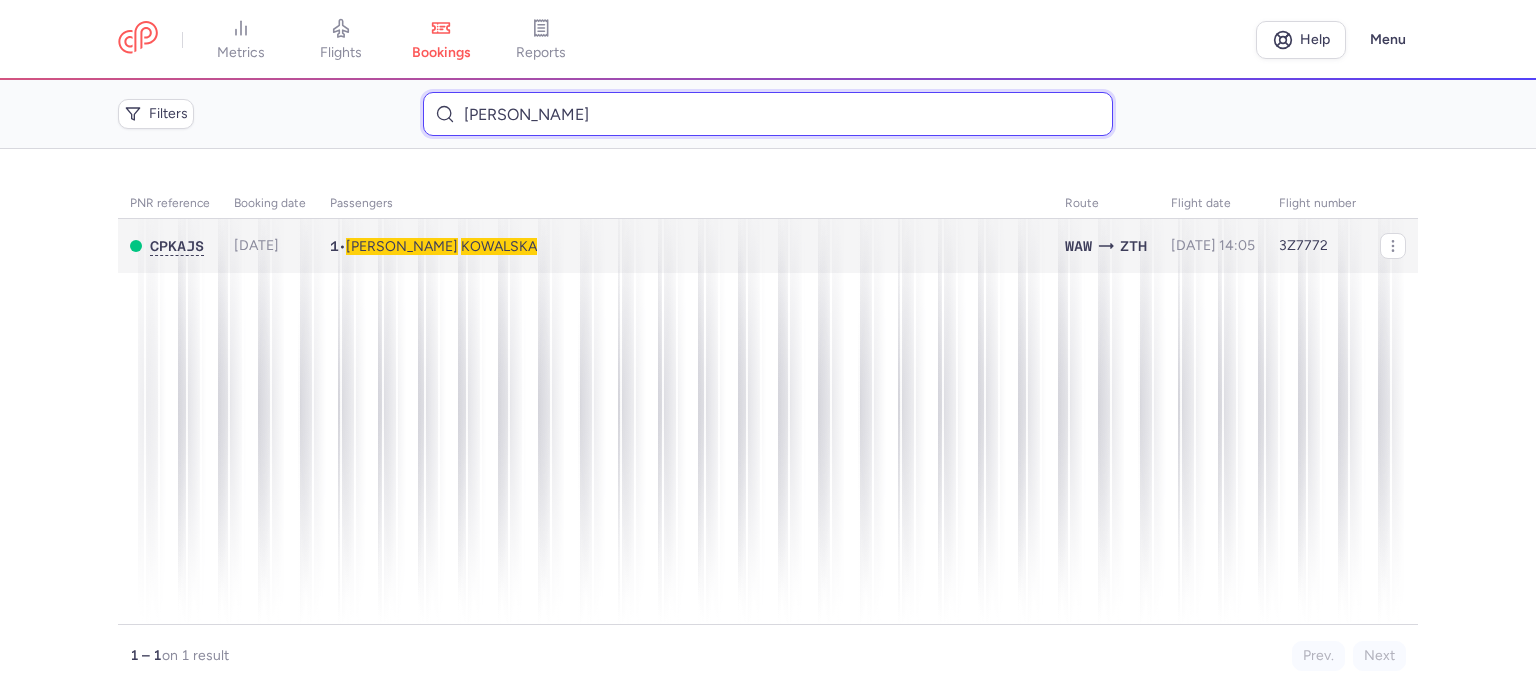 type on "[PERSON_NAME]" 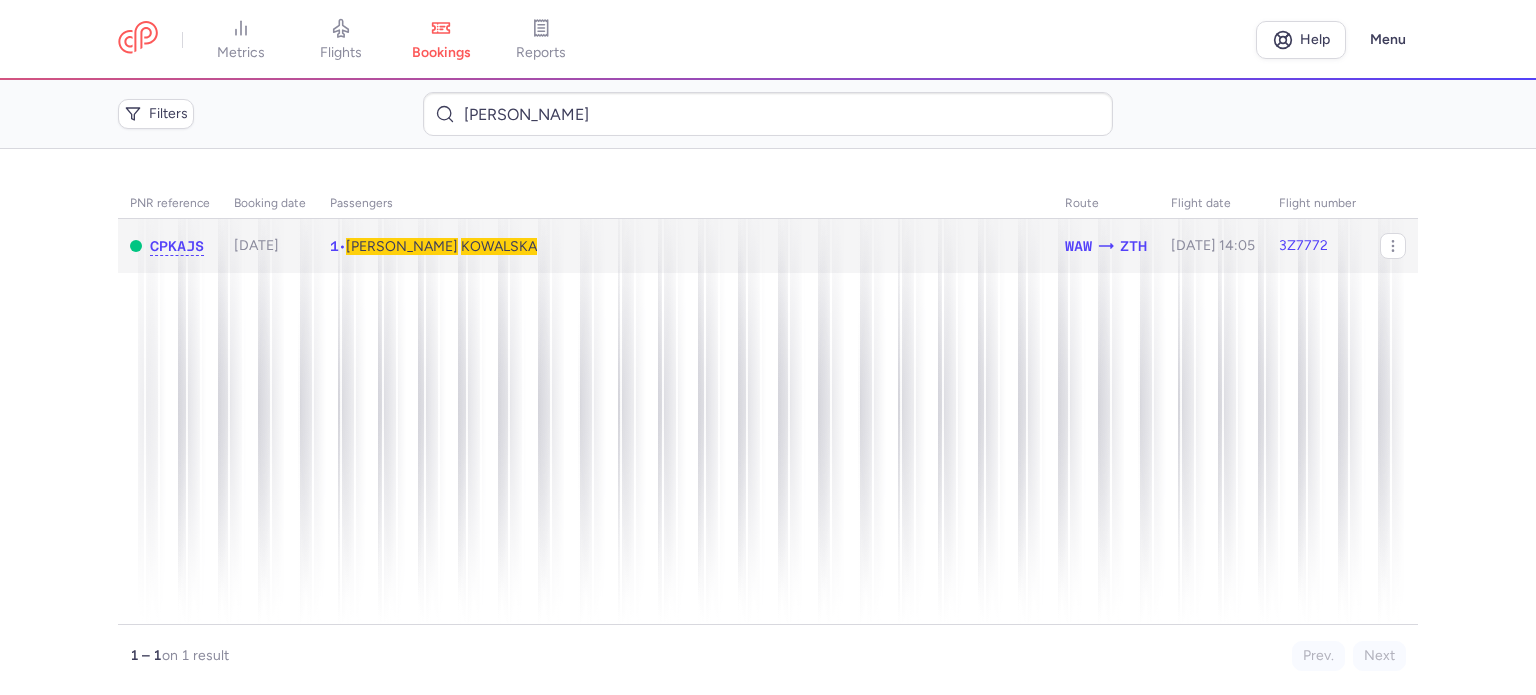 click on "KOWALSKA" at bounding box center [499, 246] 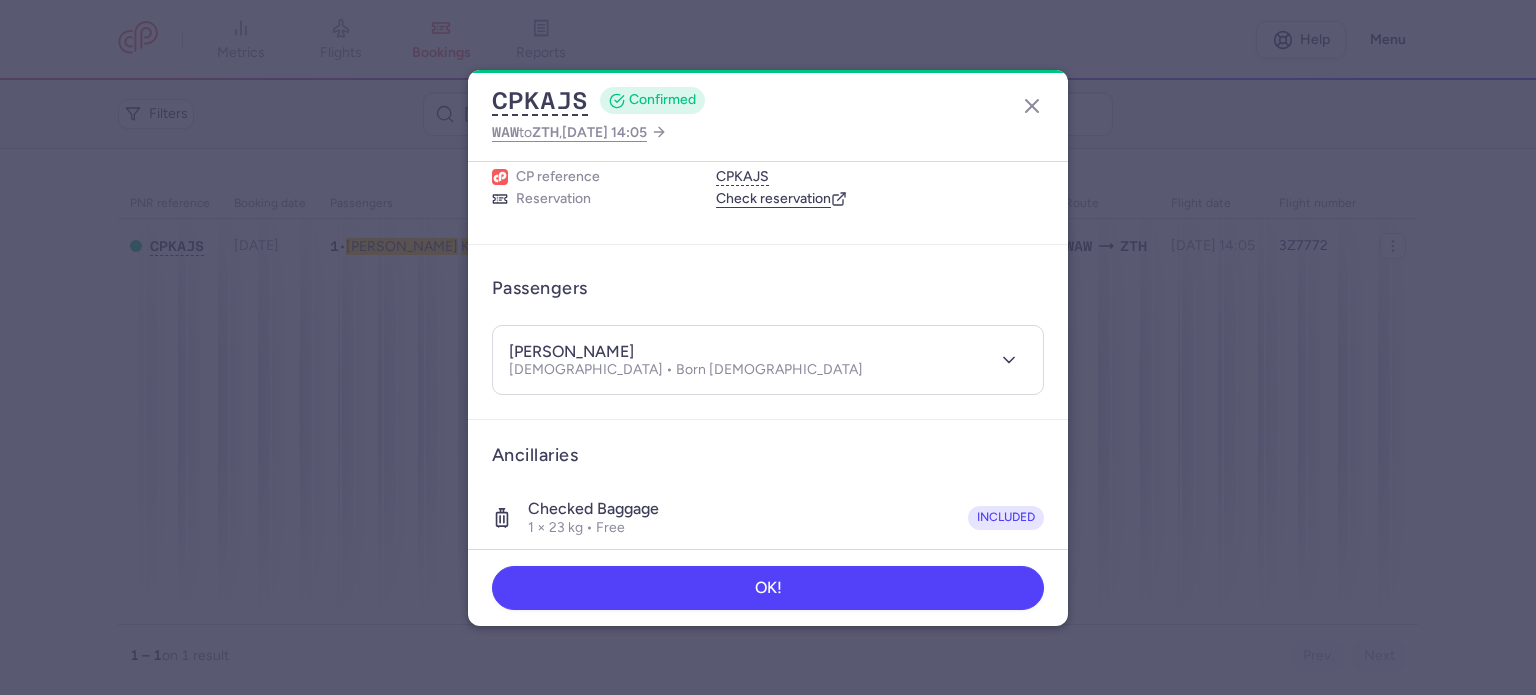 scroll, scrollTop: 400, scrollLeft: 0, axis: vertical 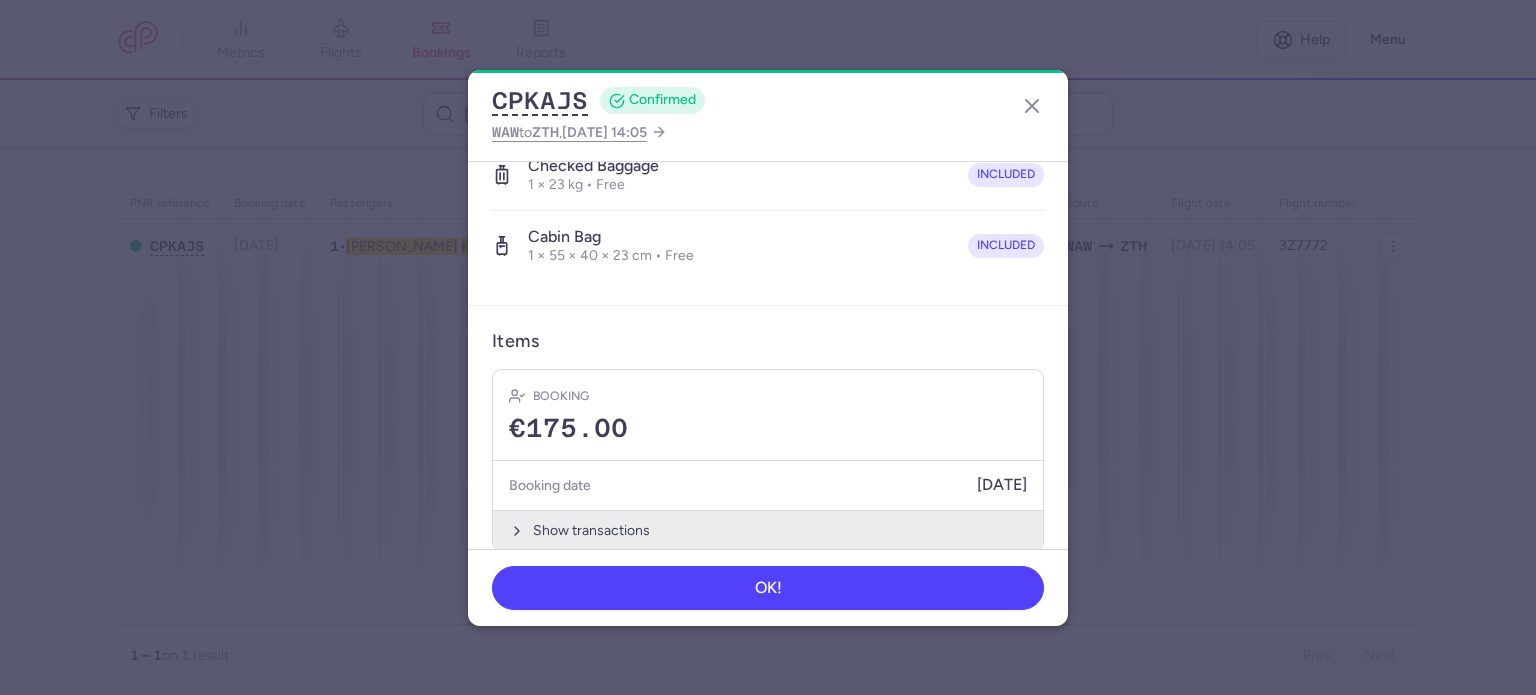 click on "Show transactions" at bounding box center [768, 530] 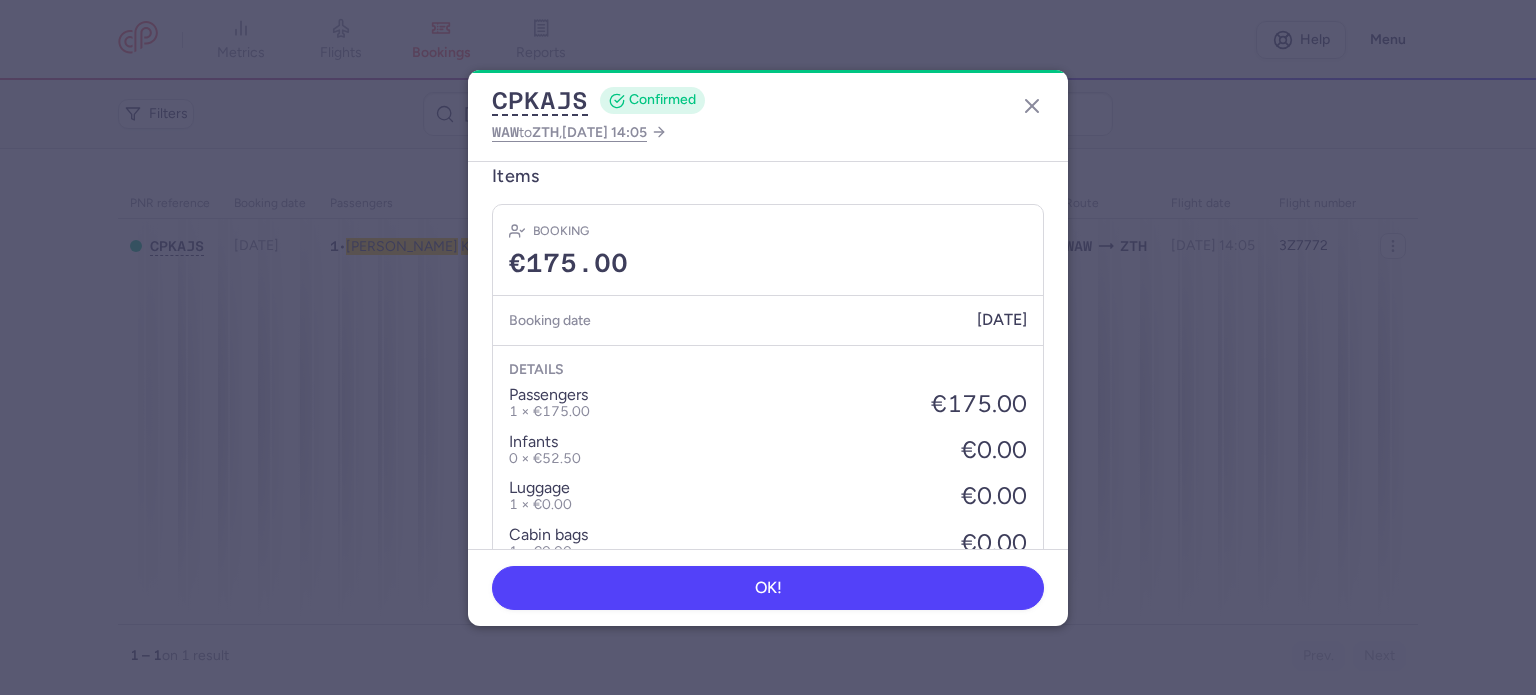 scroll, scrollTop: 700, scrollLeft: 0, axis: vertical 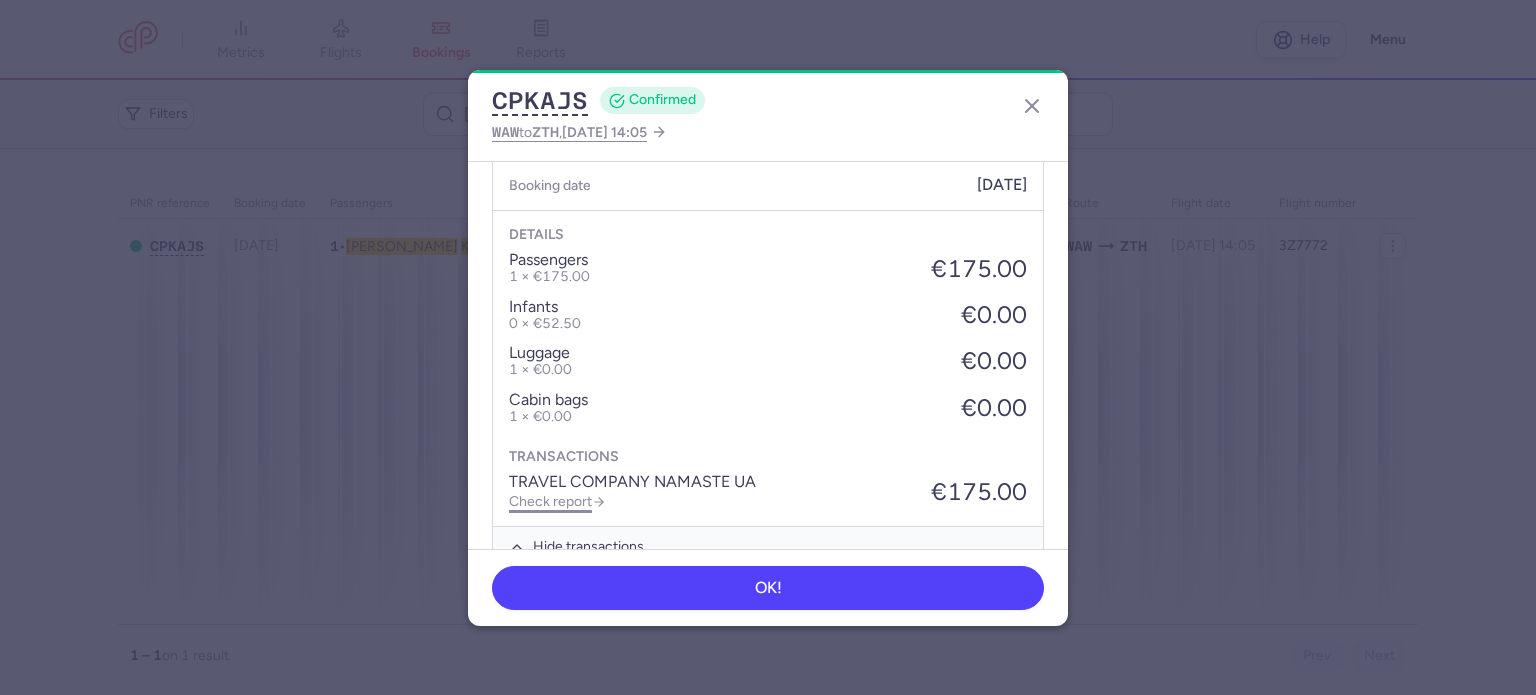 click on "Check report" 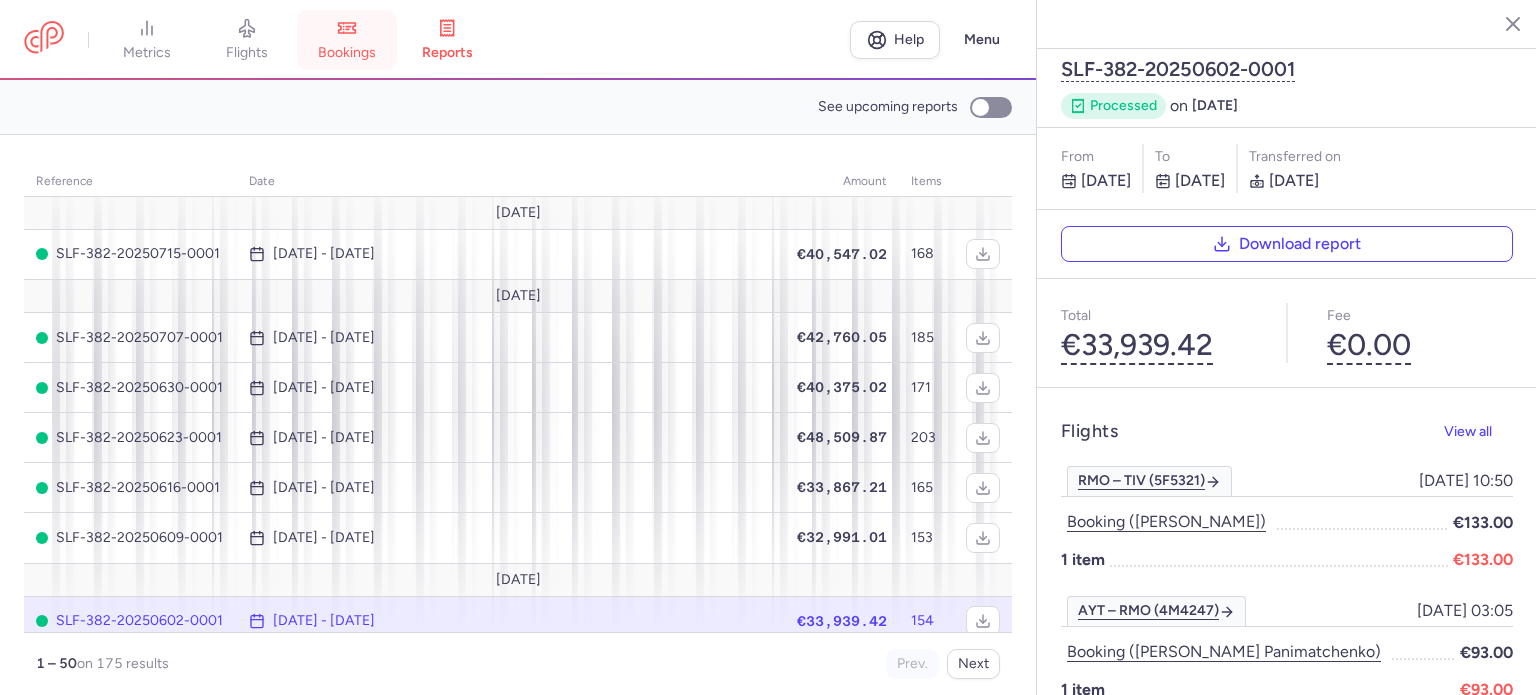 click on "bookings" at bounding box center [347, 53] 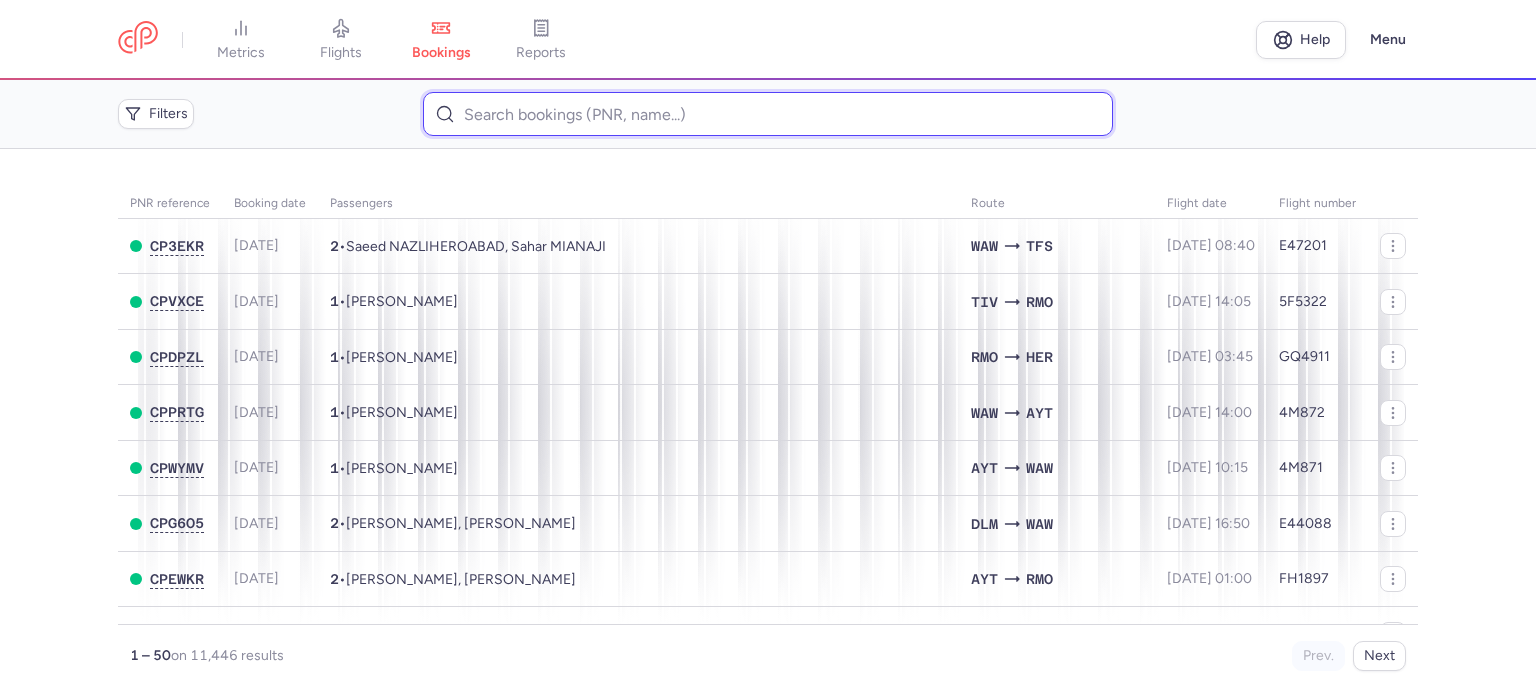 paste on "MAYILOV 	AGATA" 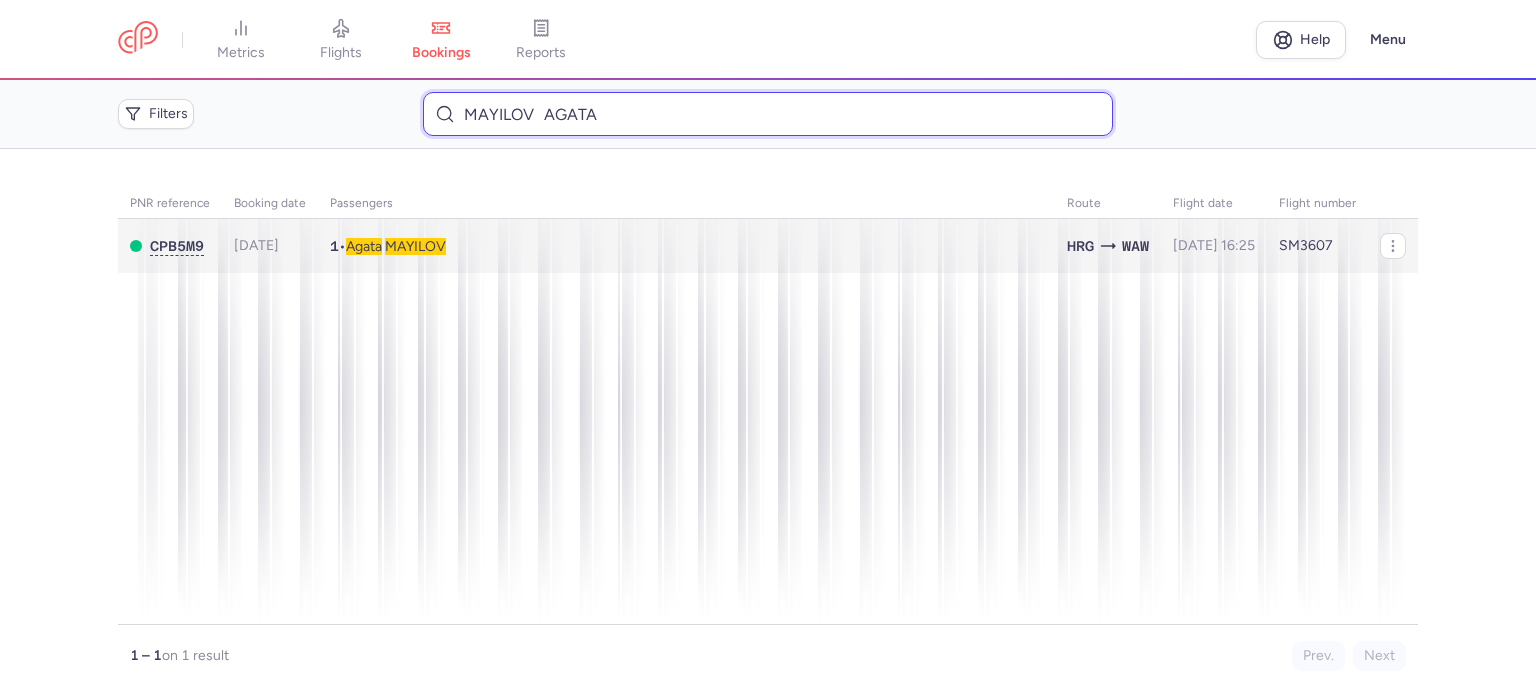 type on "MAYILOV 	AGATA" 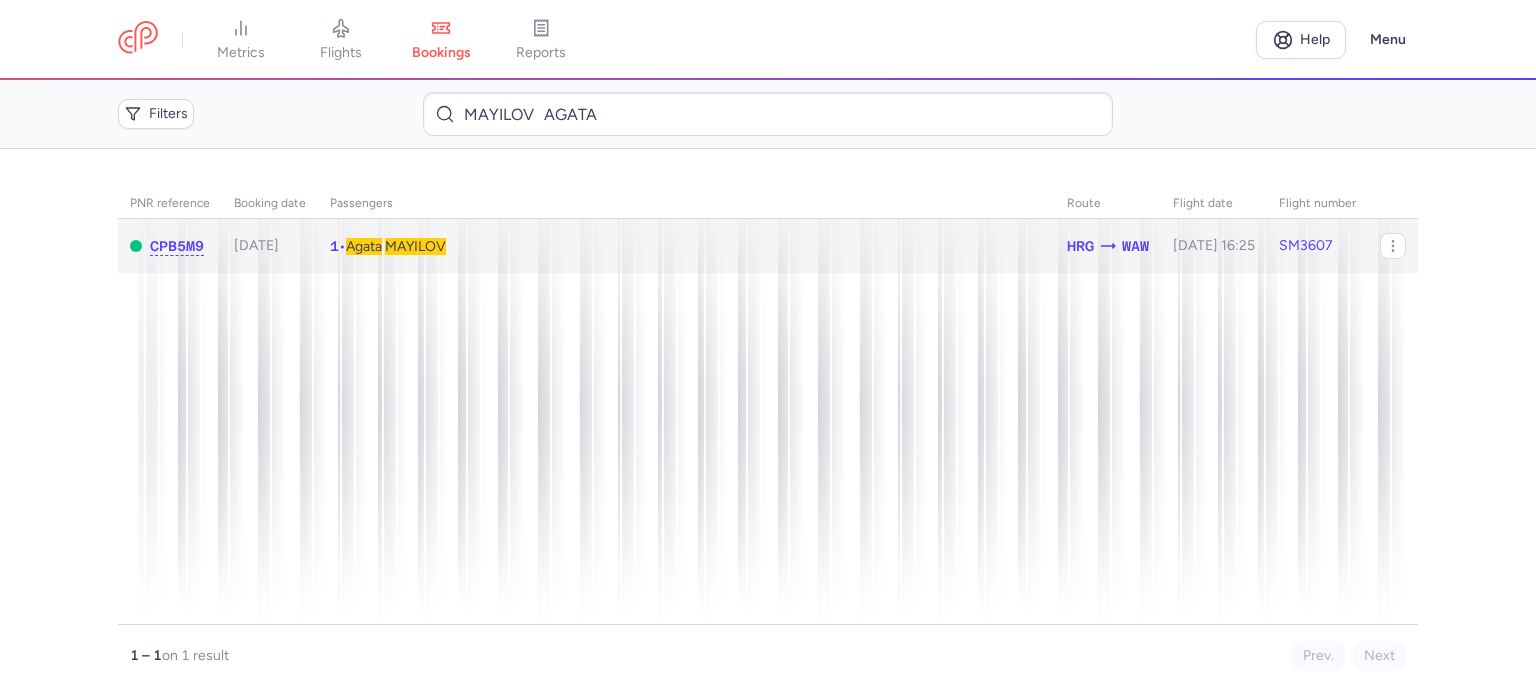 click on "MAYILOV" at bounding box center [415, 246] 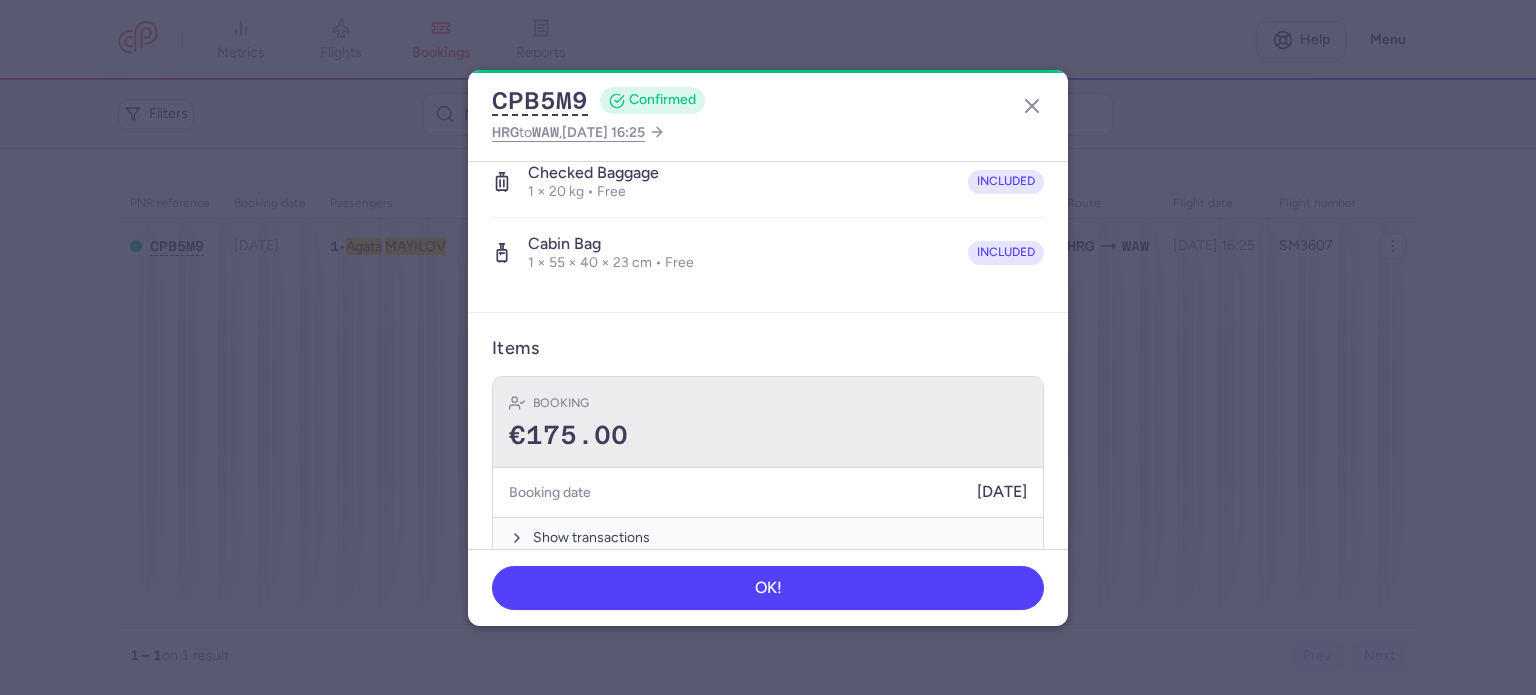 scroll, scrollTop: 423, scrollLeft: 0, axis: vertical 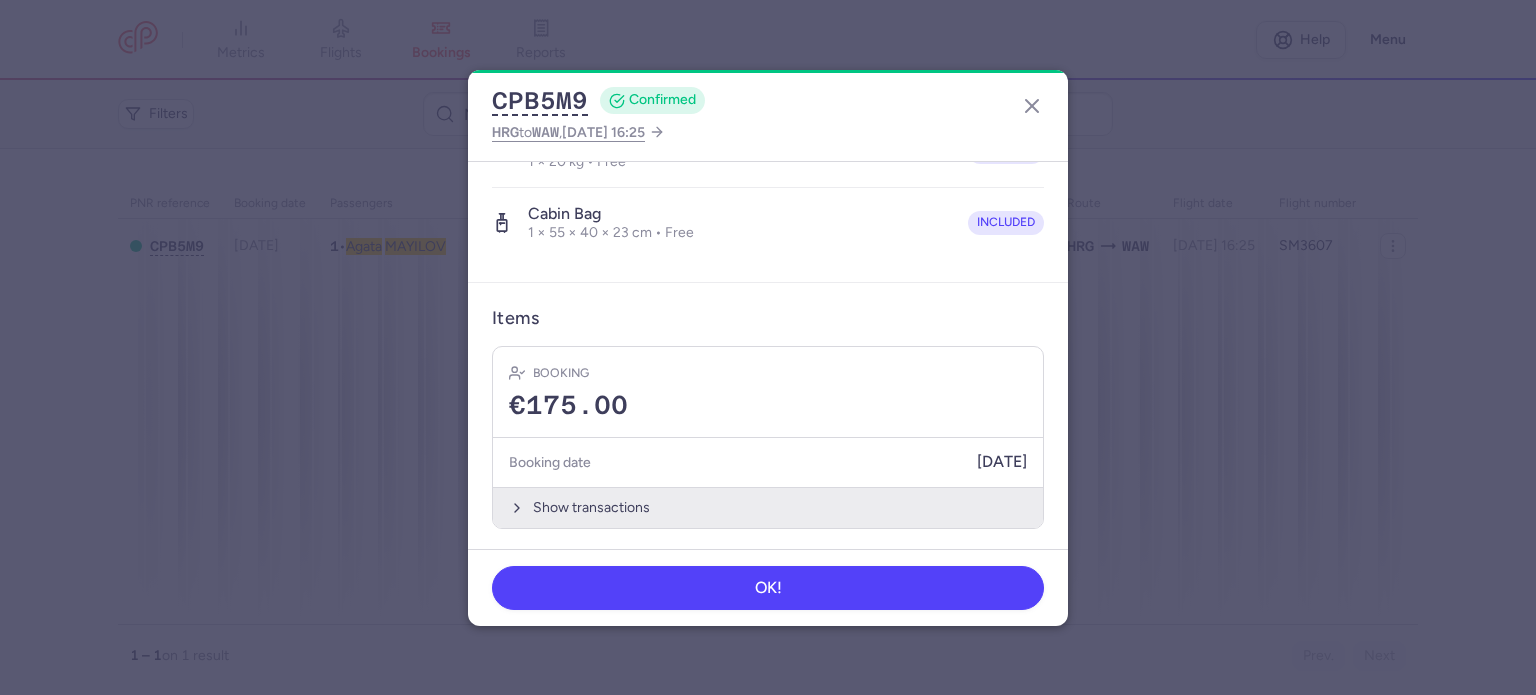 click on "Show transactions" at bounding box center [768, 507] 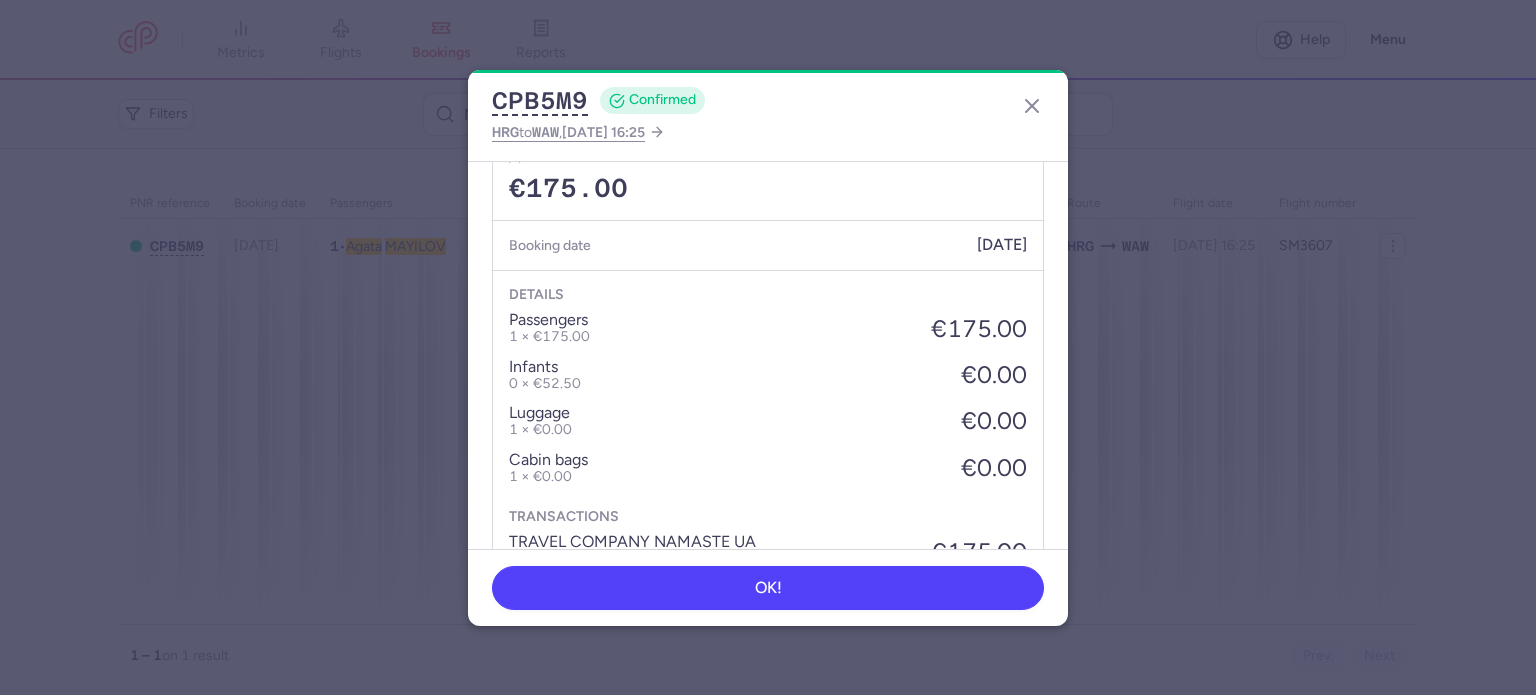 scroll, scrollTop: 739, scrollLeft: 0, axis: vertical 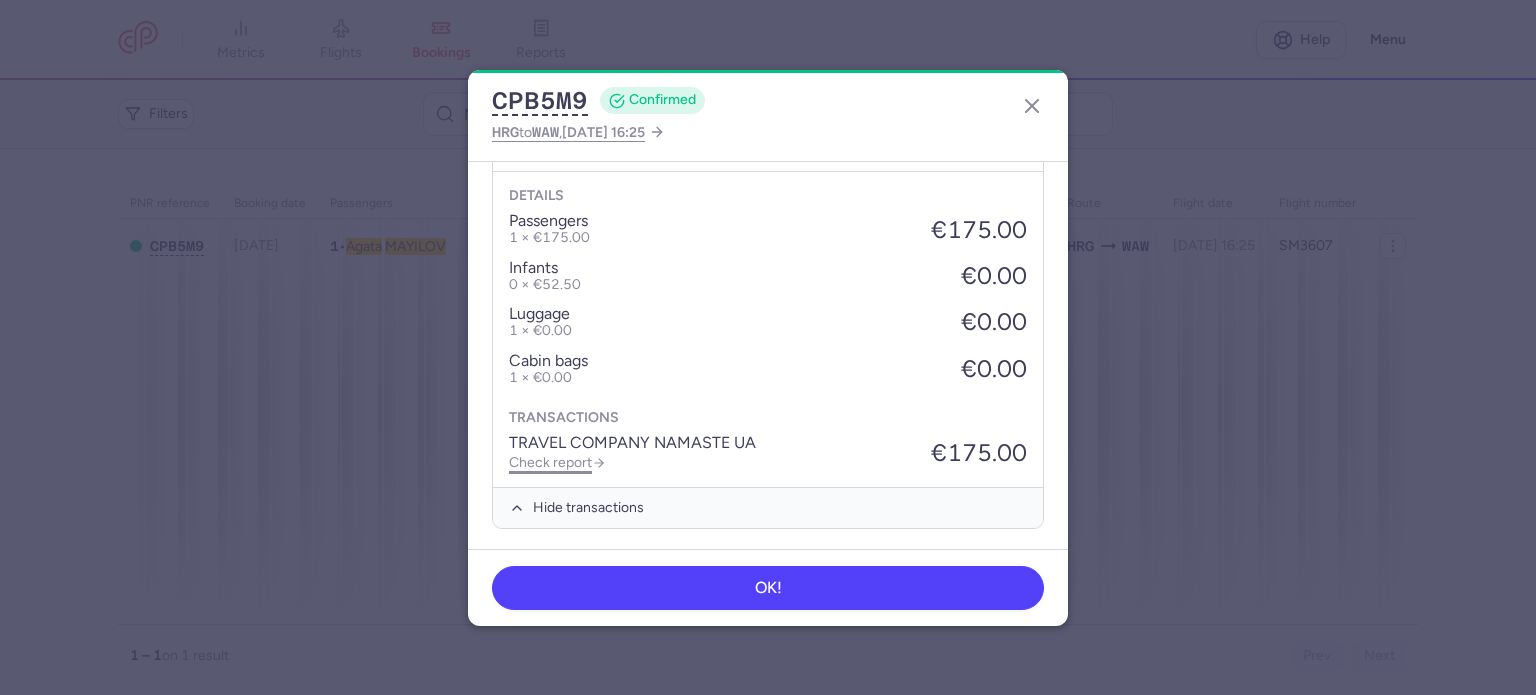 click on "Check report" 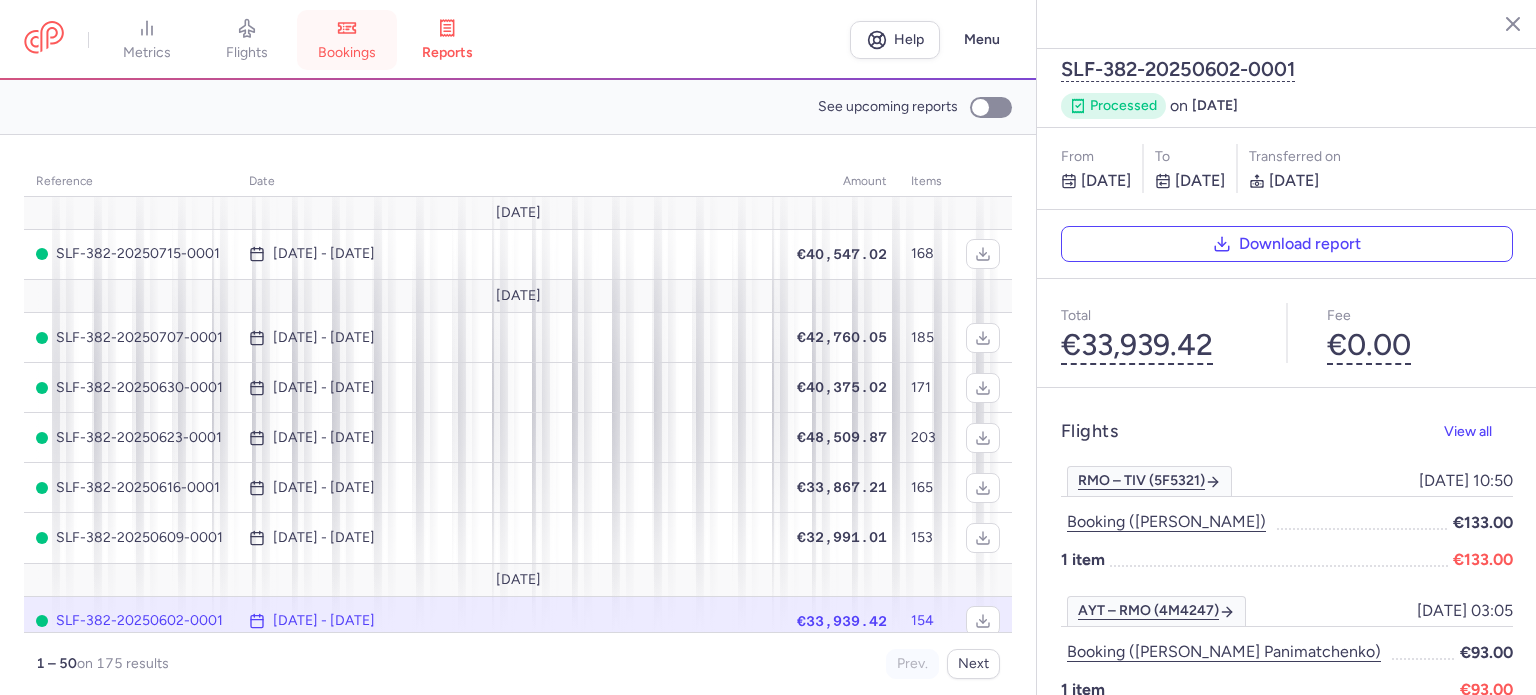 click on "bookings" at bounding box center [347, 53] 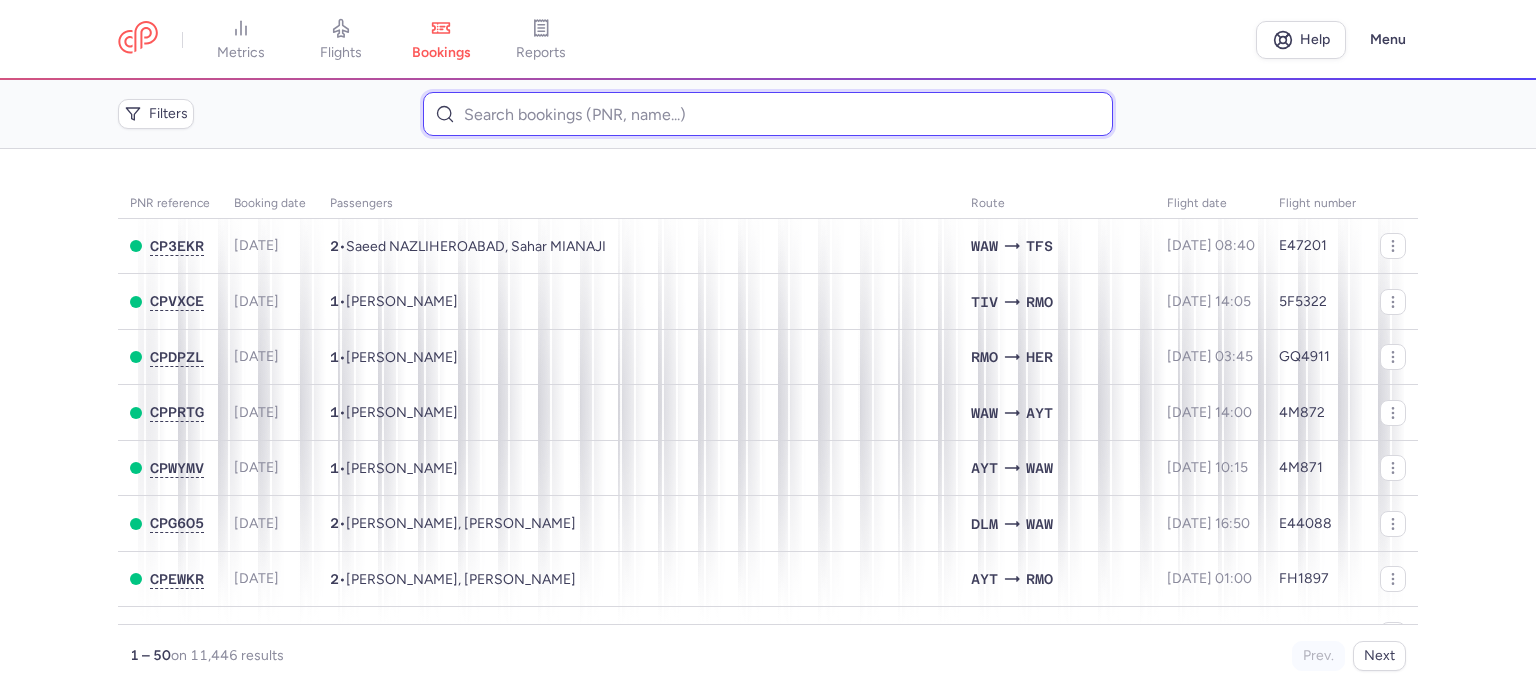 paste on "[PERSON_NAME]" 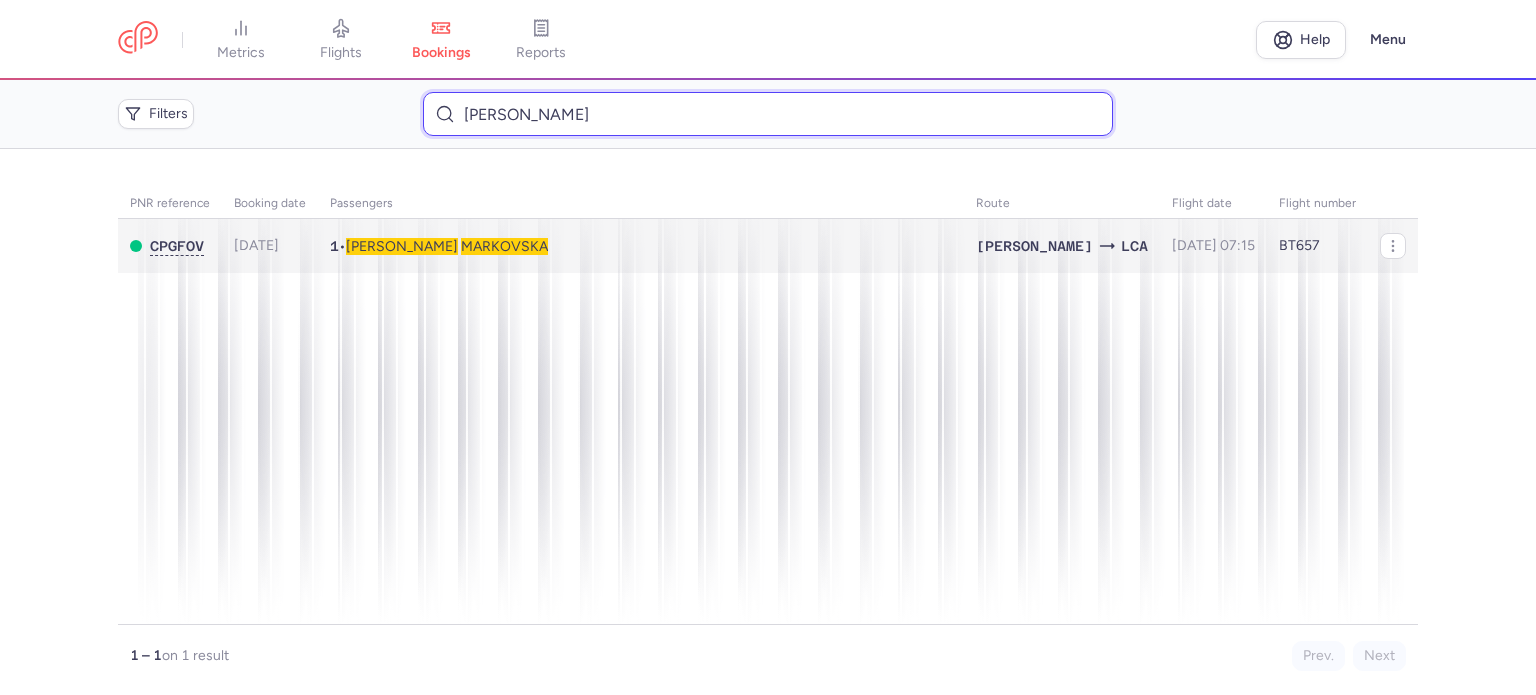 type on "[PERSON_NAME]" 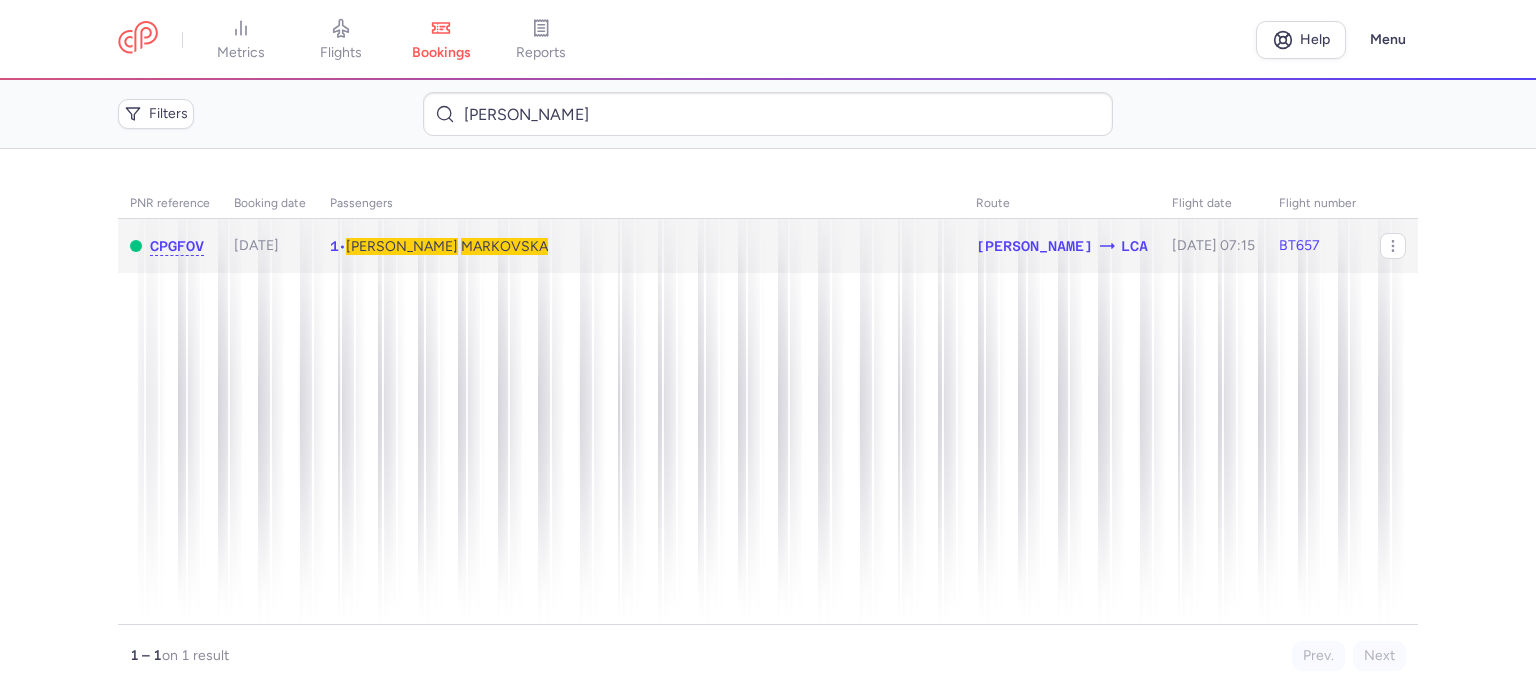click on "MARKOVSKA" at bounding box center [504, 246] 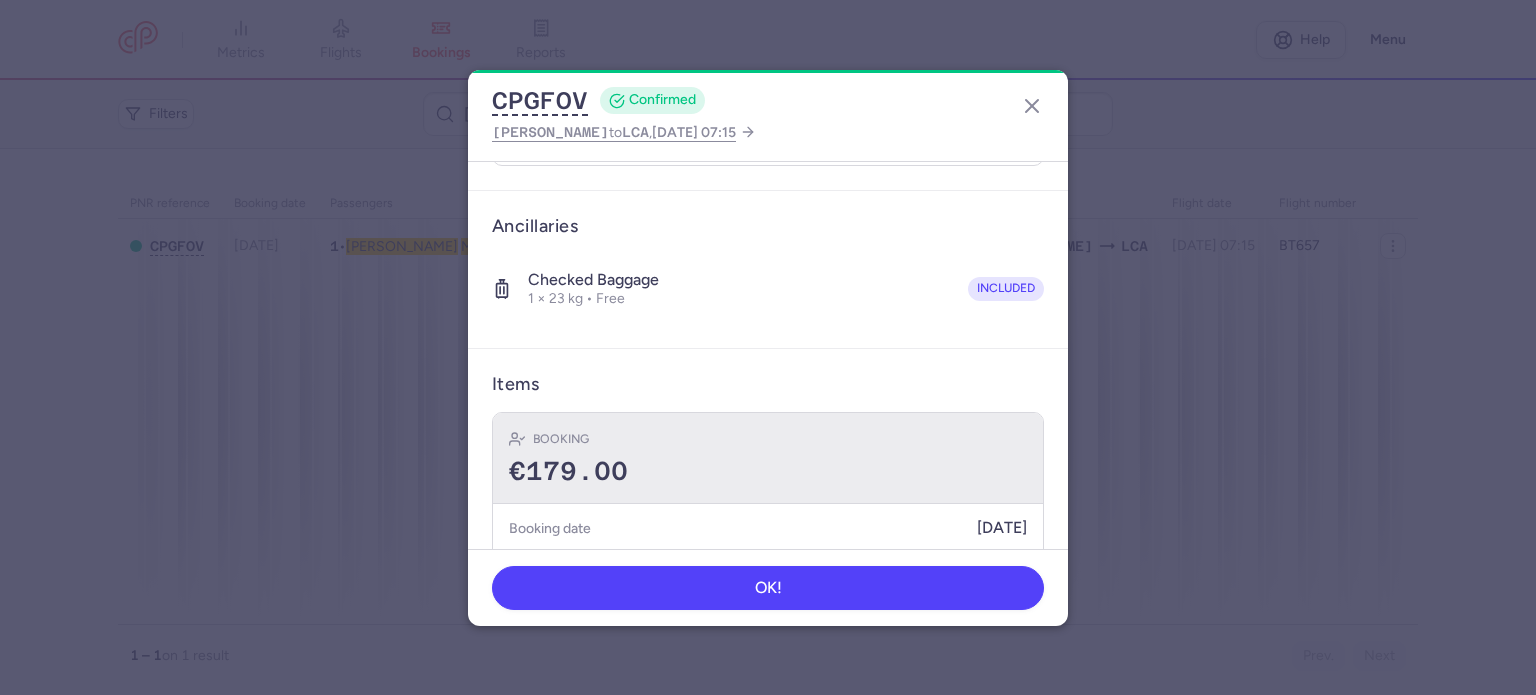 scroll, scrollTop: 352, scrollLeft: 0, axis: vertical 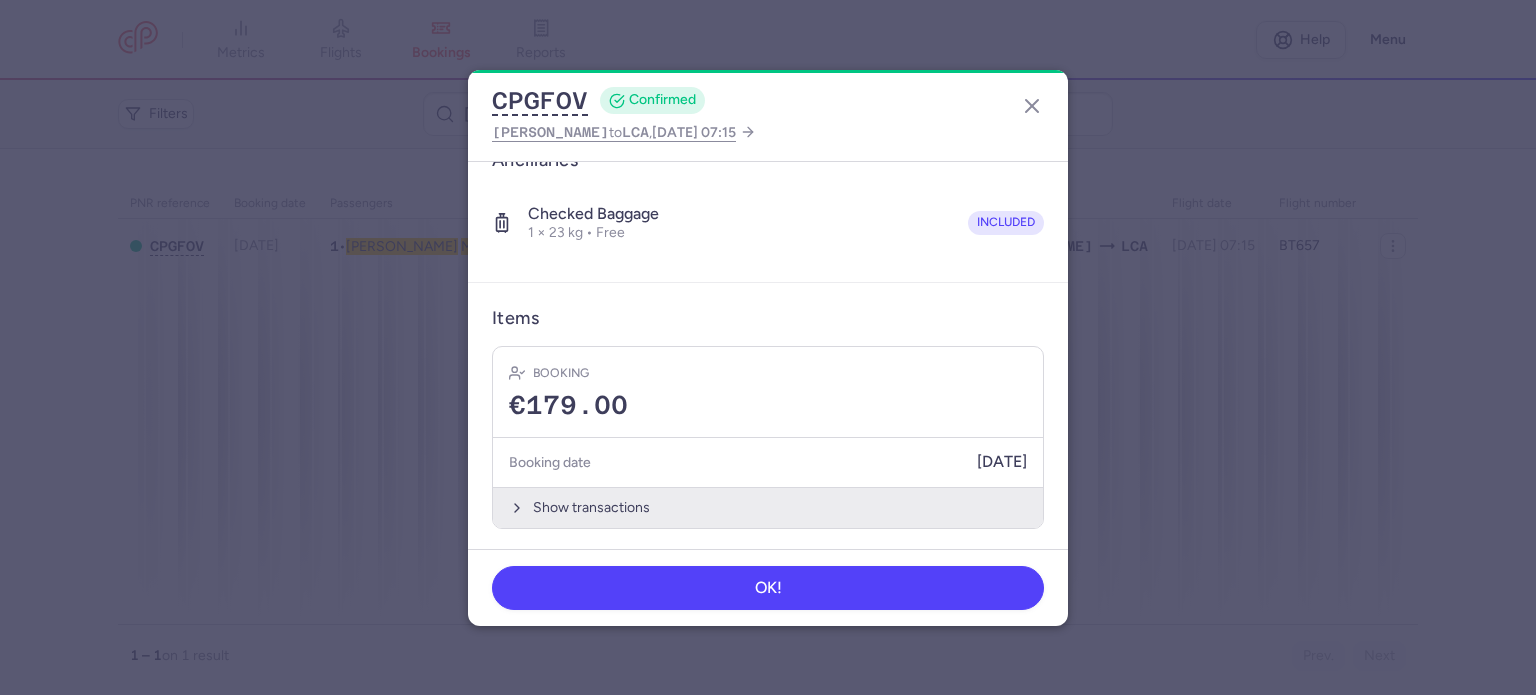 click on "Show transactions" at bounding box center (768, 507) 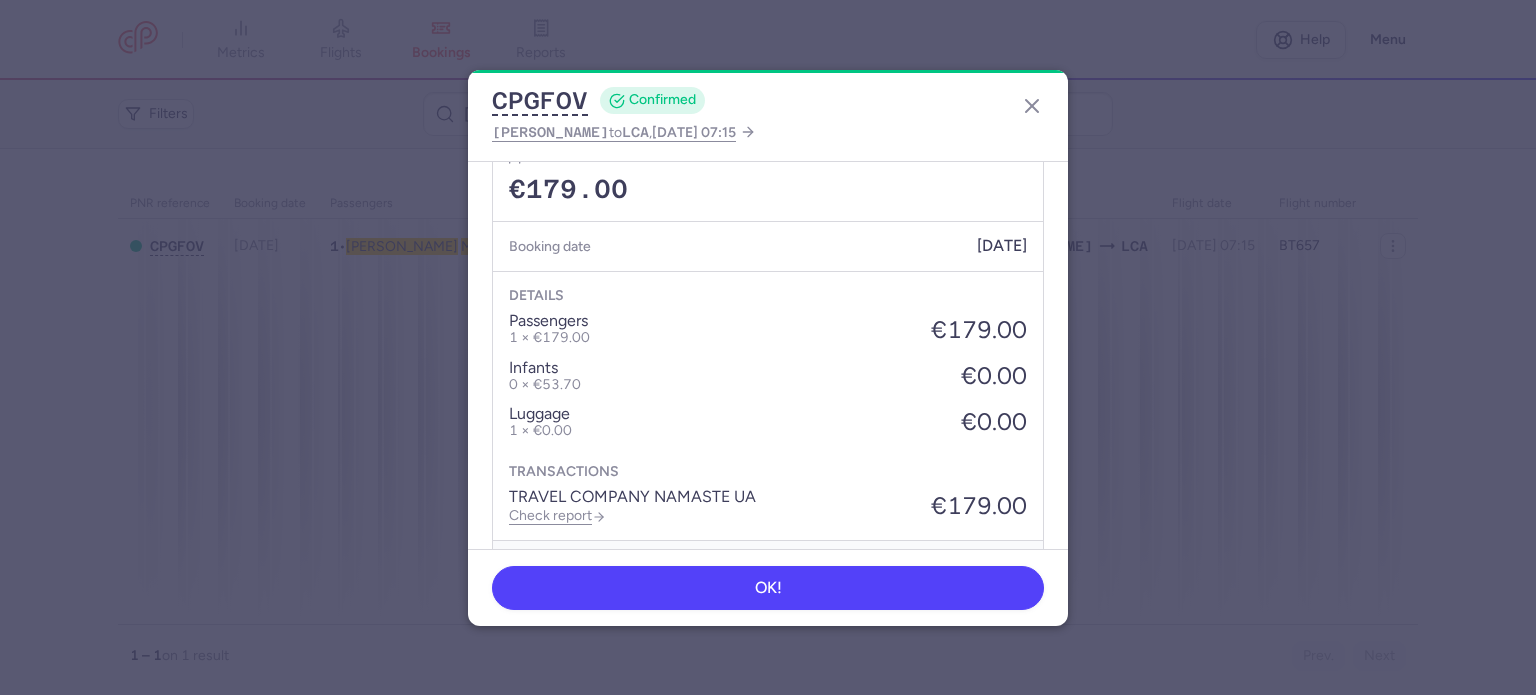 scroll, scrollTop: 621, scrollLeft: 0, axis: vertical 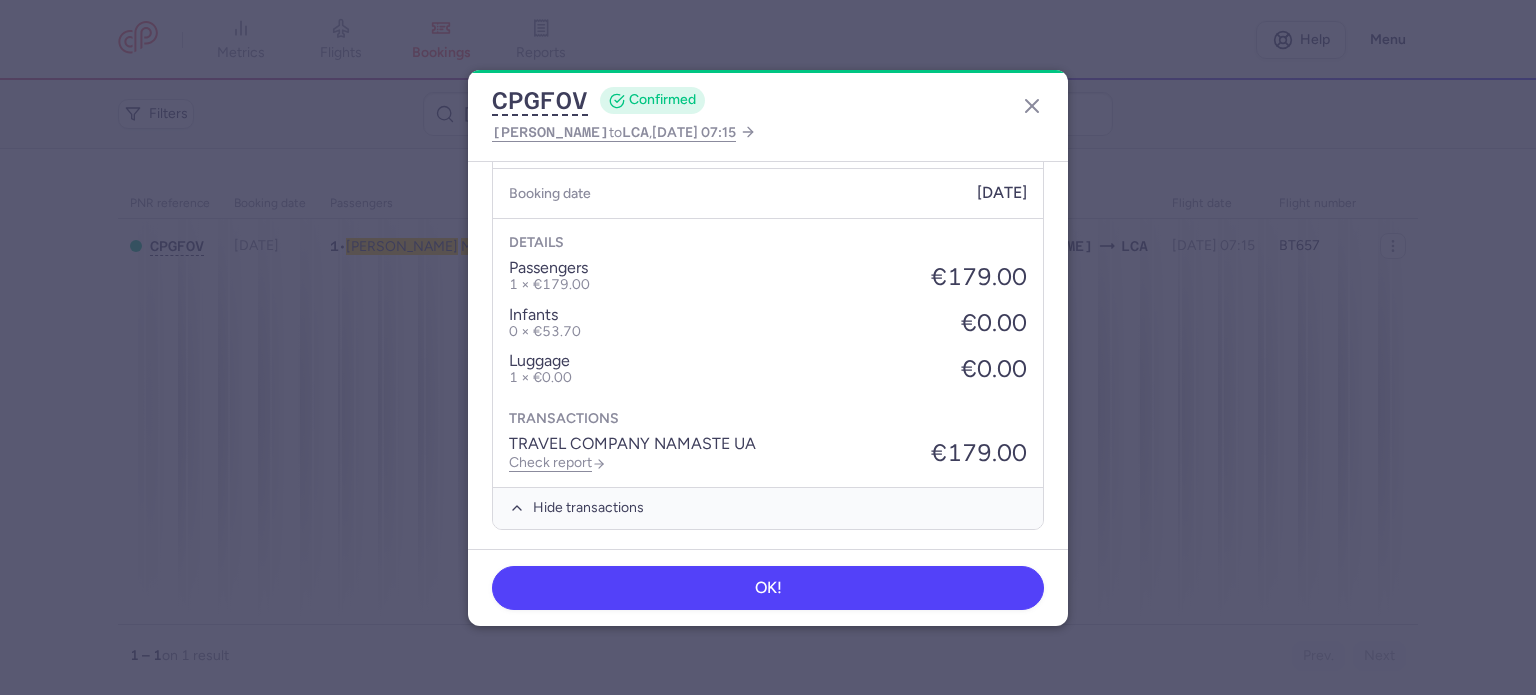 click on "TRAVEL COMPANY NAMASTE UA" at bounding box center [632, 444] 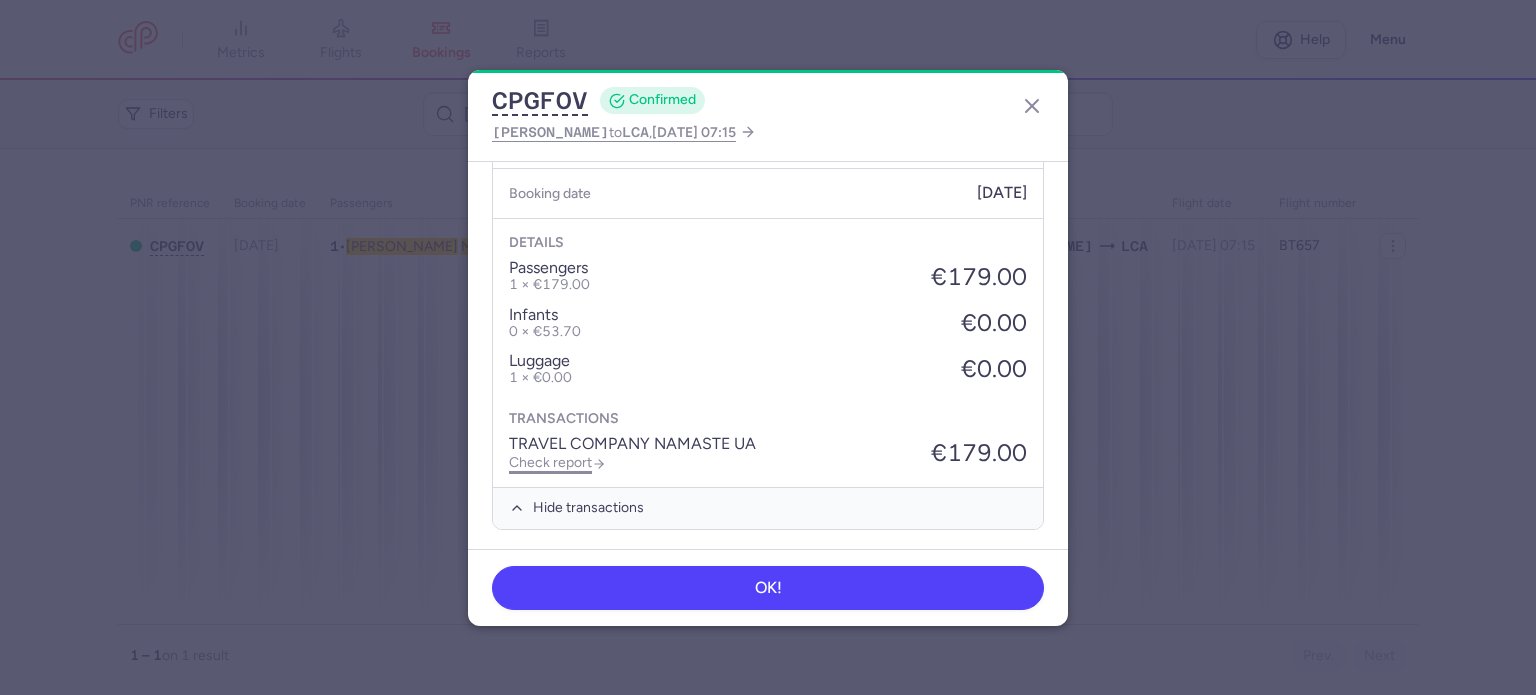 click on "Check report" 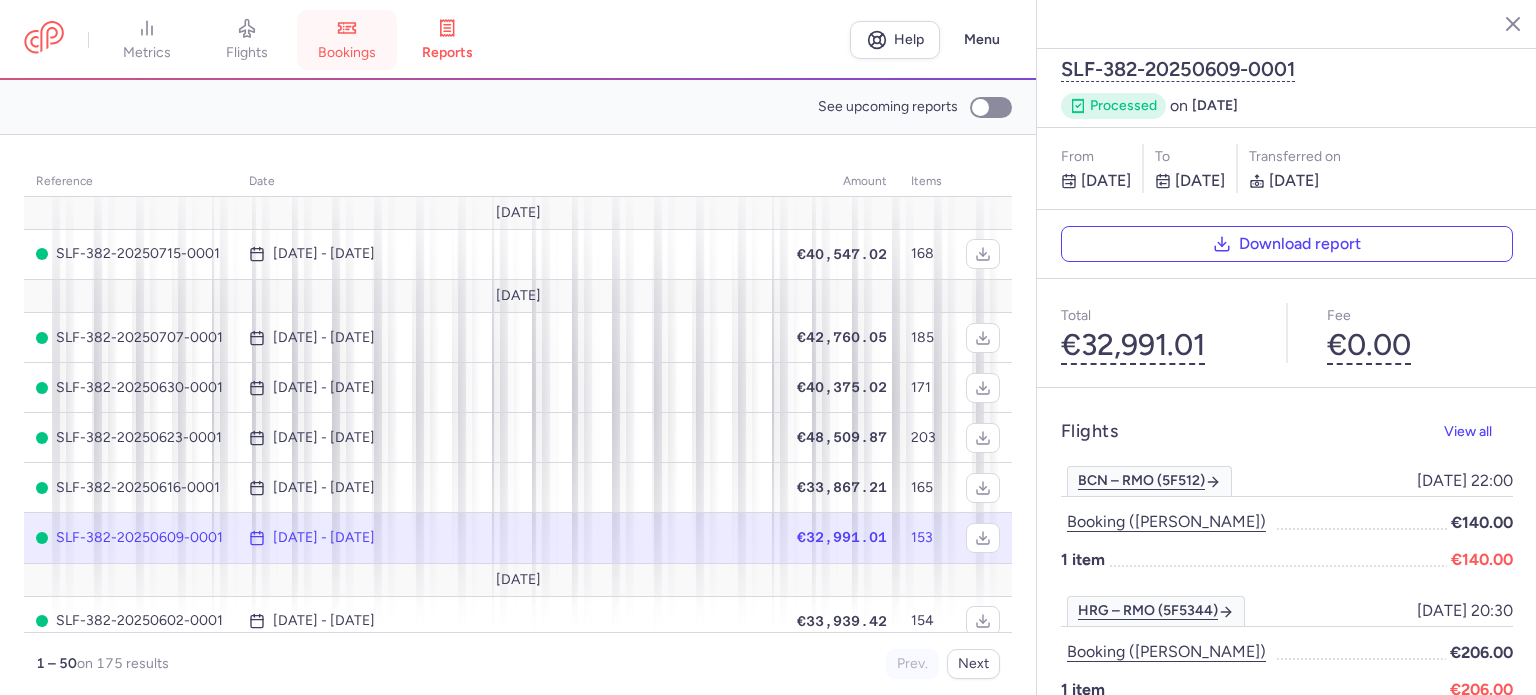 click on "bookings" at bounding box center (347, 40) 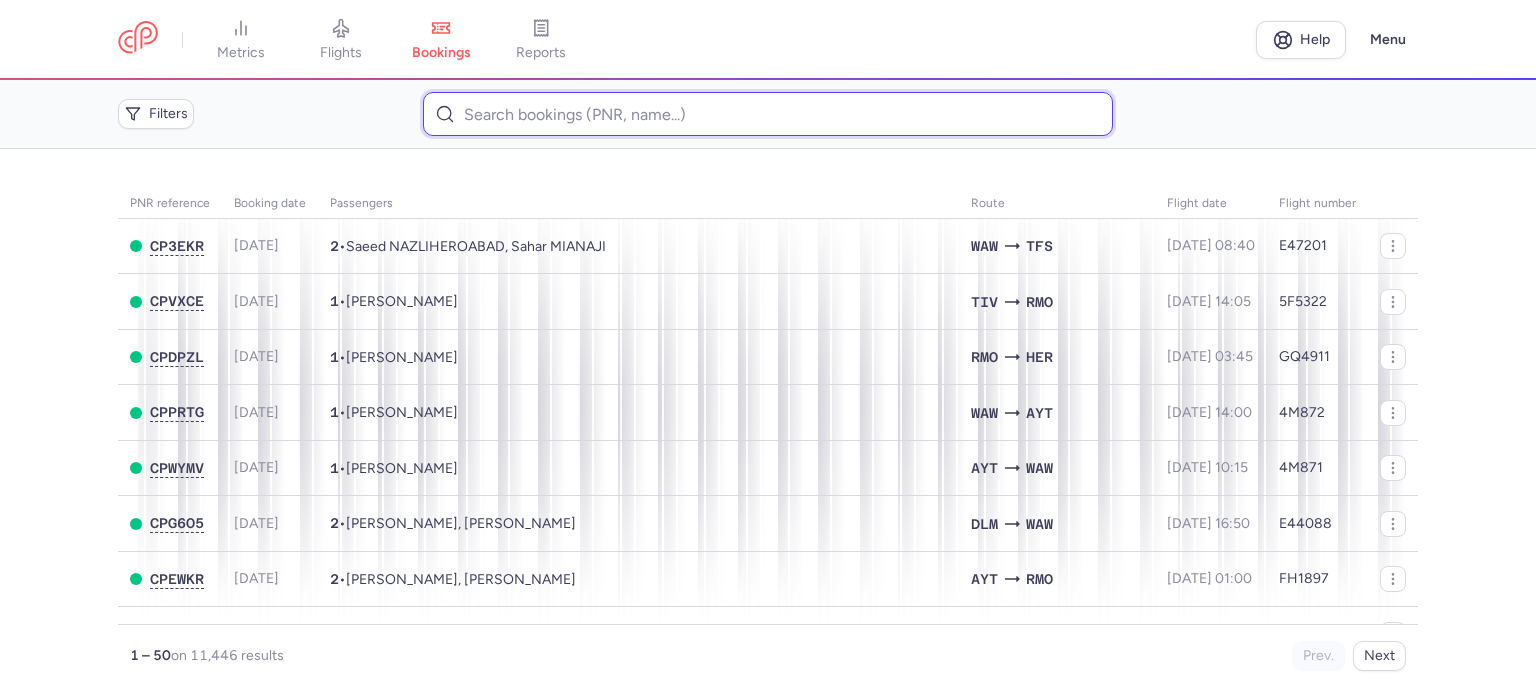 paste on "SILSKA 	[PERSON_NAME]" 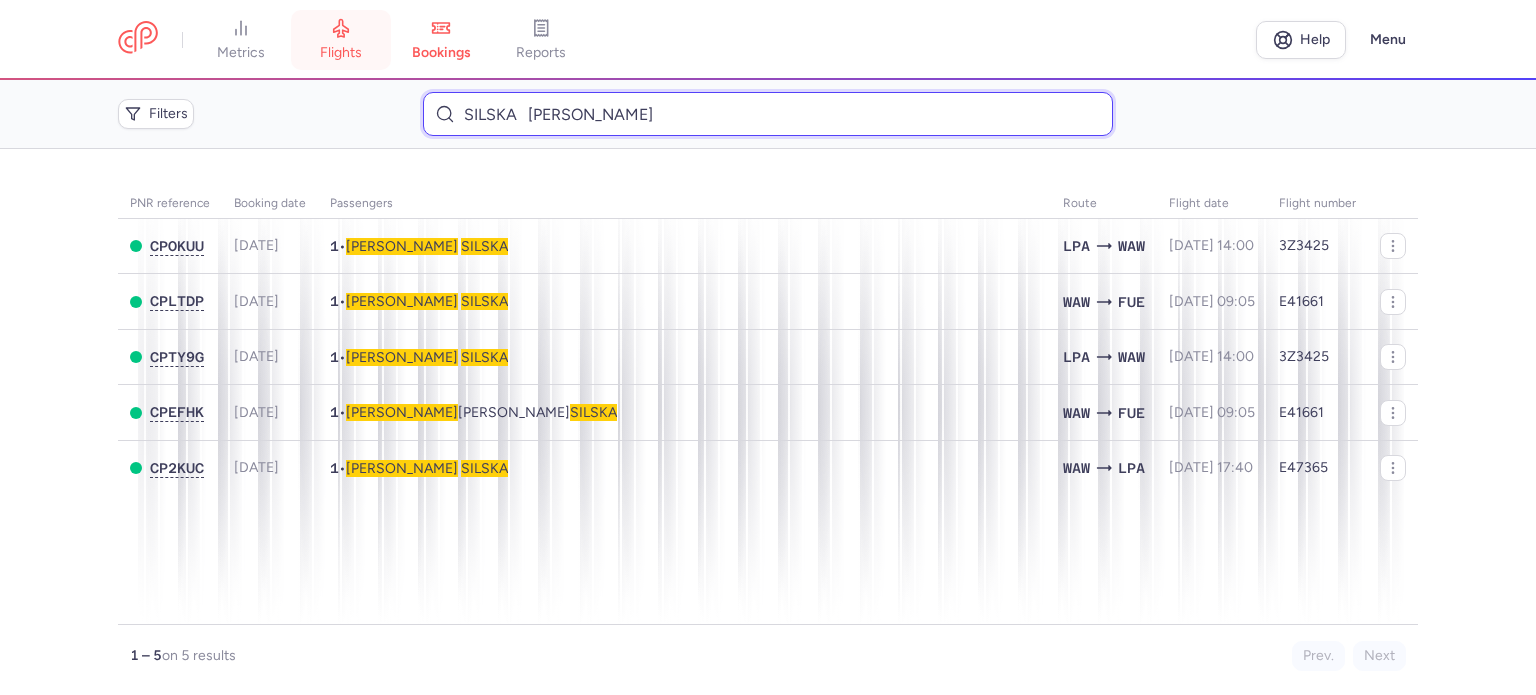 type on "SILSKA 	[PERSON_NAME]" 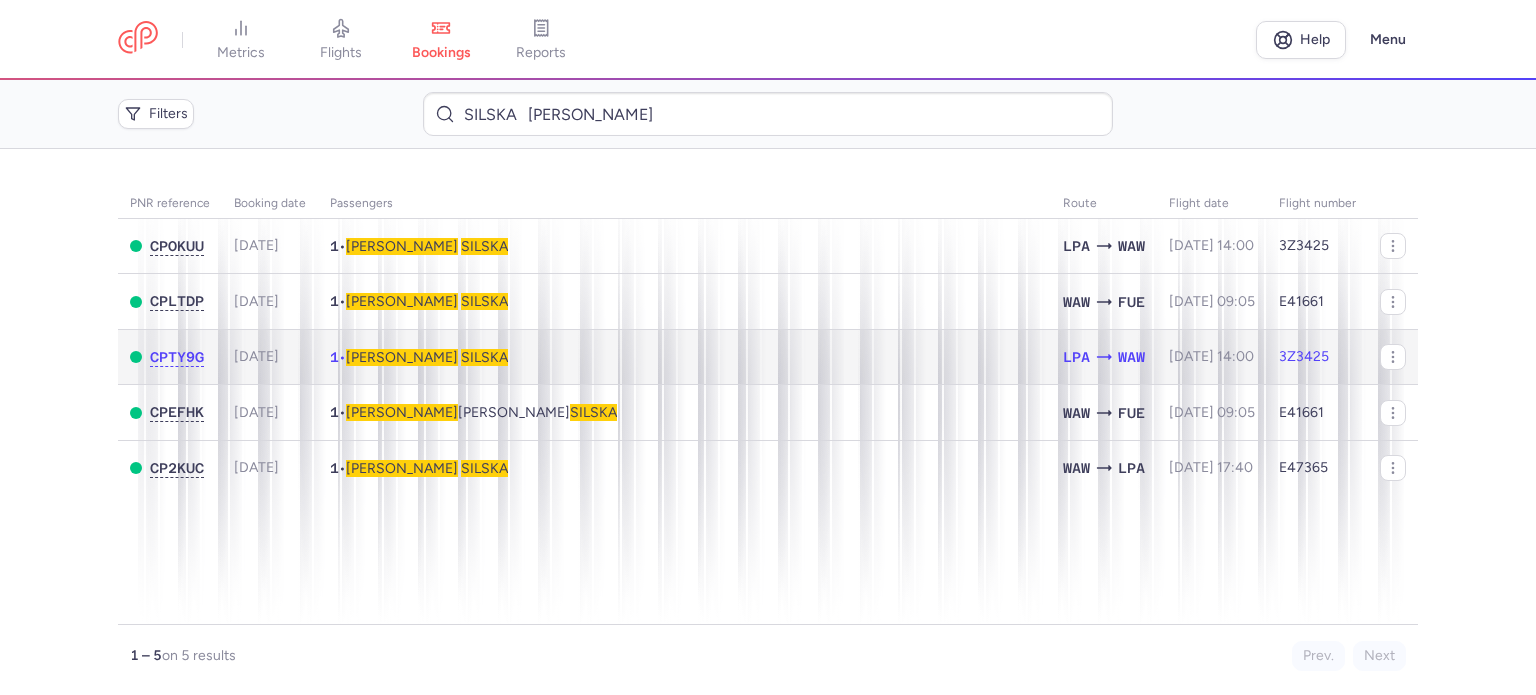 click on "SILSKA" at bounding box center (484, 357) 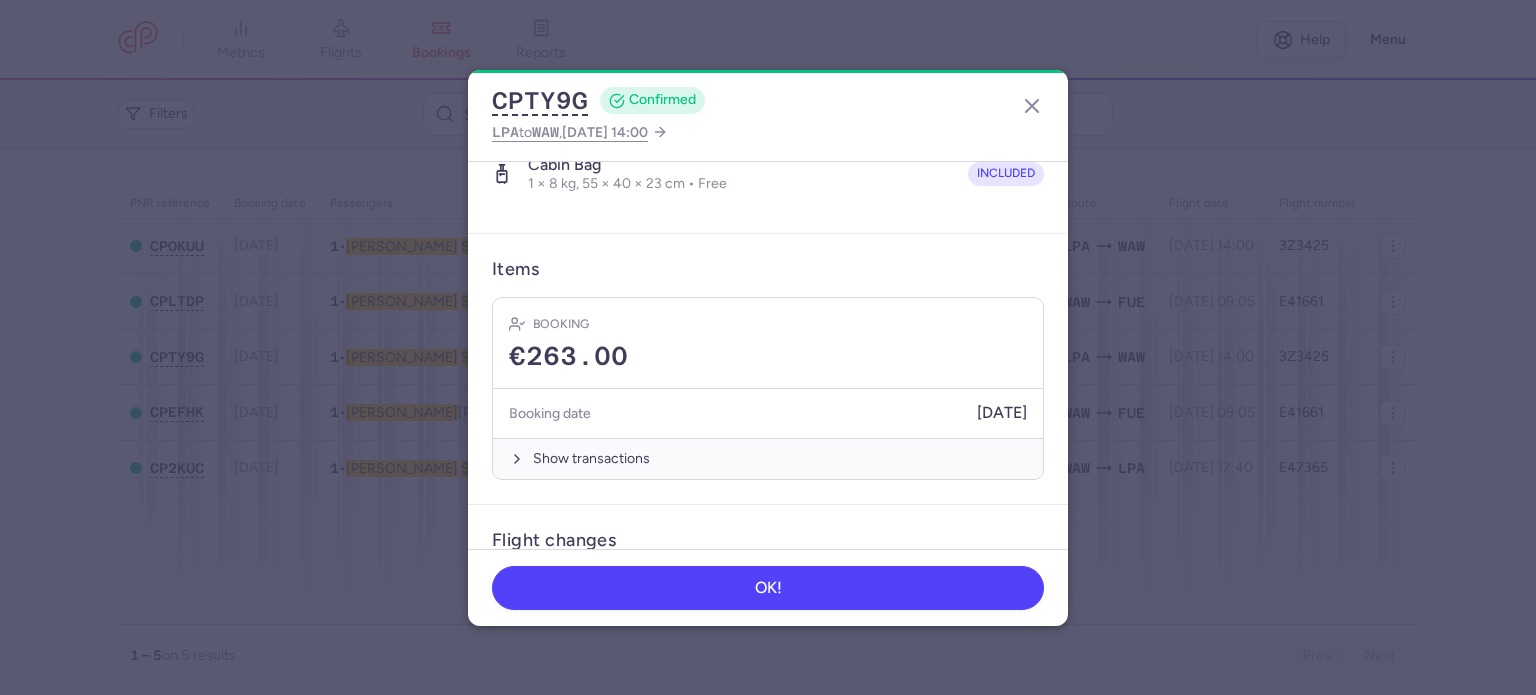 scroll, scrollTop: 569, scrollLeft: 0, axis: vertical 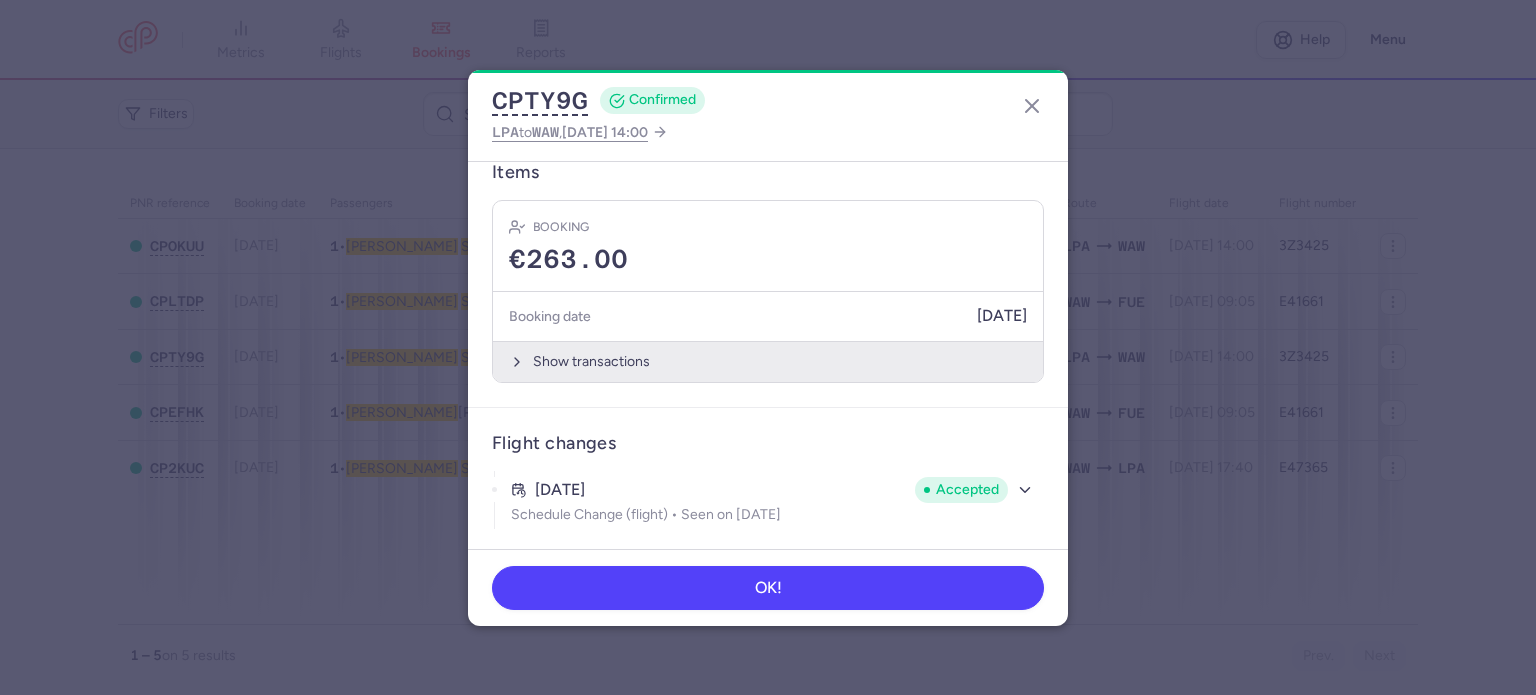 click on "Show transactions" at bounding box center [768, 361] 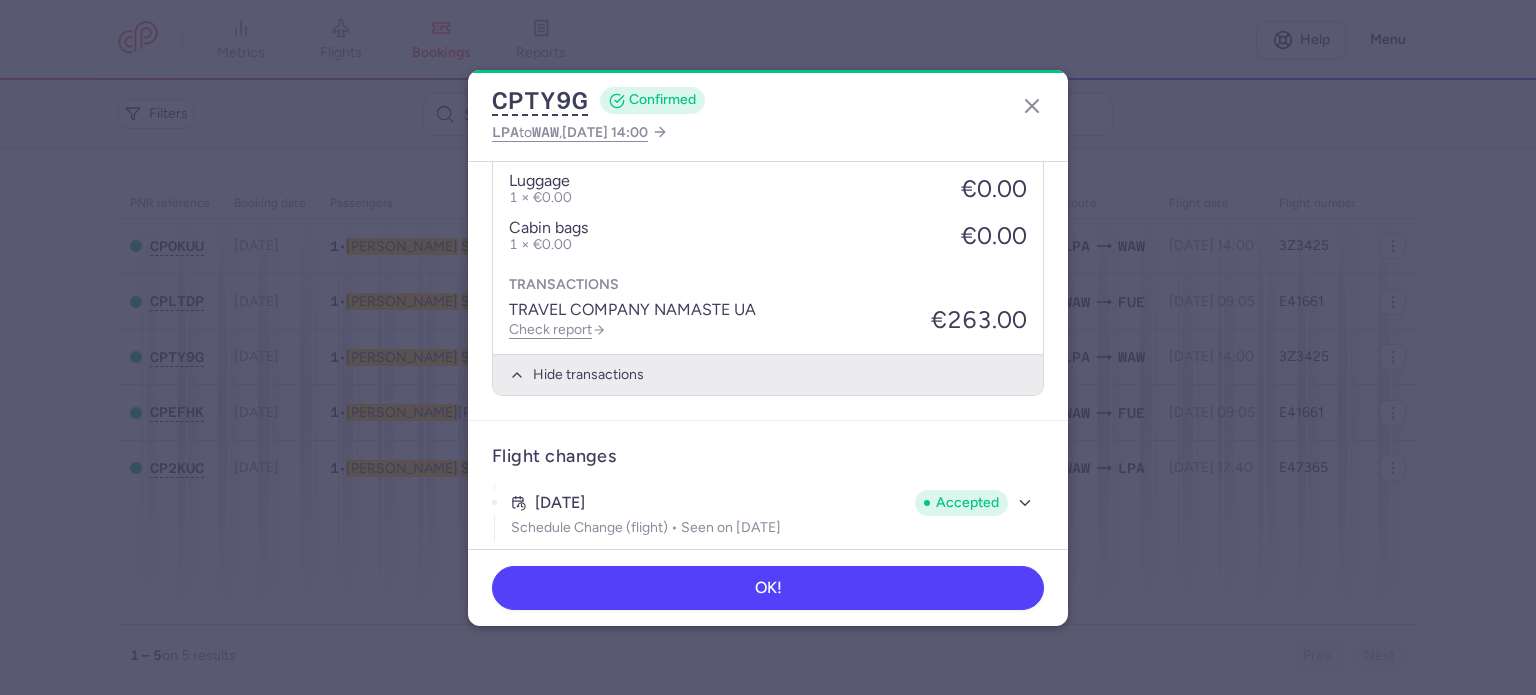 scroll, scrollTop: 884, scrollLeft: 0, axis: vertical 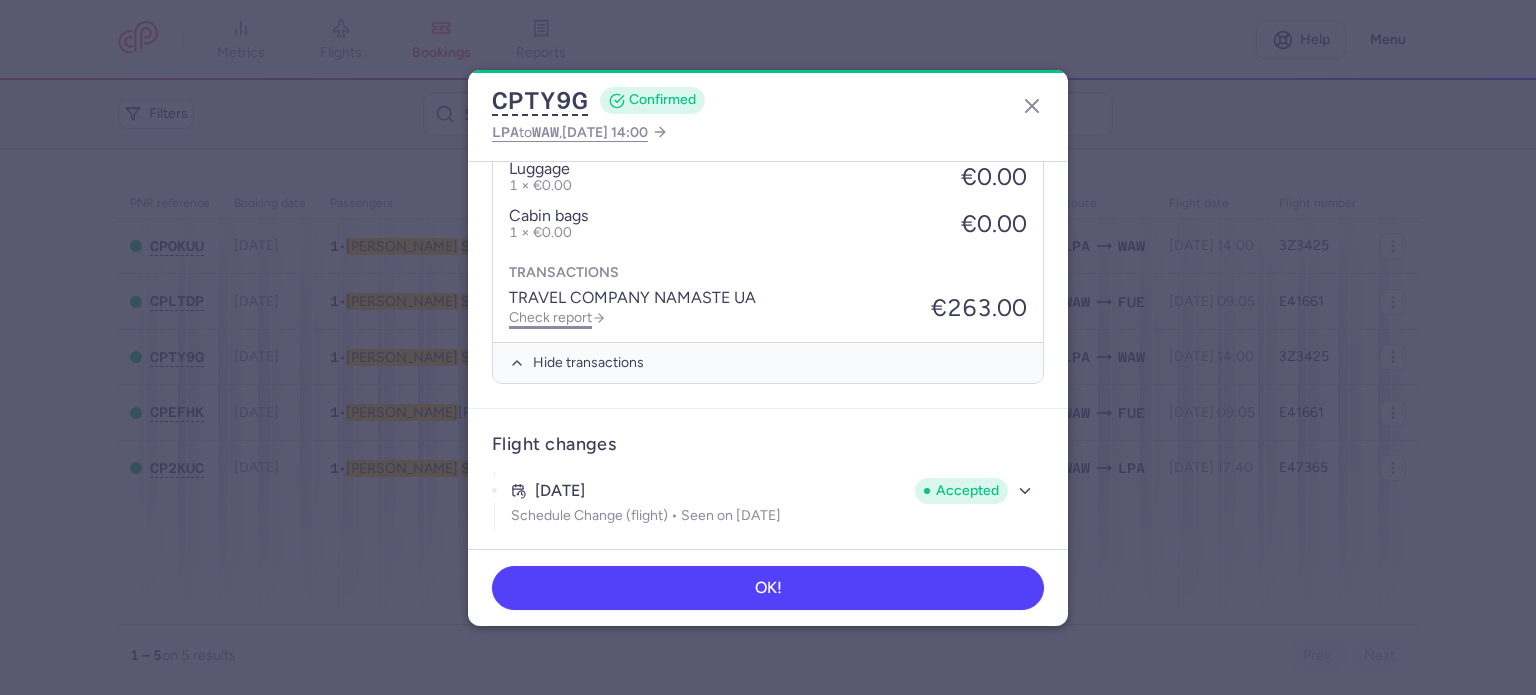 click on "Check report" 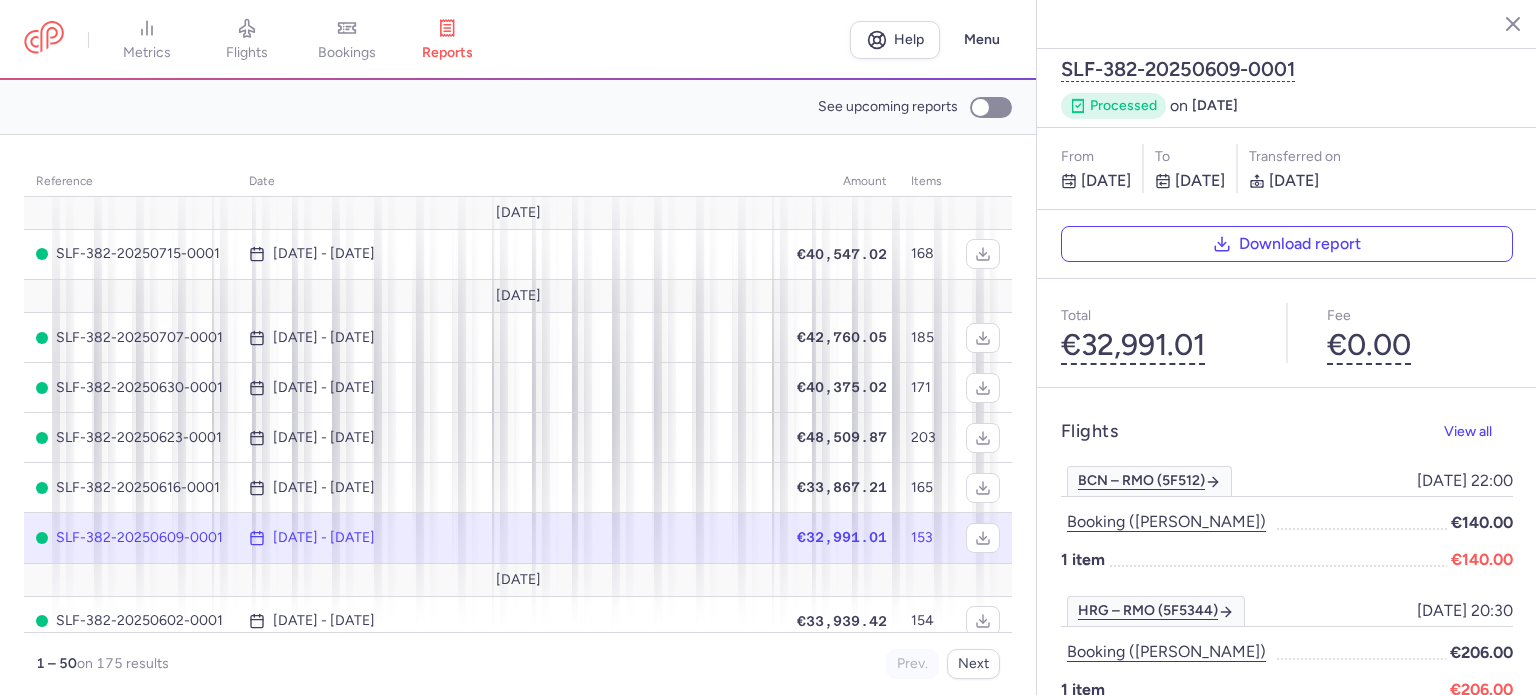 click 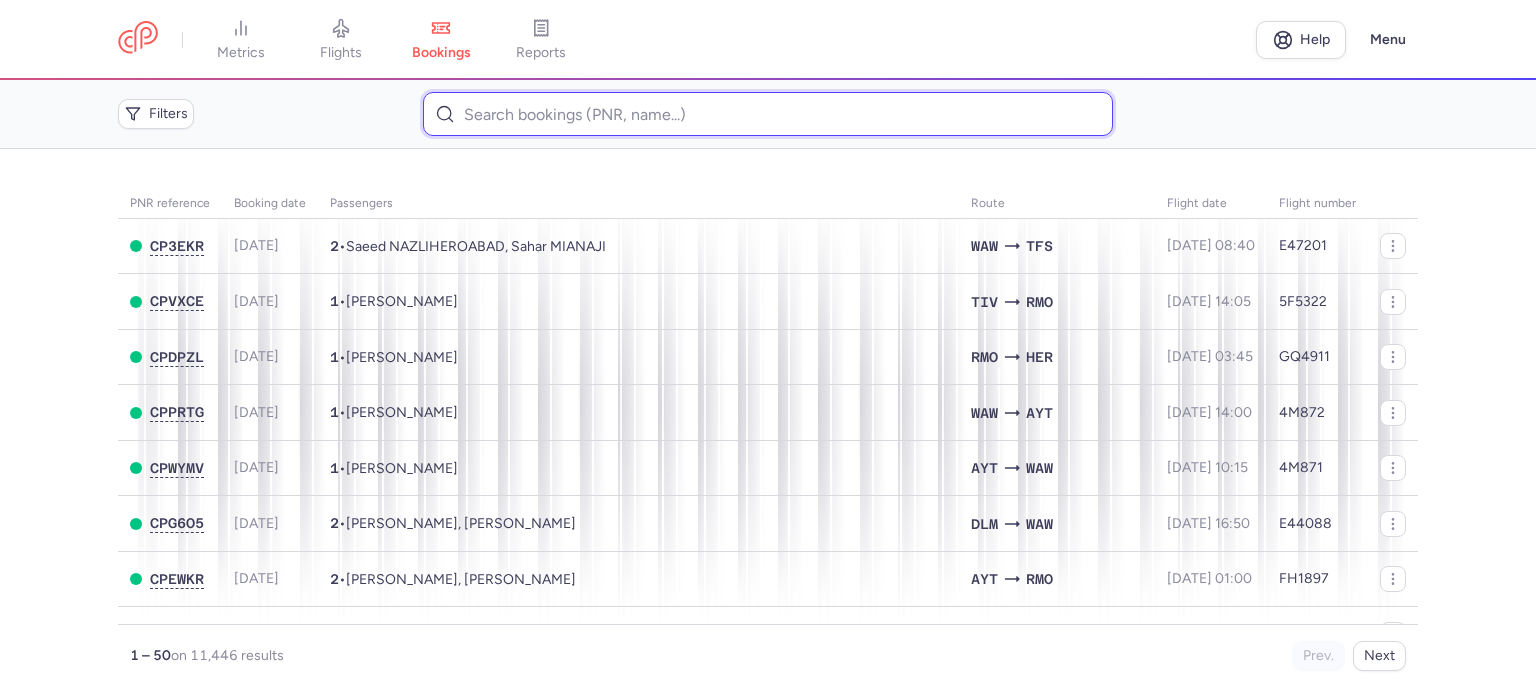 paste on "TIUNINAS 	OLEGAS" 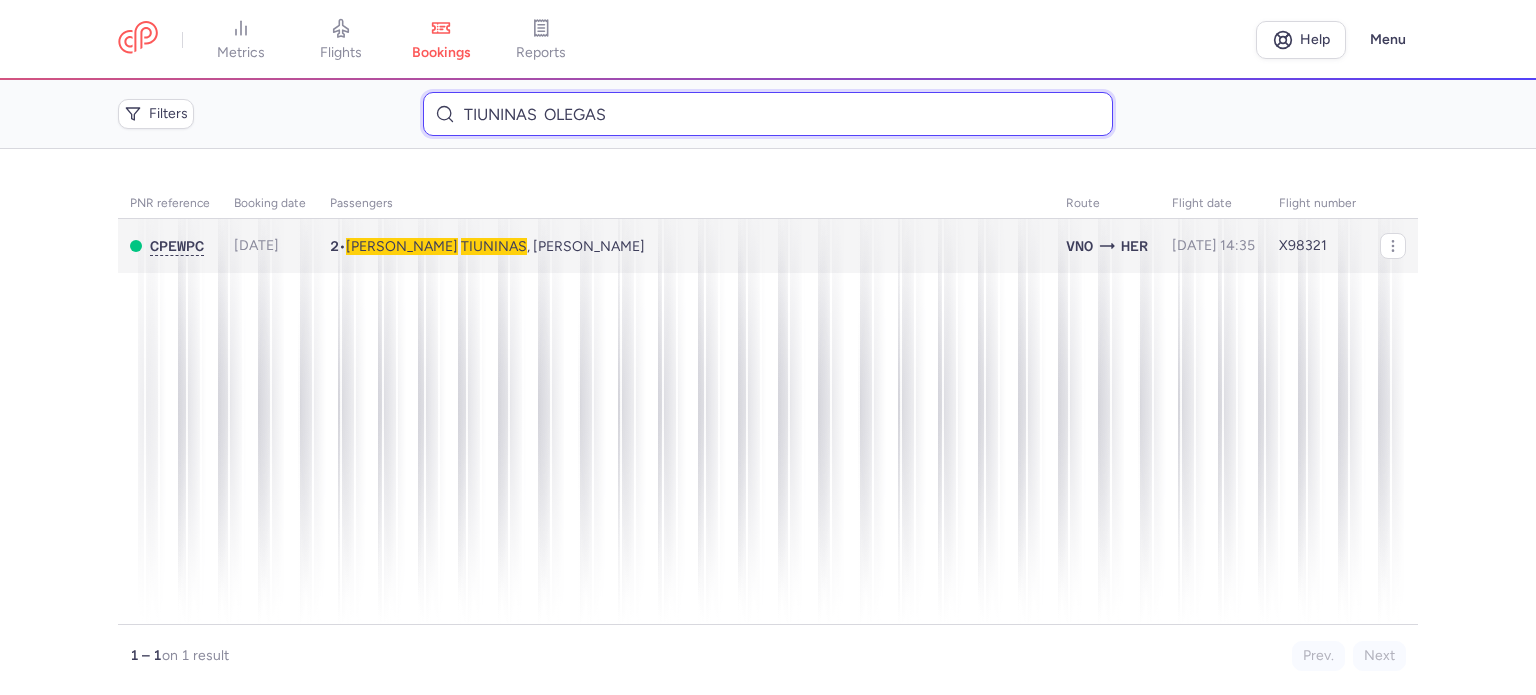 type on "TIUNINAS 	OLEGAS" 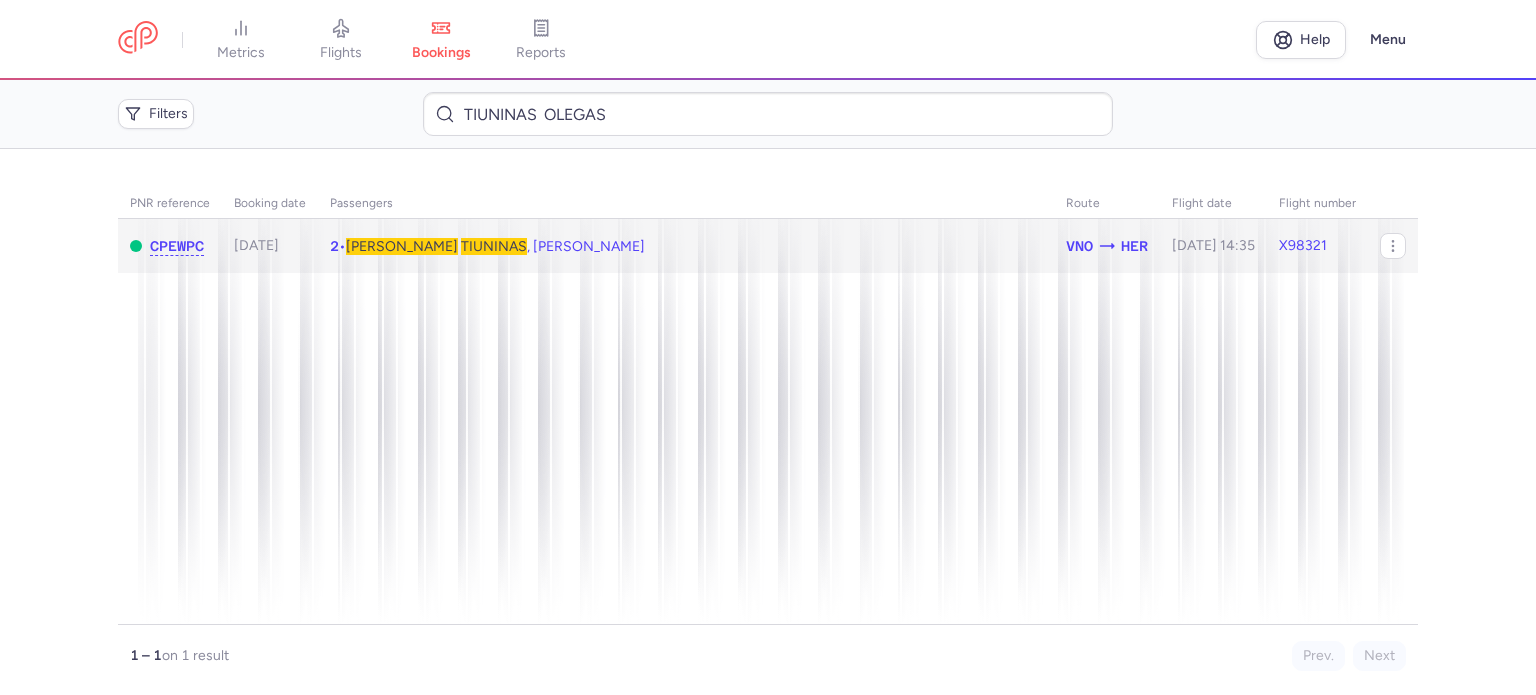 click on "2  •  [PERSON_NAME] , [PERSON_NAME]" 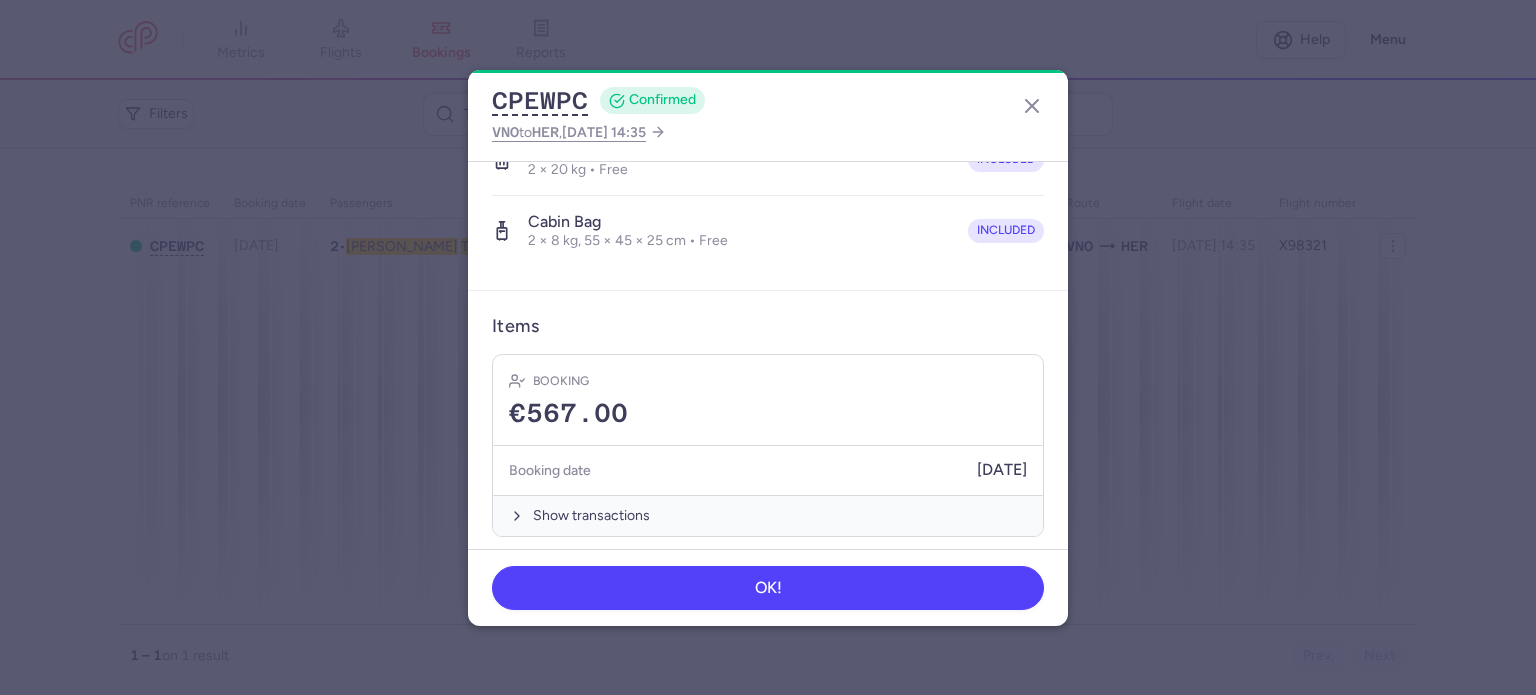 scroll, scrollTop: 492, scrollLeft: 0, axis: vertical 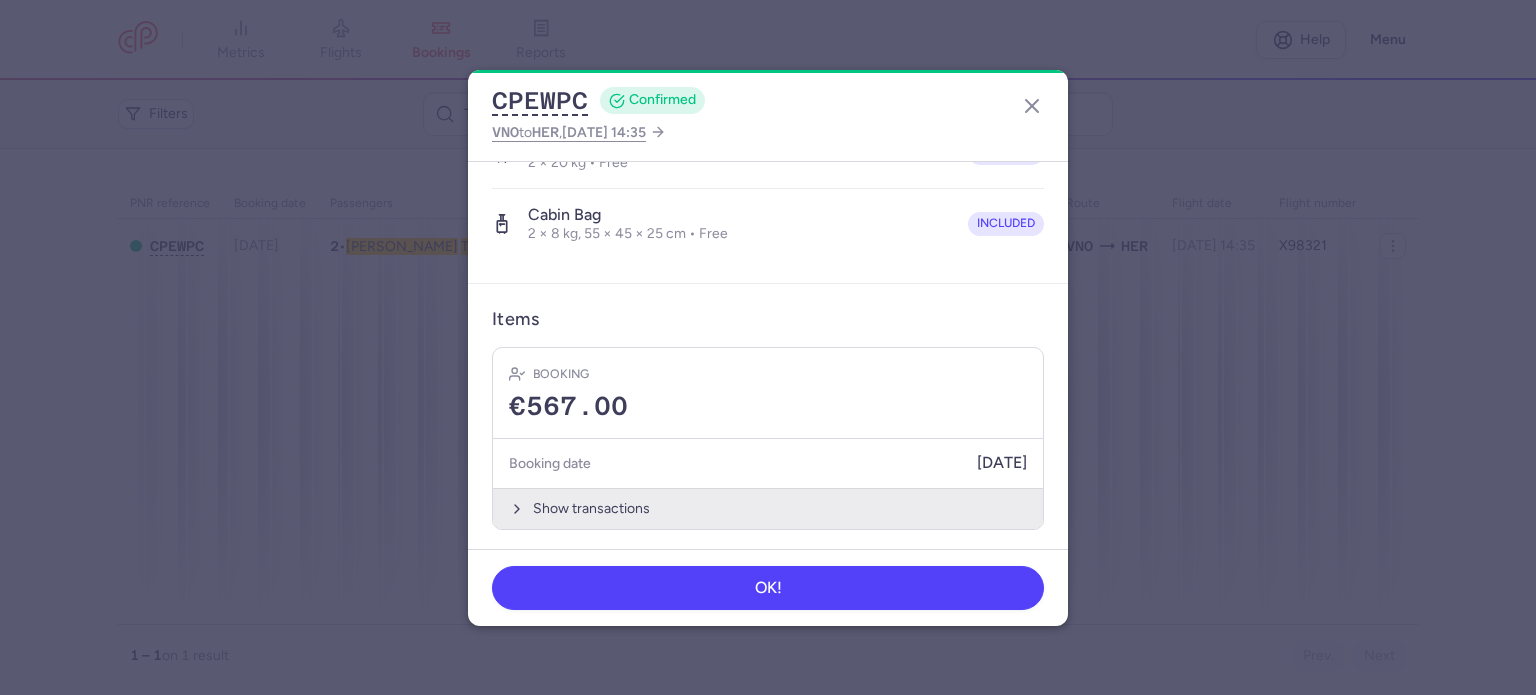 click on "Show transactions" at bounding box center (768, 508) 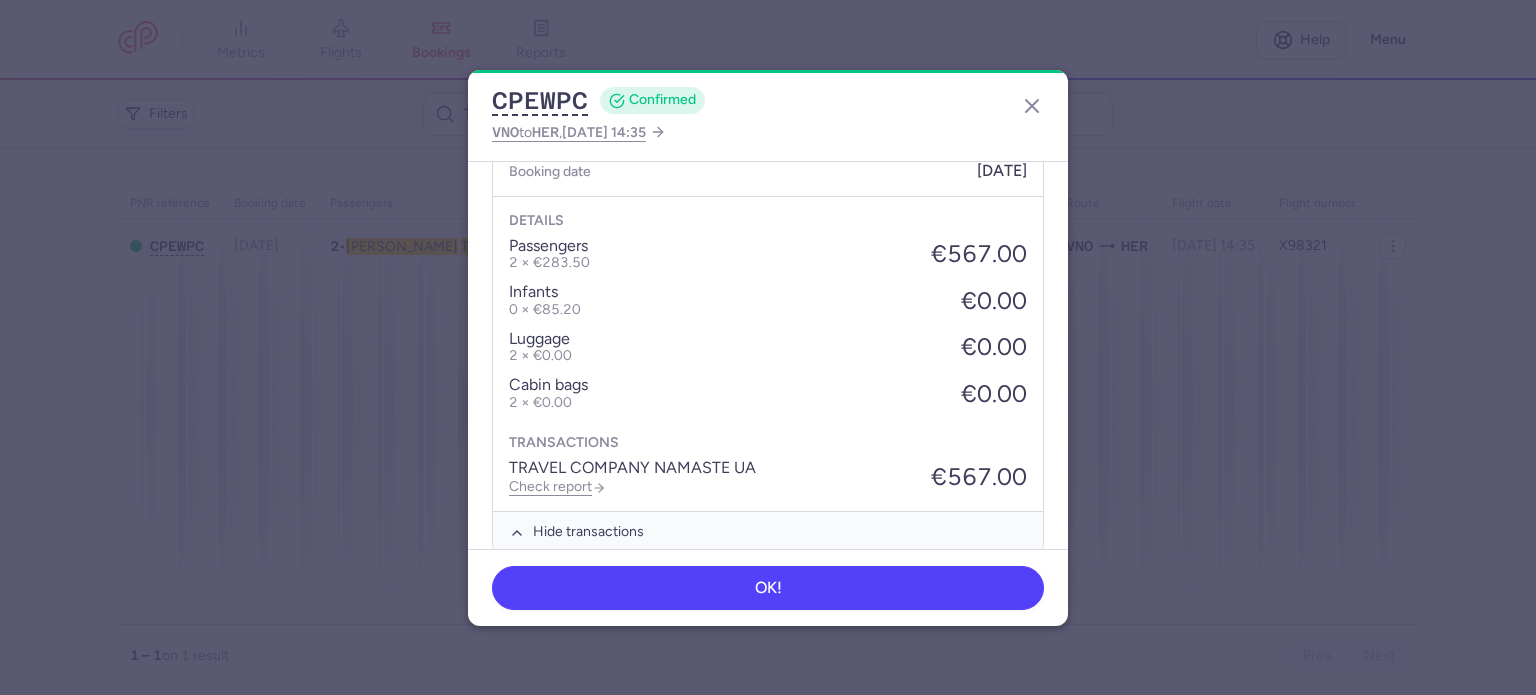 scroll, scrollTop: 808, scrollLeft: 0, axis: vertical 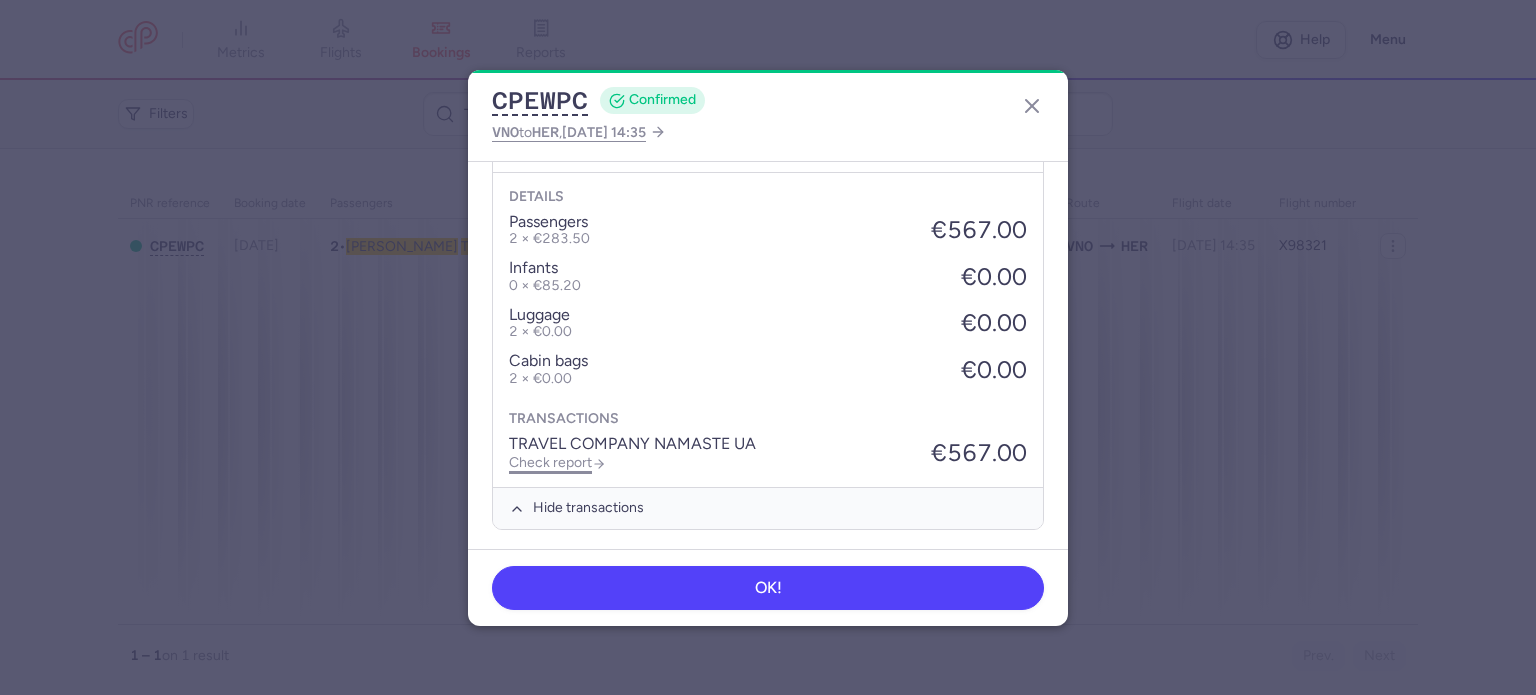 click on "Check report" 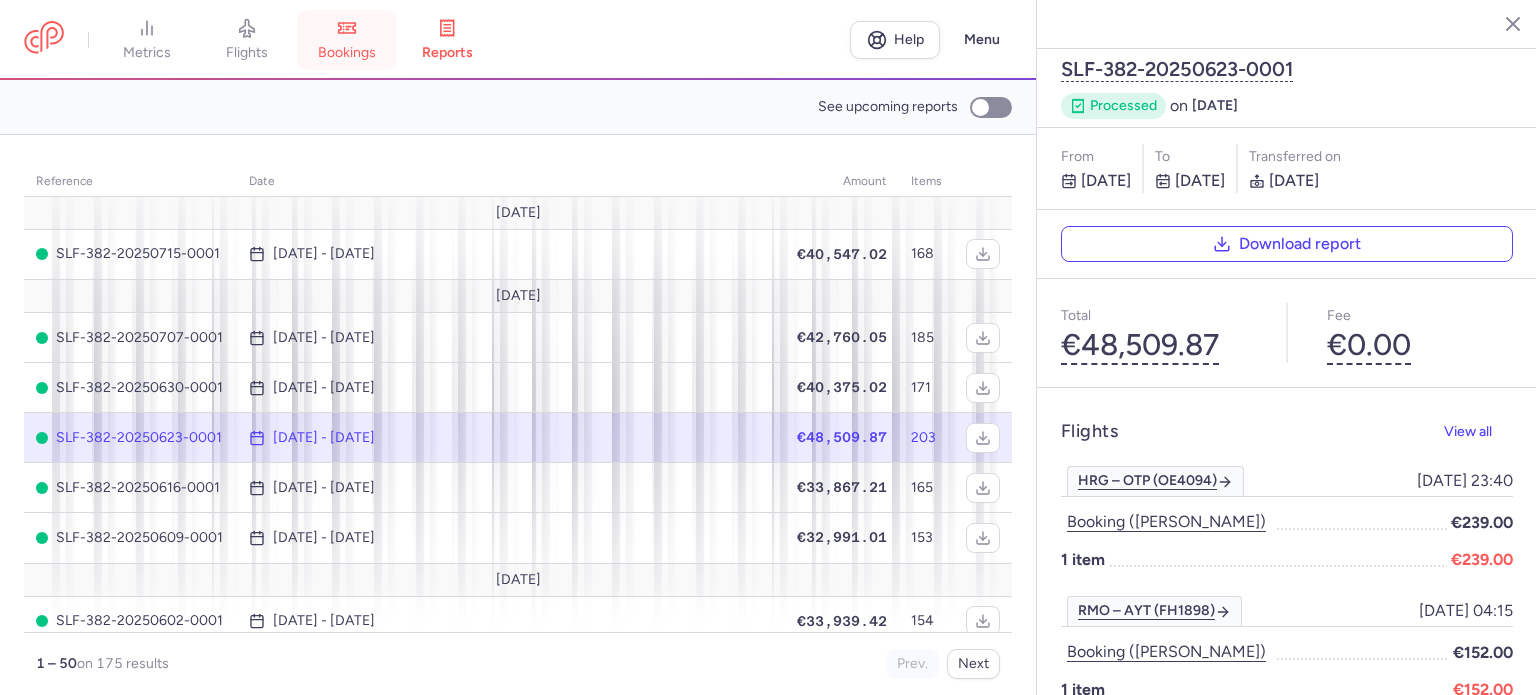 click on "bookings" at bounding box center [347, 40] 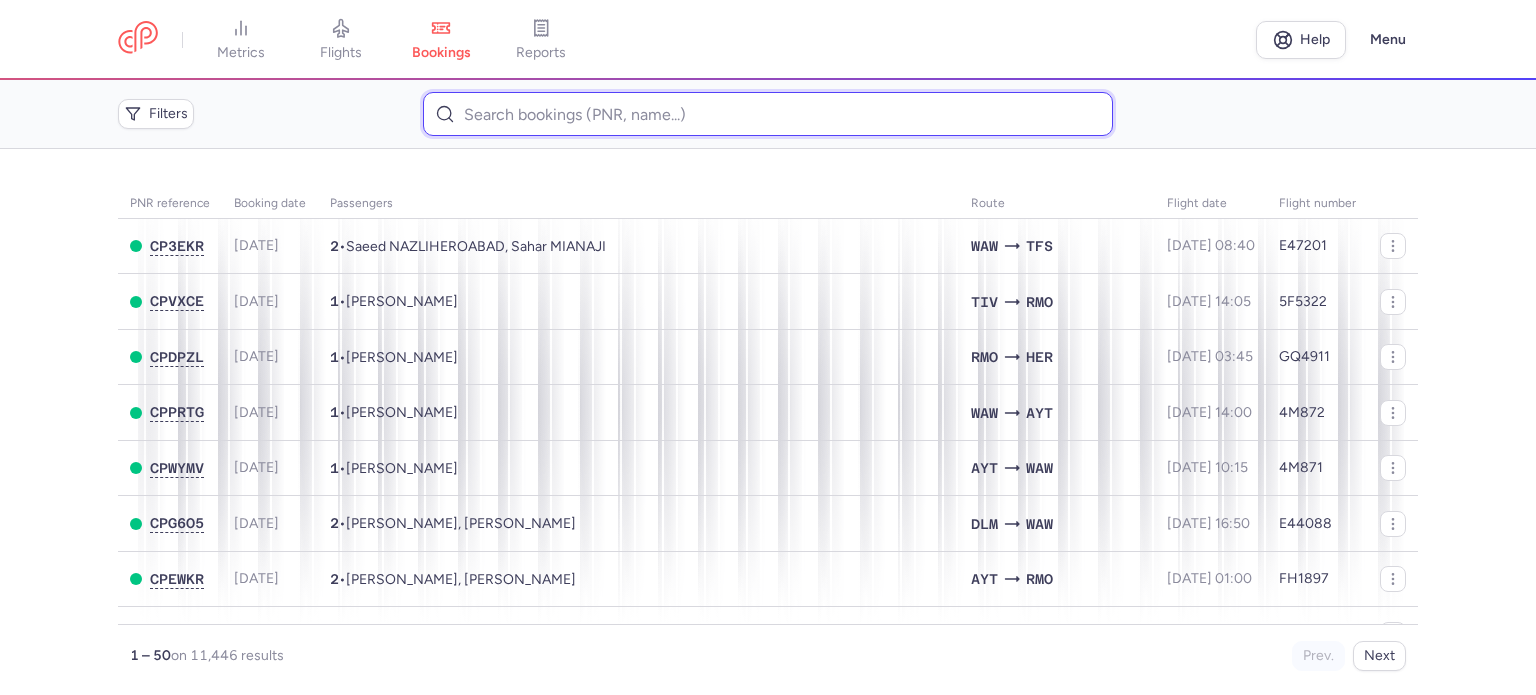 click at bounding box center [767, 114] 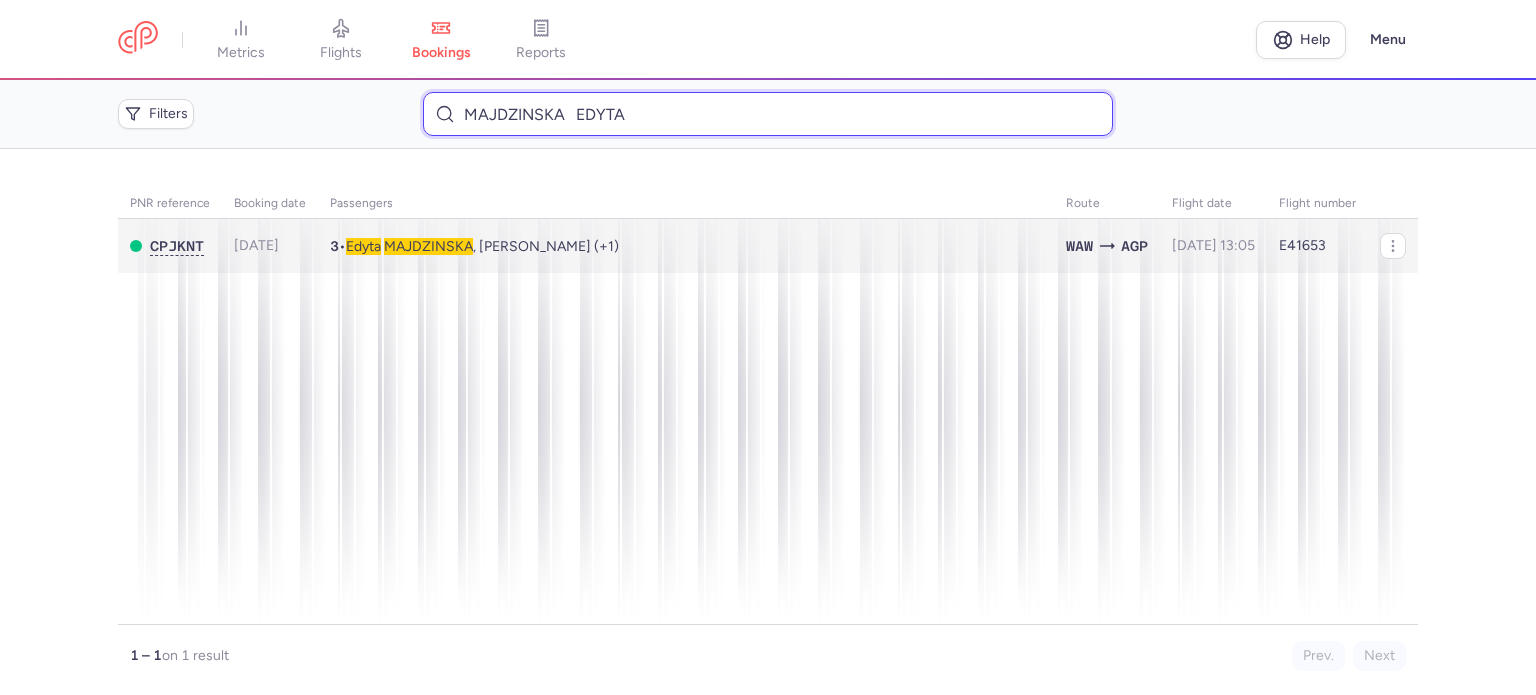 type on "MAJDZINSKA 	EDYTA" 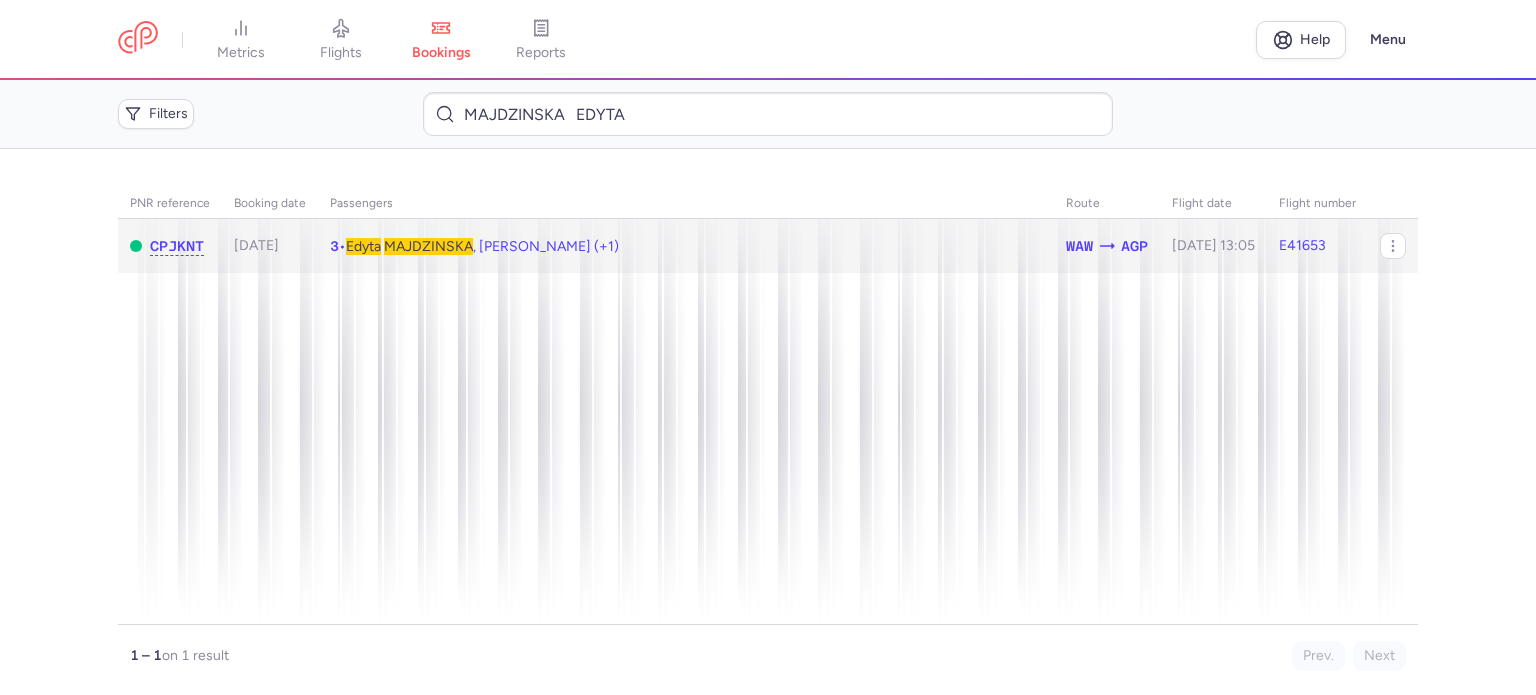click on "MAJDZINSKA" at bounding box center (428, 246) 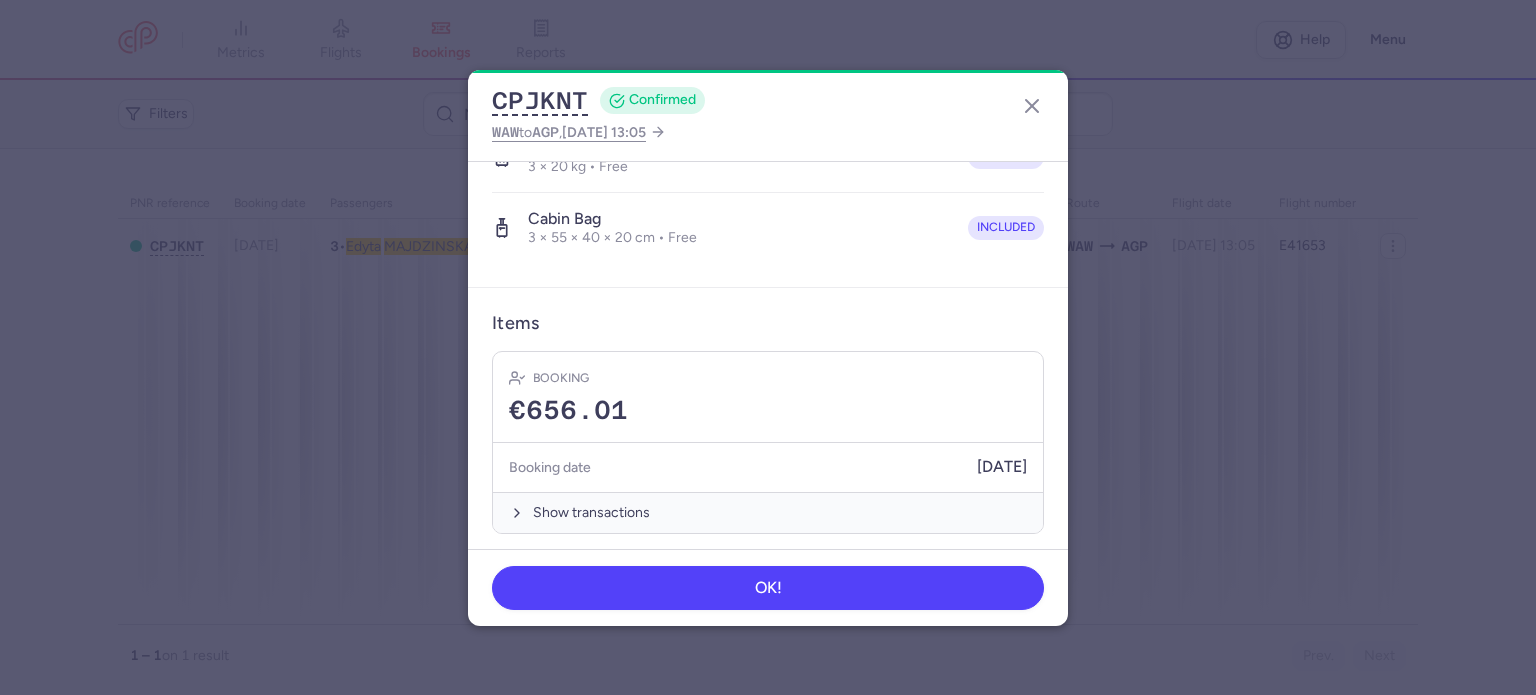 scroll, scrollTop: 561, scrollLeft: 0, axis: vertical 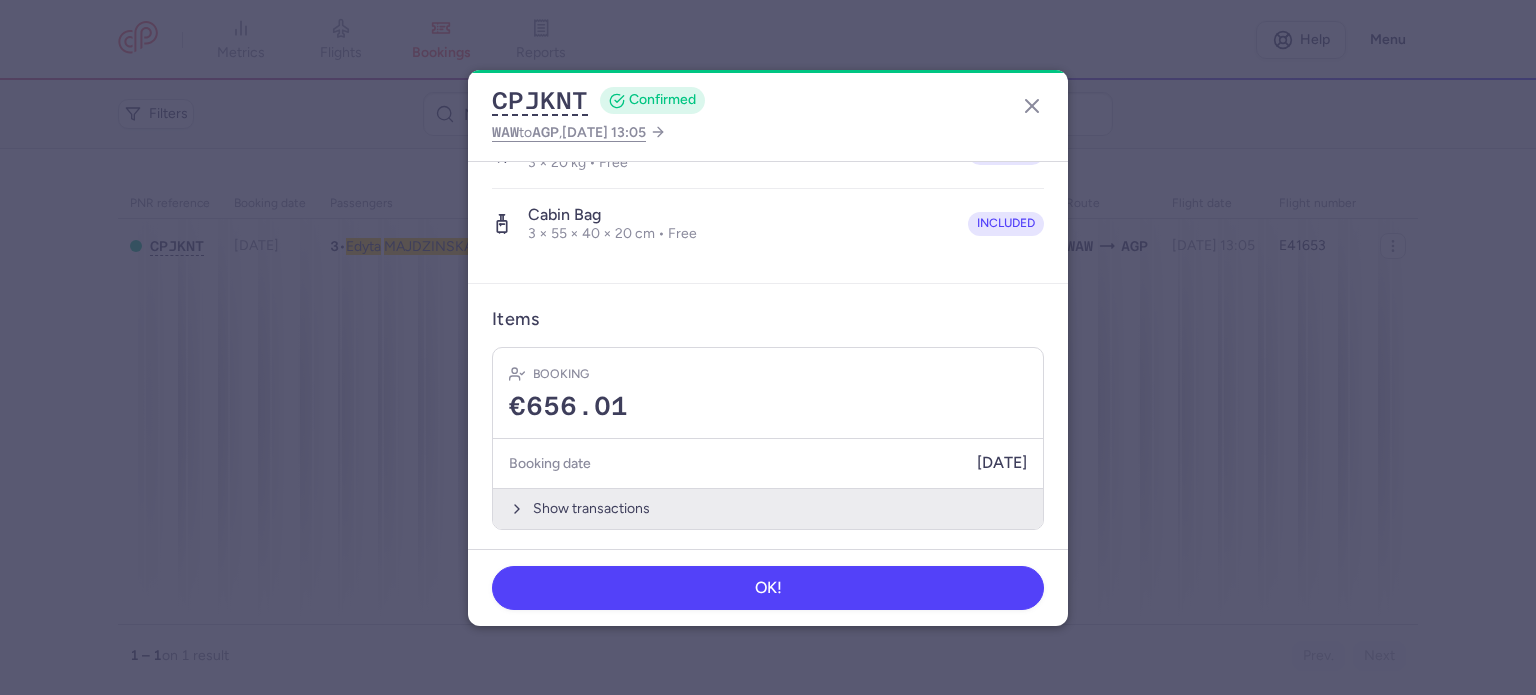 click on "Show transactions" at bounding box center (768, 508) 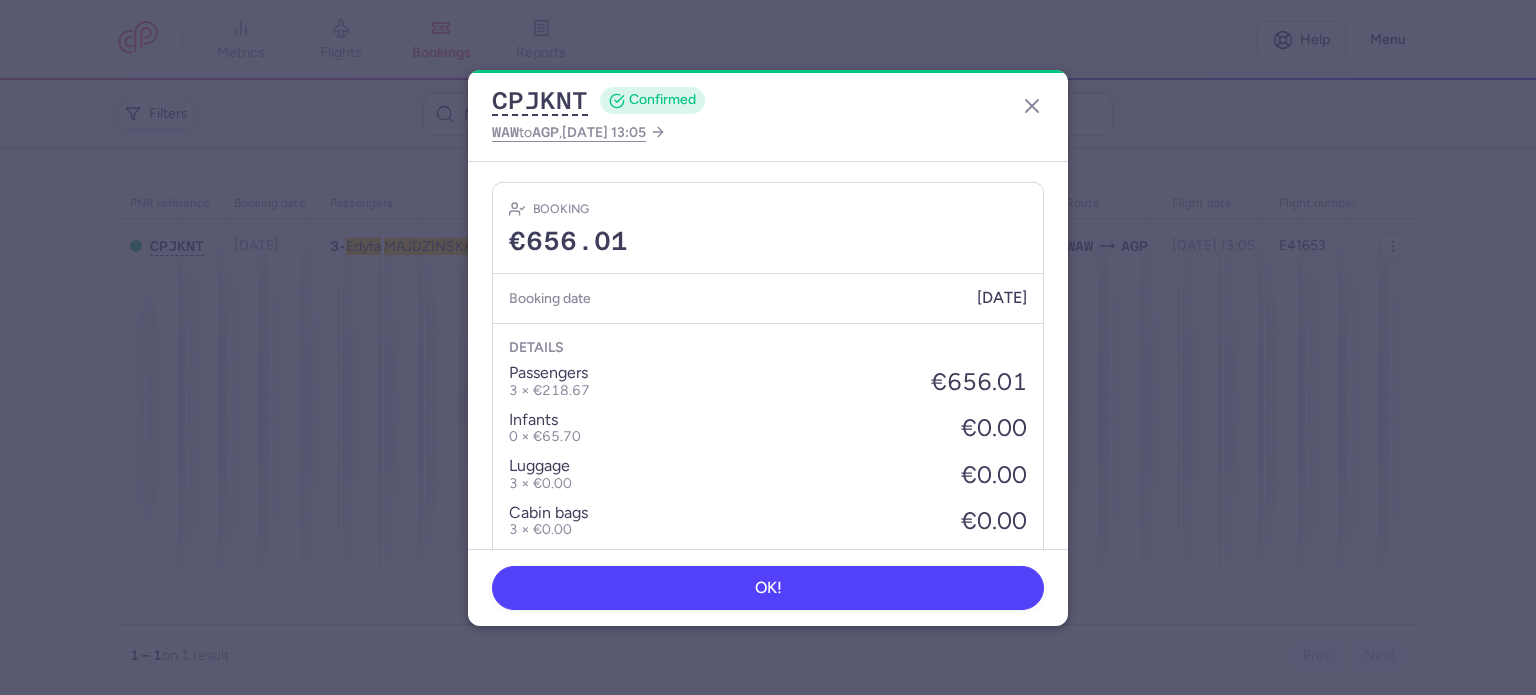 scroll, scrollTop: 861, scrollLeft: 0, axis: vertical 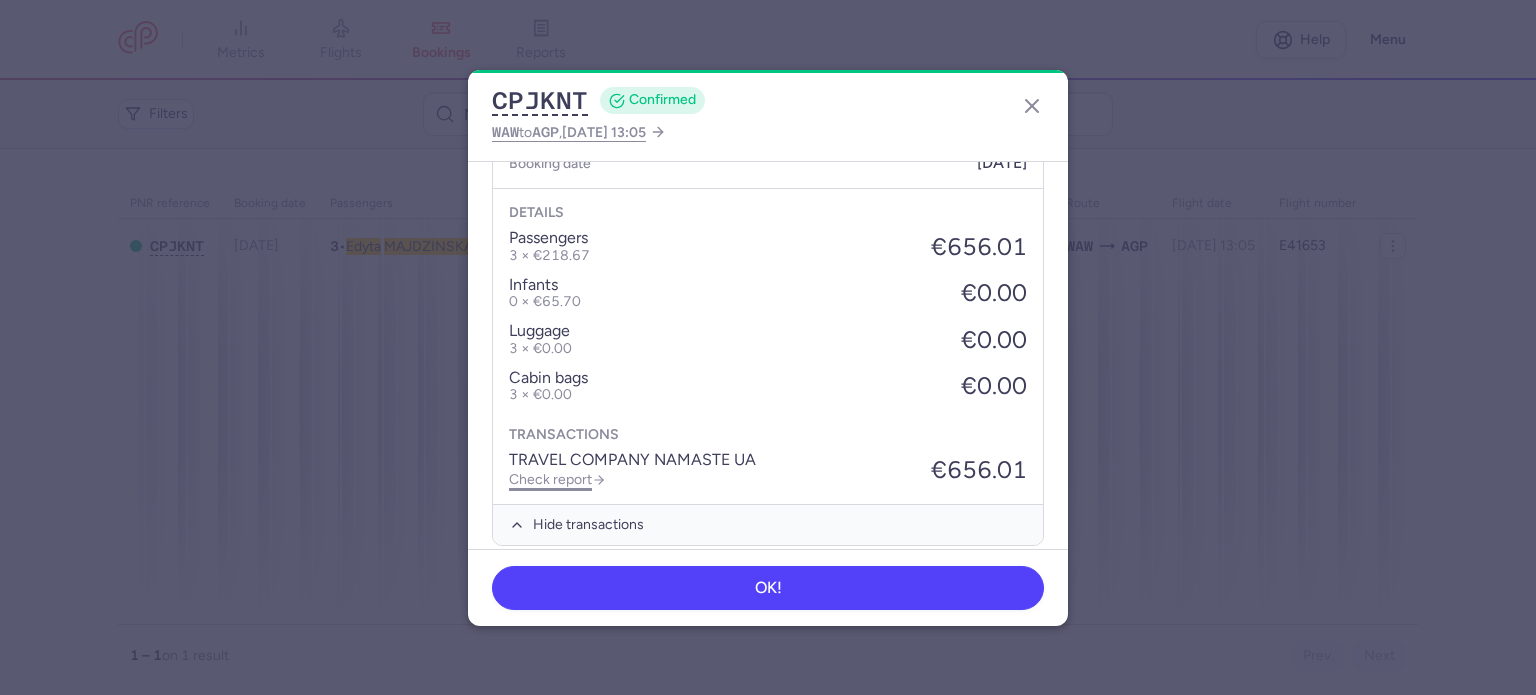 click on "Check report" 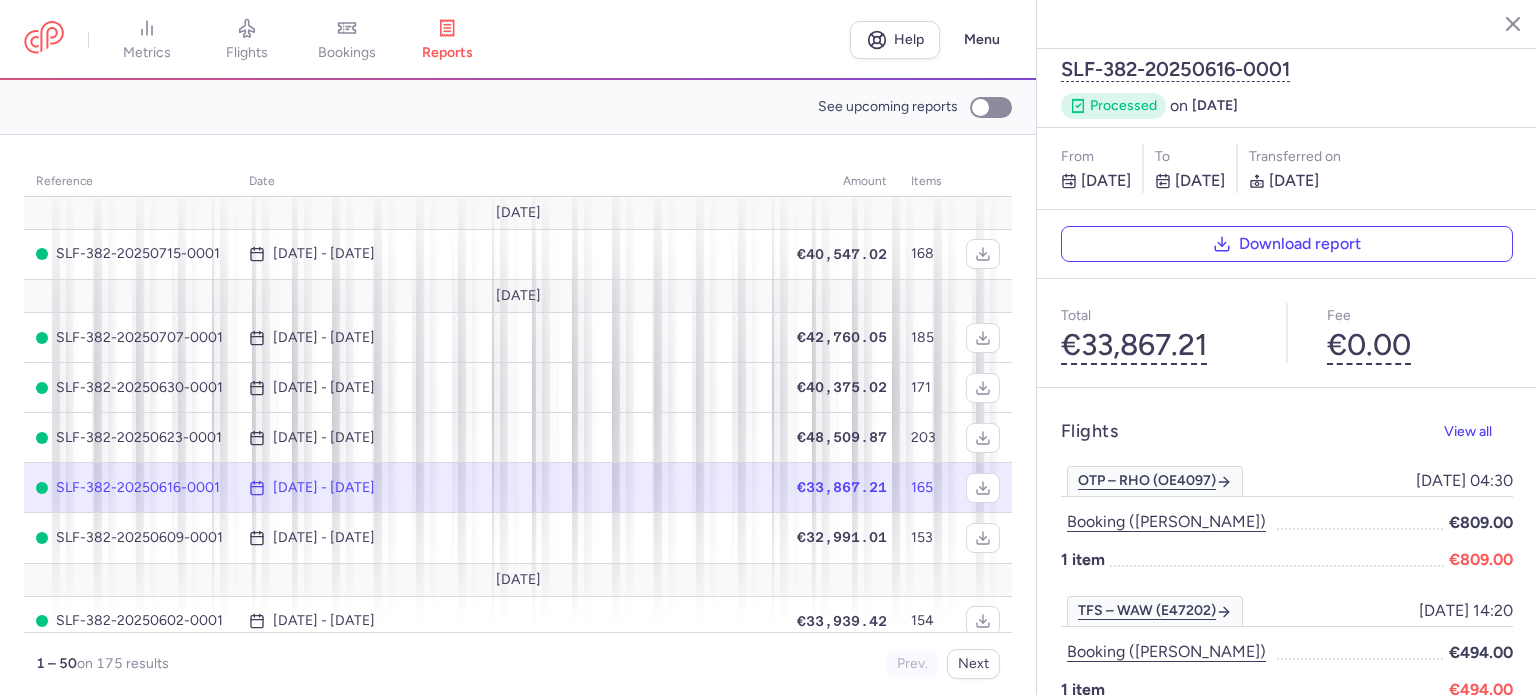 click on "bookings" at bounding box center [347, 53] 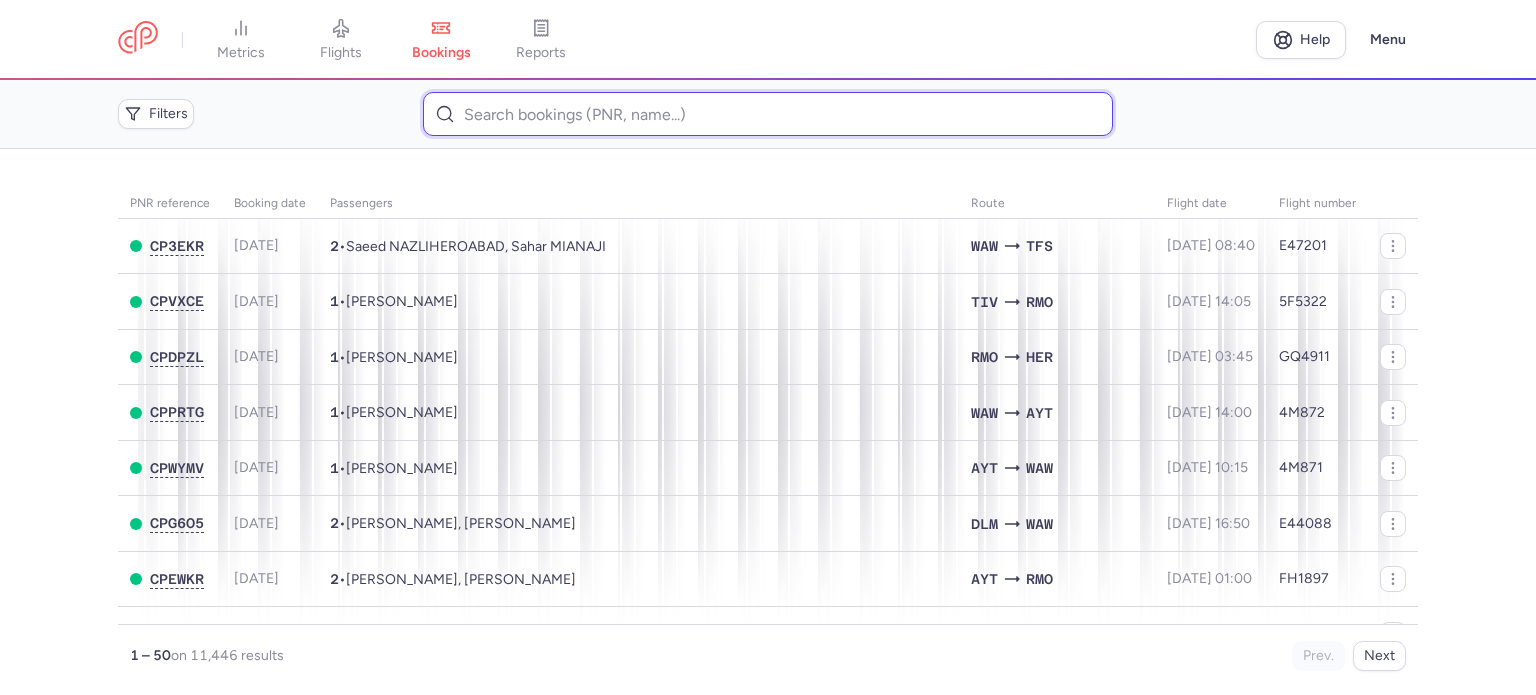 paste on "[PERSON_NAME] 	POTR" 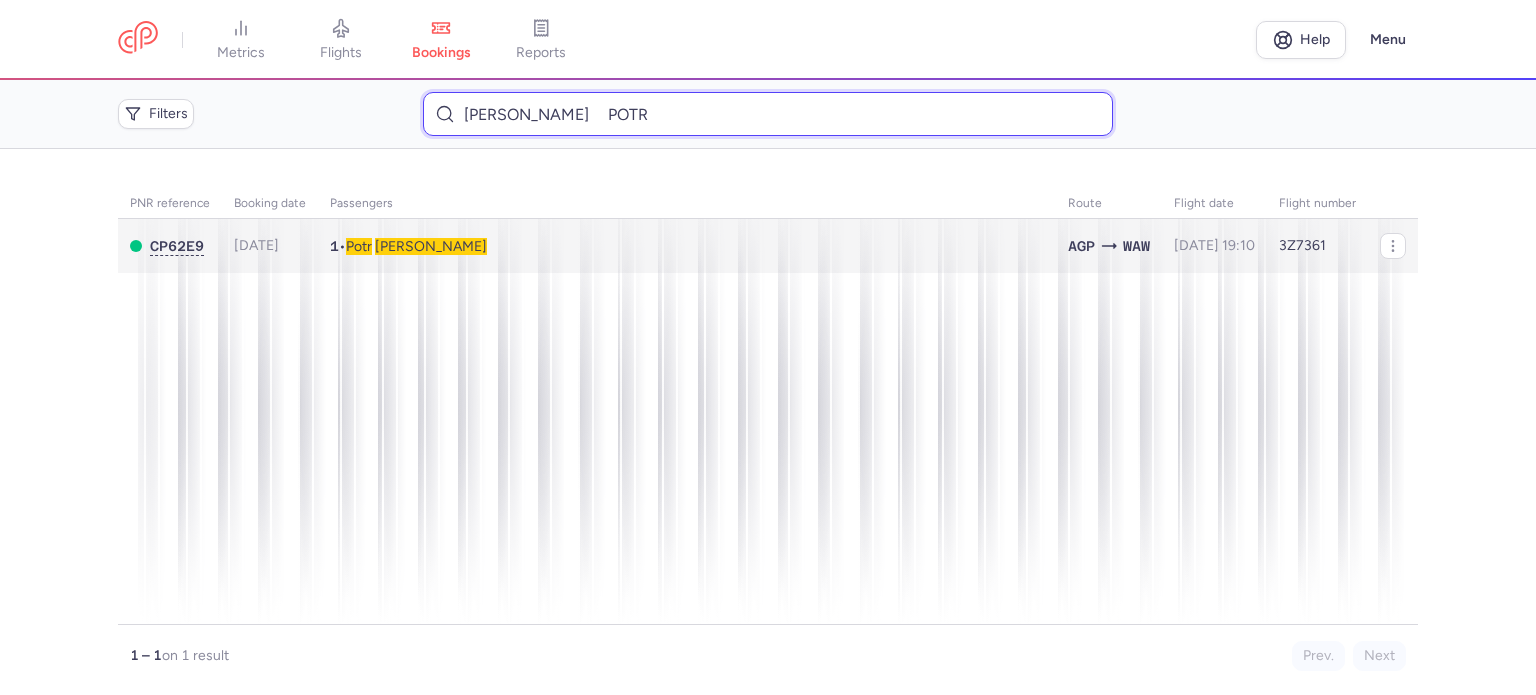 type on "[PERSON_NAME] 	POTR" 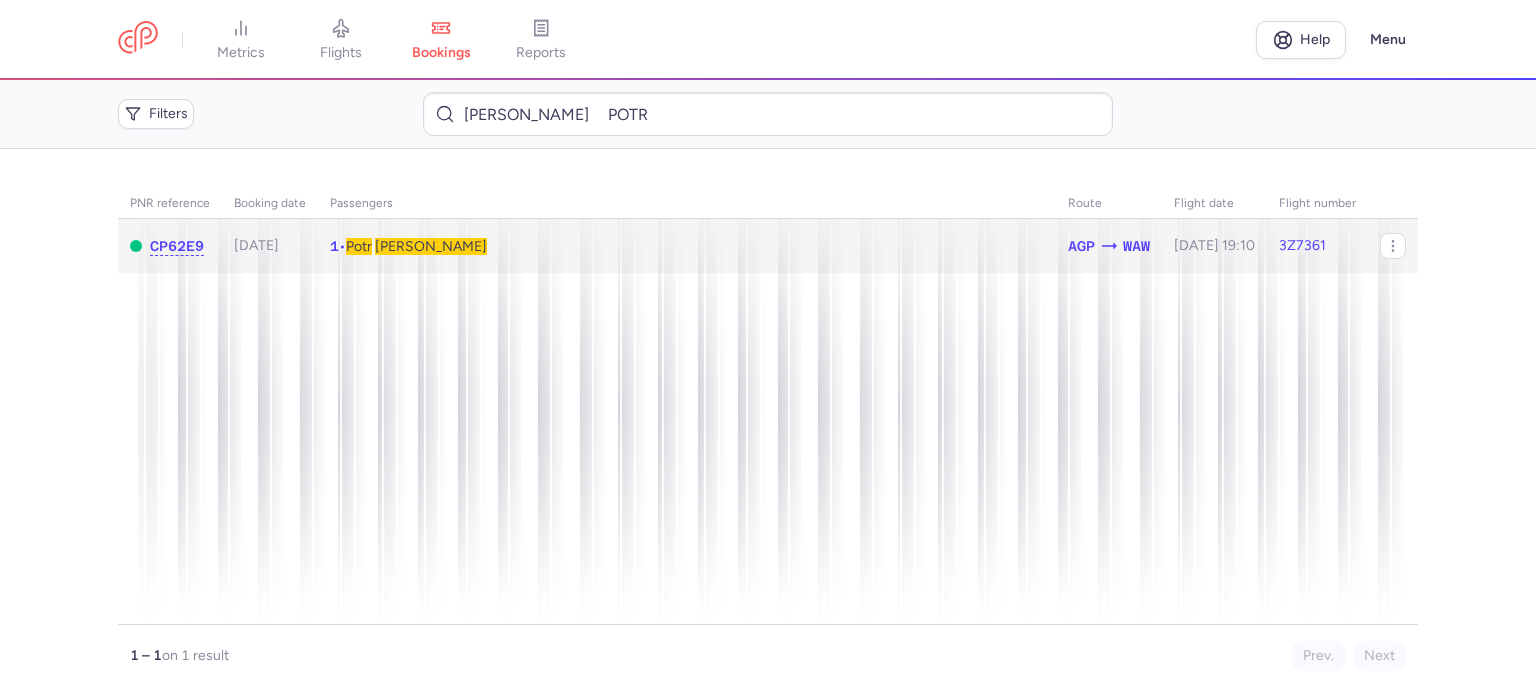 click on "[PERSON_NAME]" at bounding box center (431, 246) 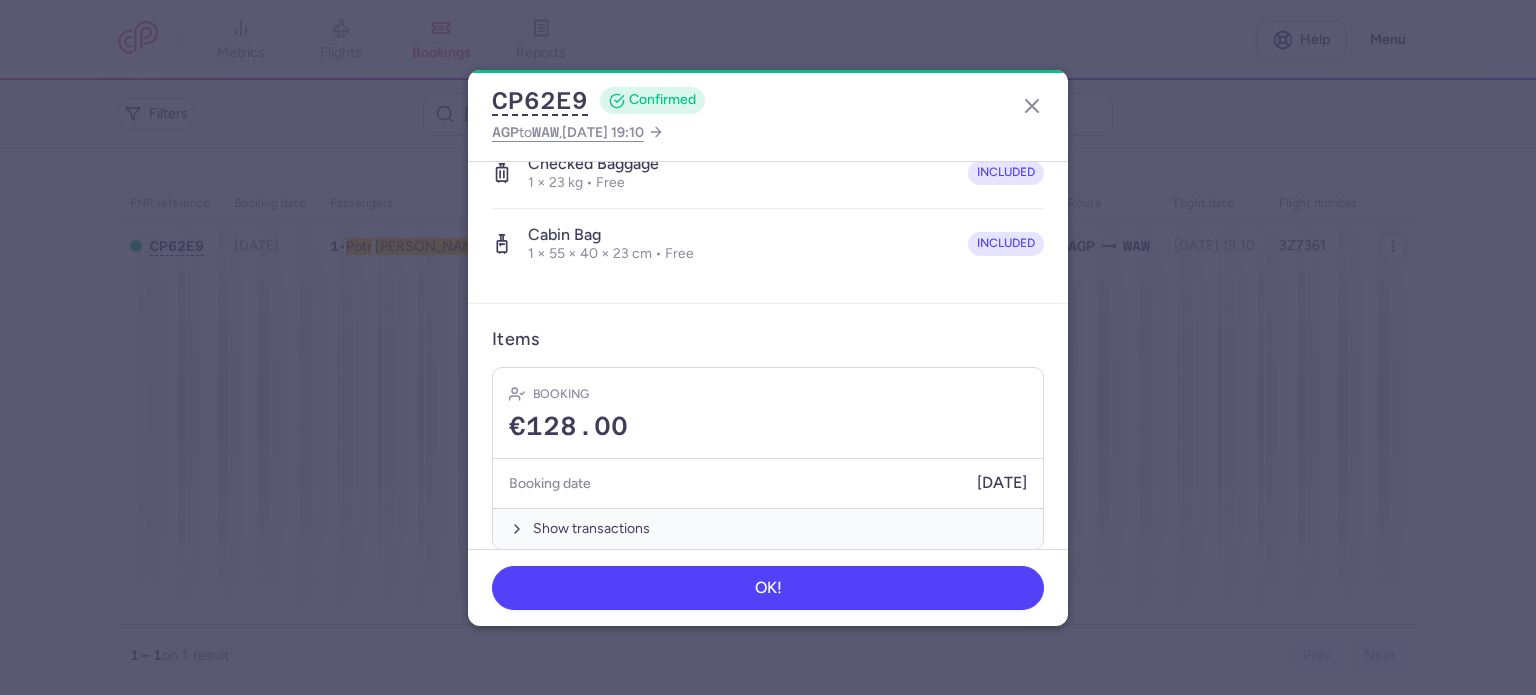 scroll, scrollTop: 423, scrollLeft: 0, axis: vertical 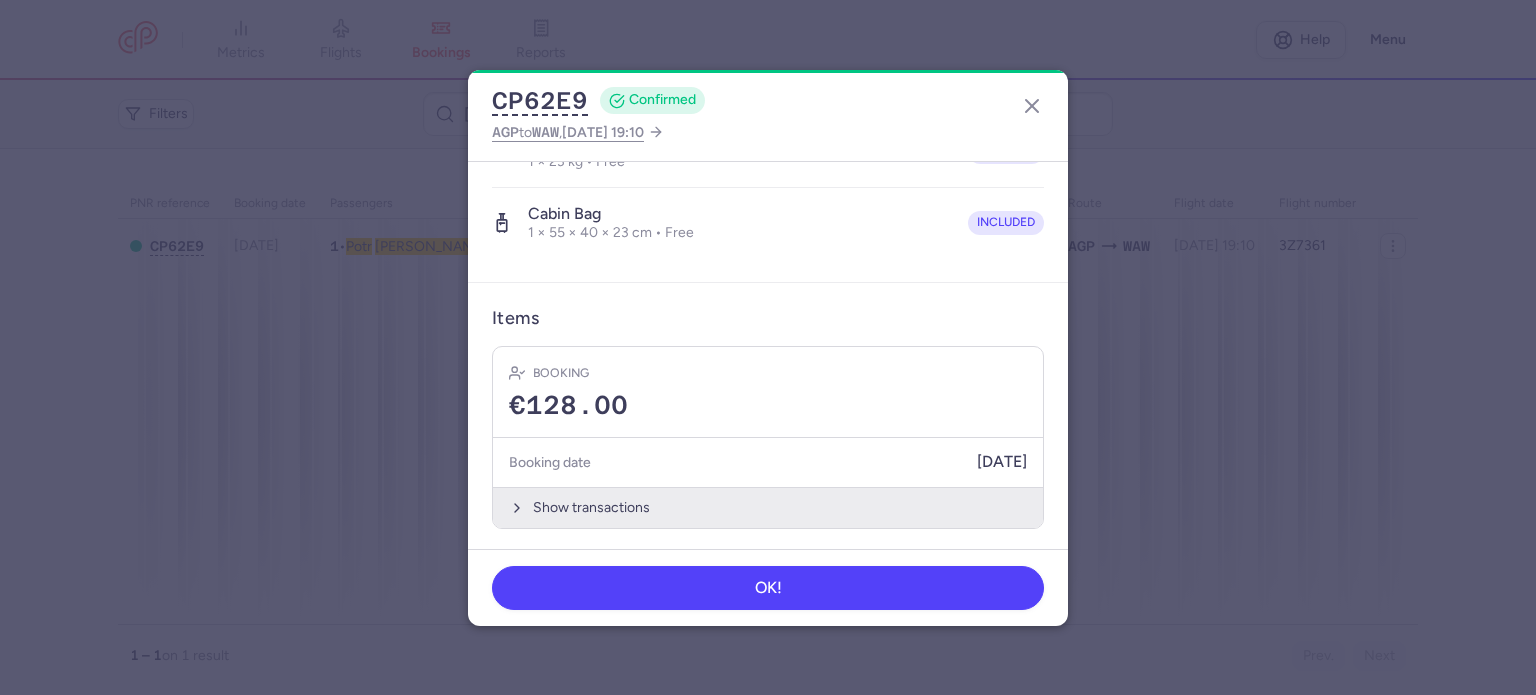 click on "Show transactions" at bounding box center (768, 507) 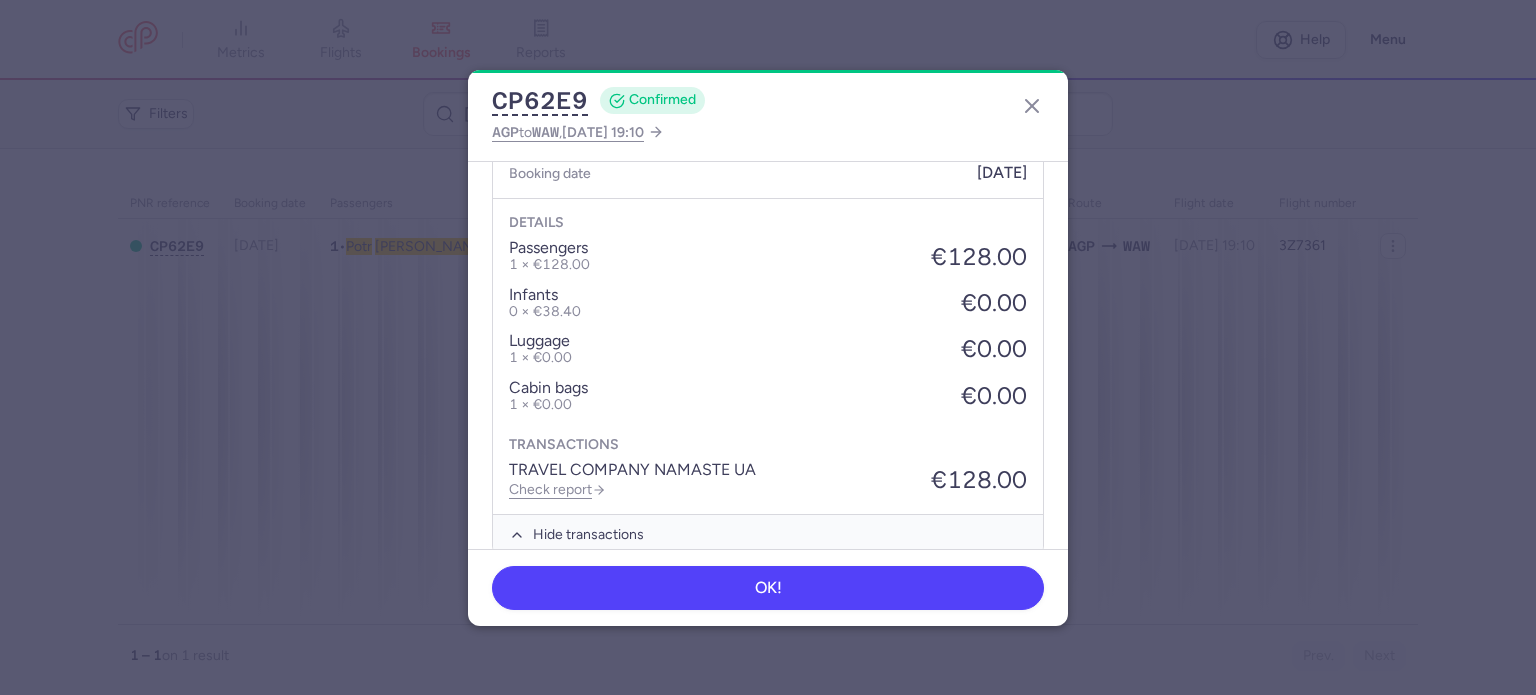 scroll, scrollTop: 739, scrollLeft: 0, axis: vertical 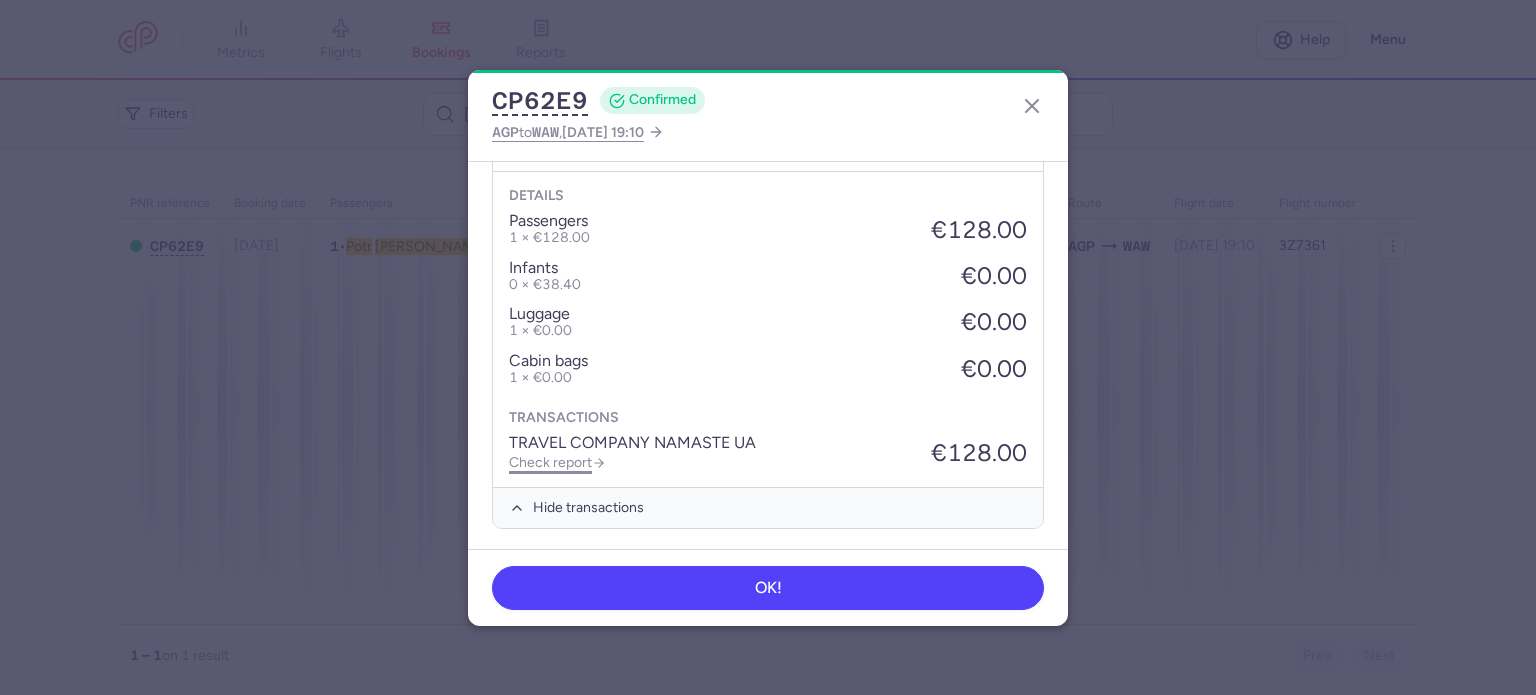 click on "Check report" 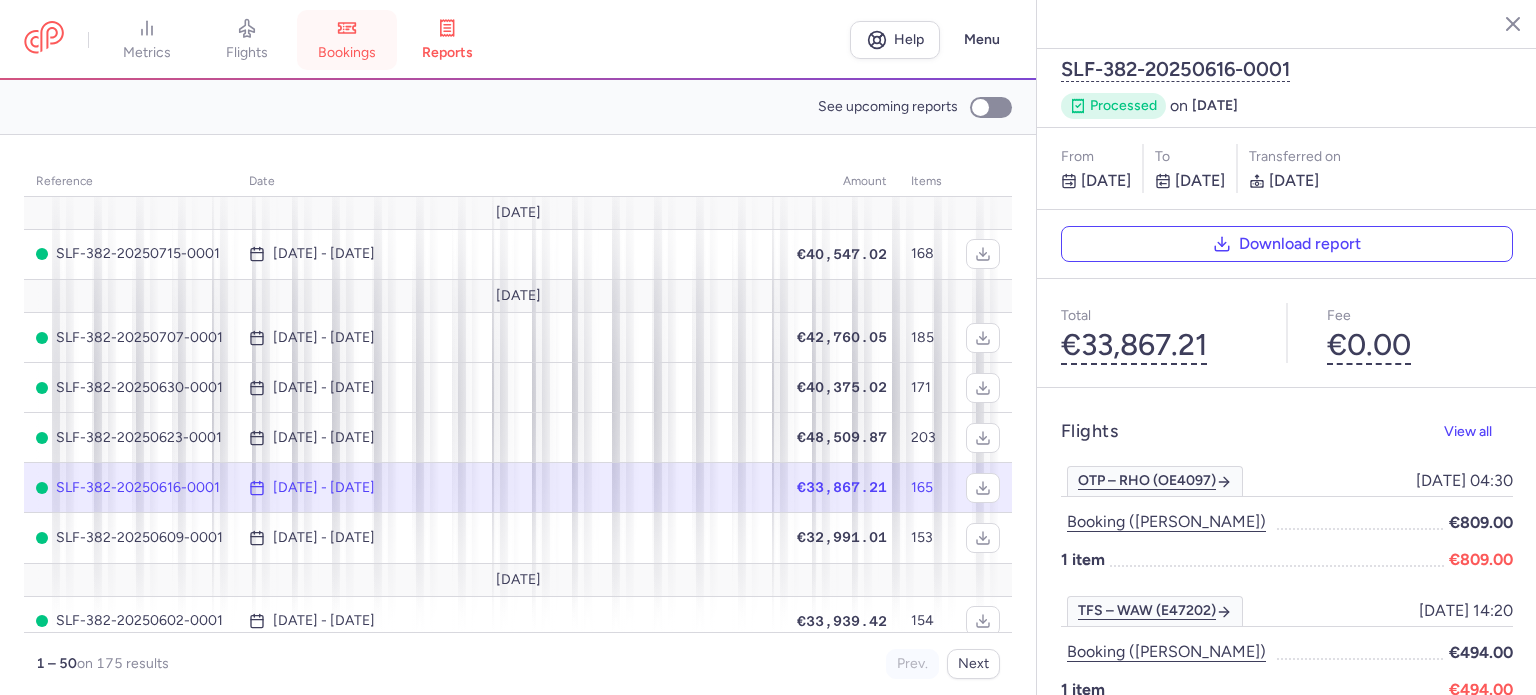 click on "bookings" at bounding box center (347, 53) 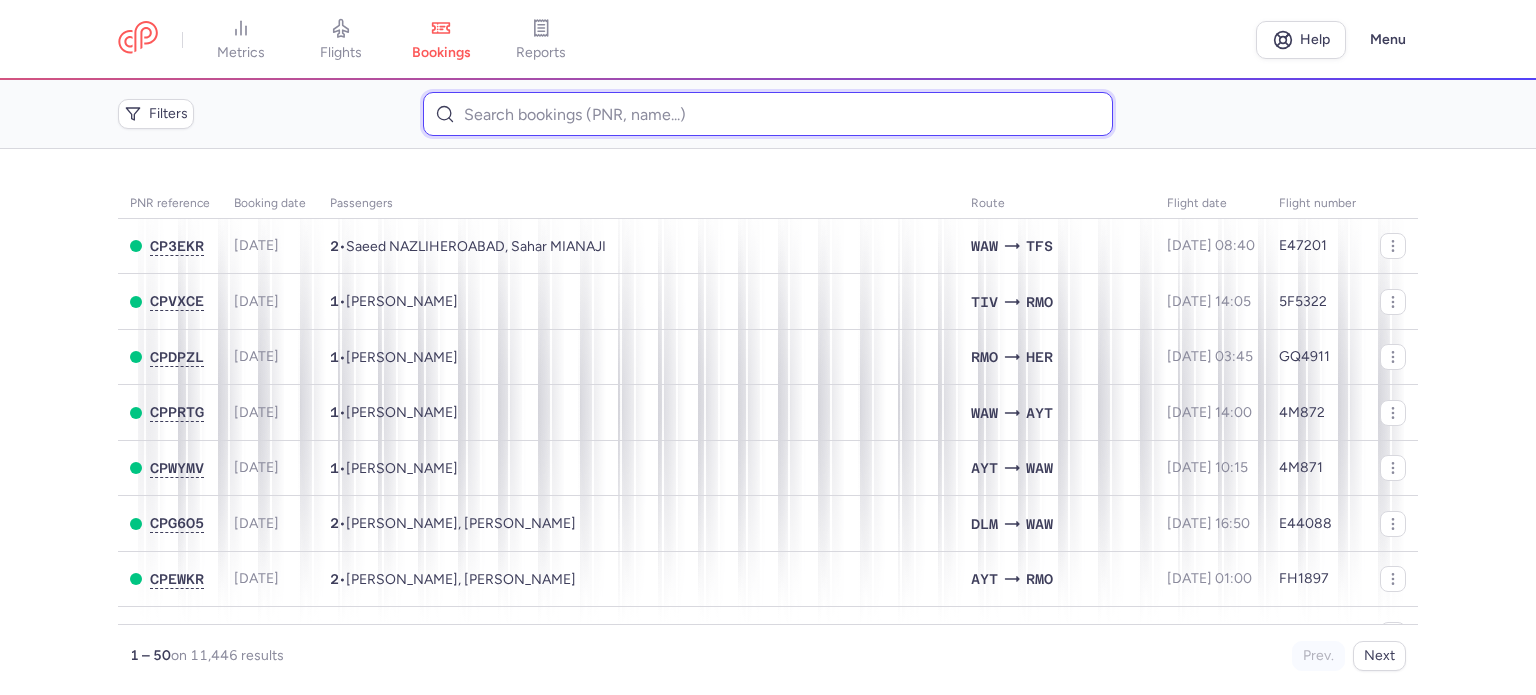 paste on "[PERSON_NAME]" 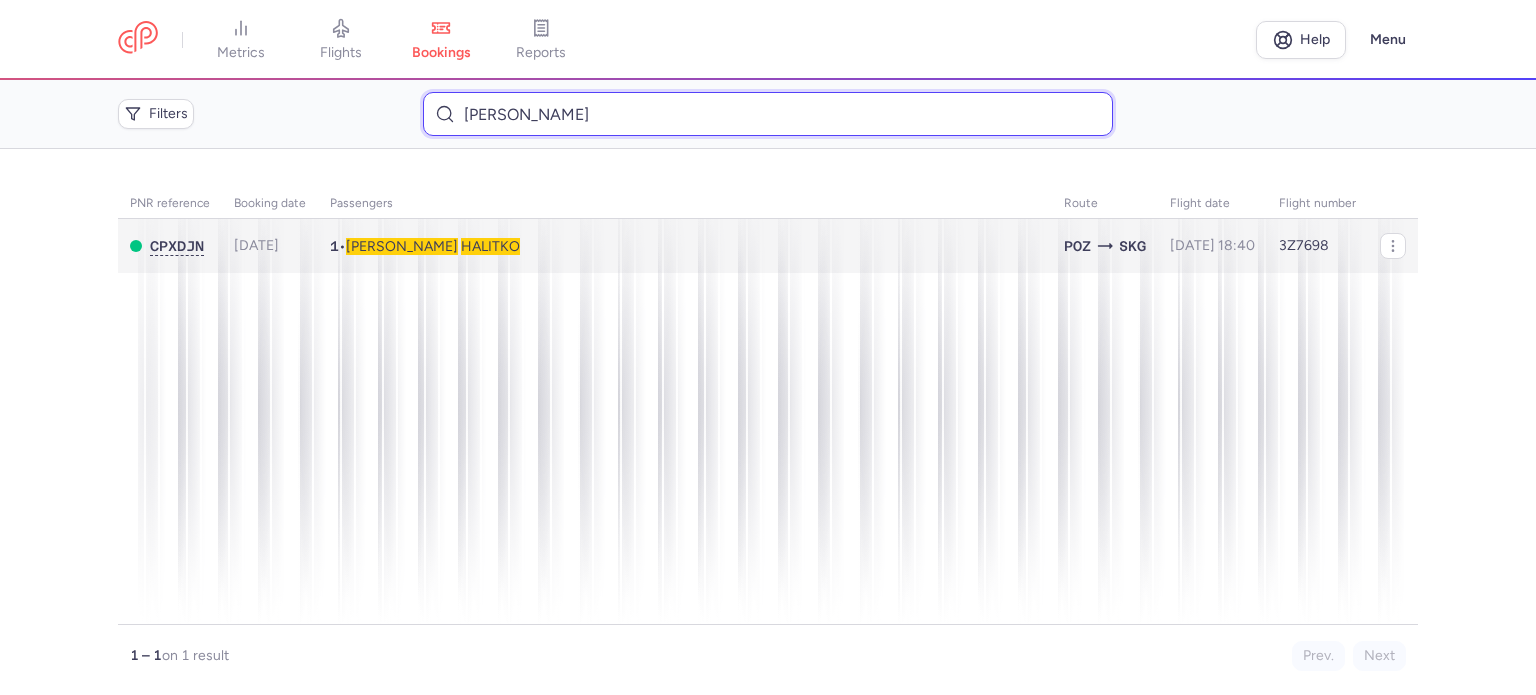 type on "[PERSON_NAME]" 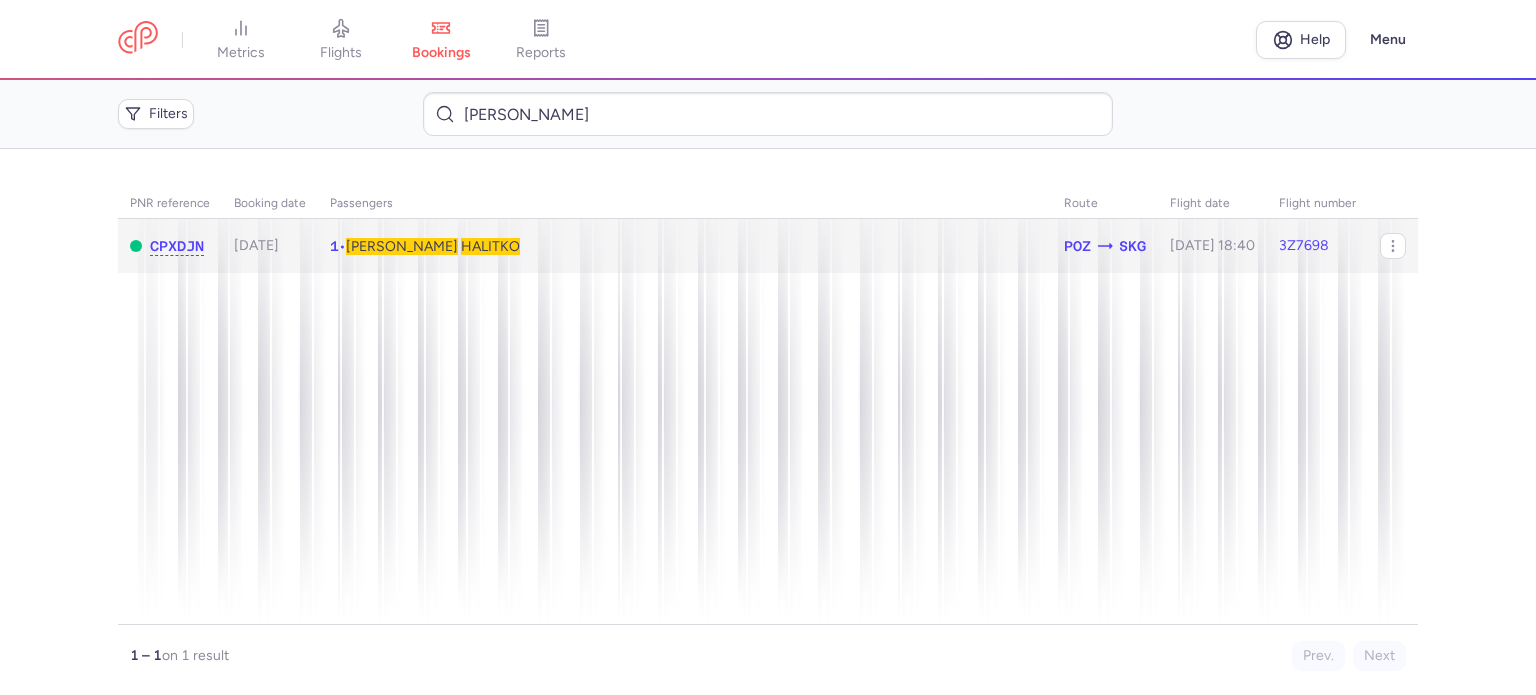 click on "HALITKO" at bounding box center (490, 246) 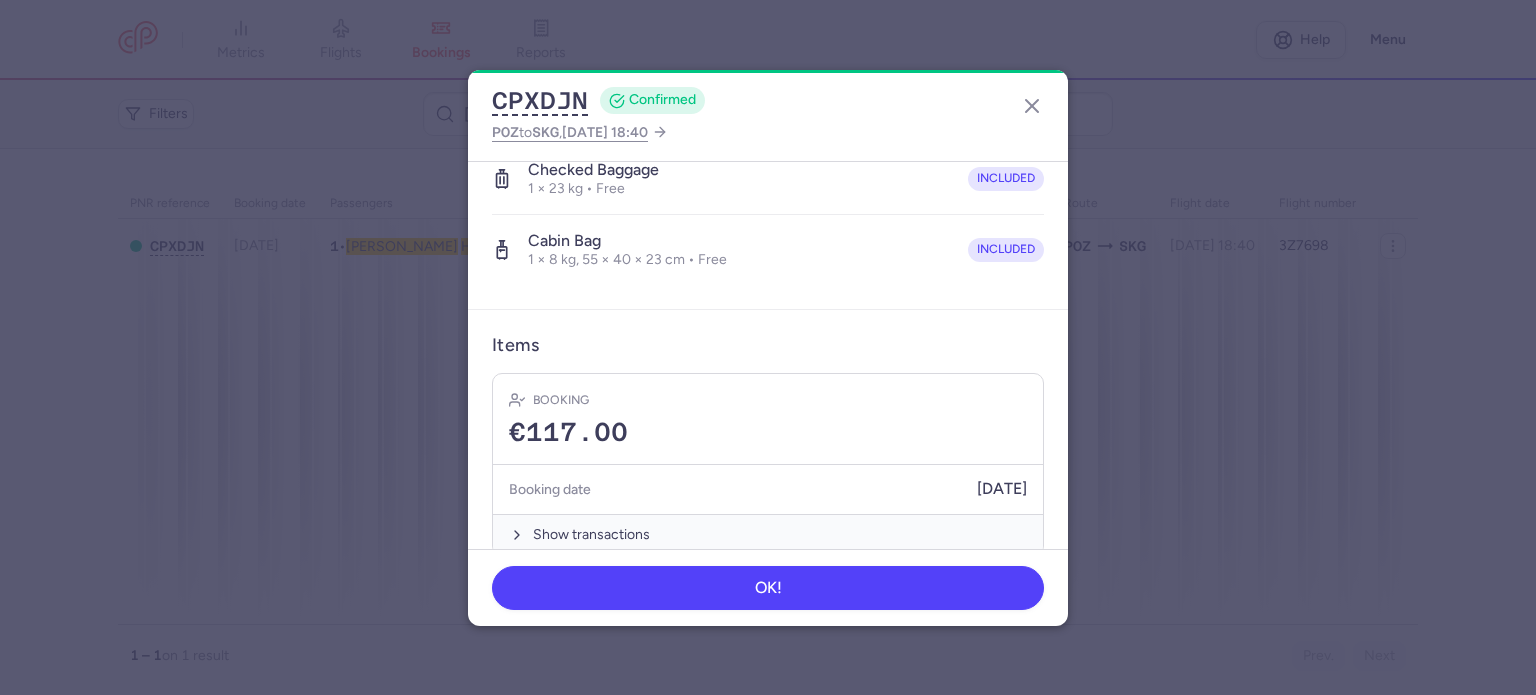 scroll, scrollTop: 423, scrollLeft: 0, axis: vertical 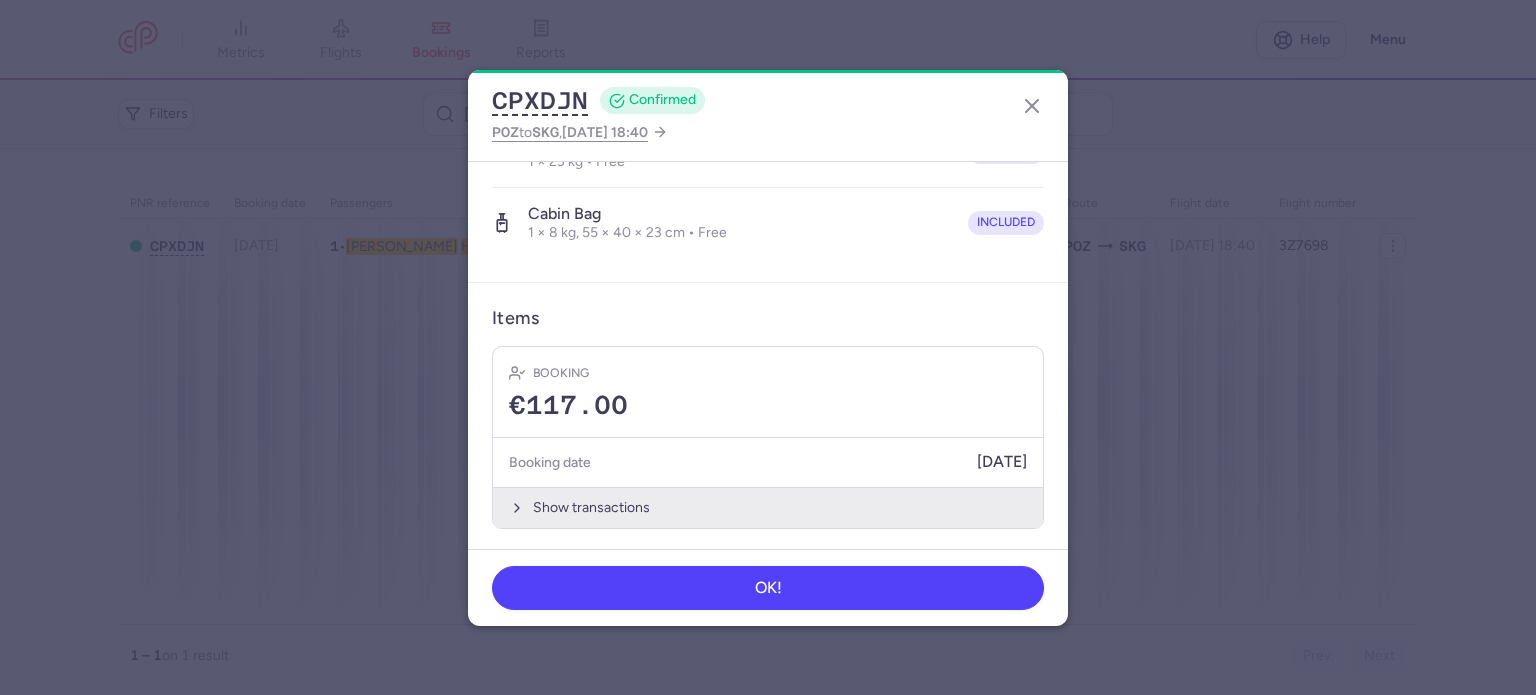 click on "Show transactions" at bounding box center [768, 507] 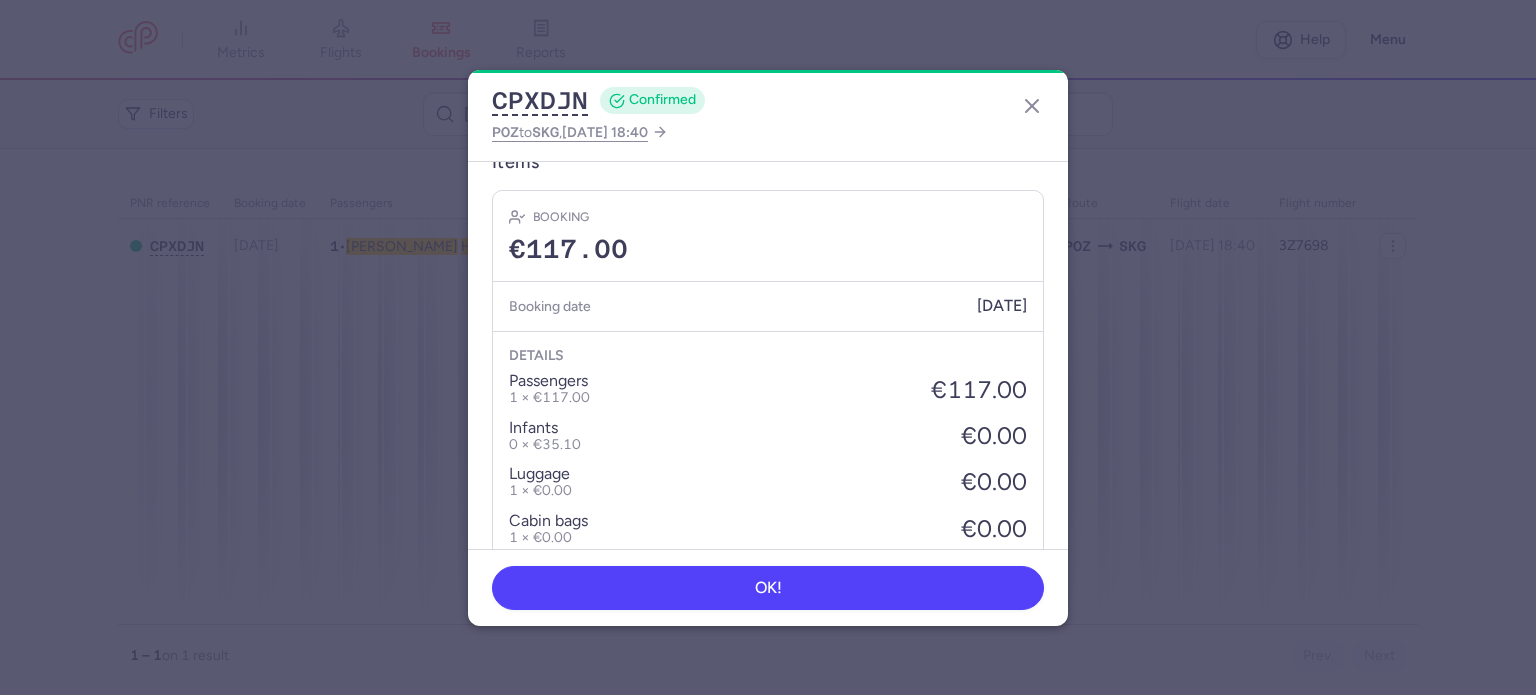 scroll, scrollTop: 723, scrollLeft: 0, axis: vertical 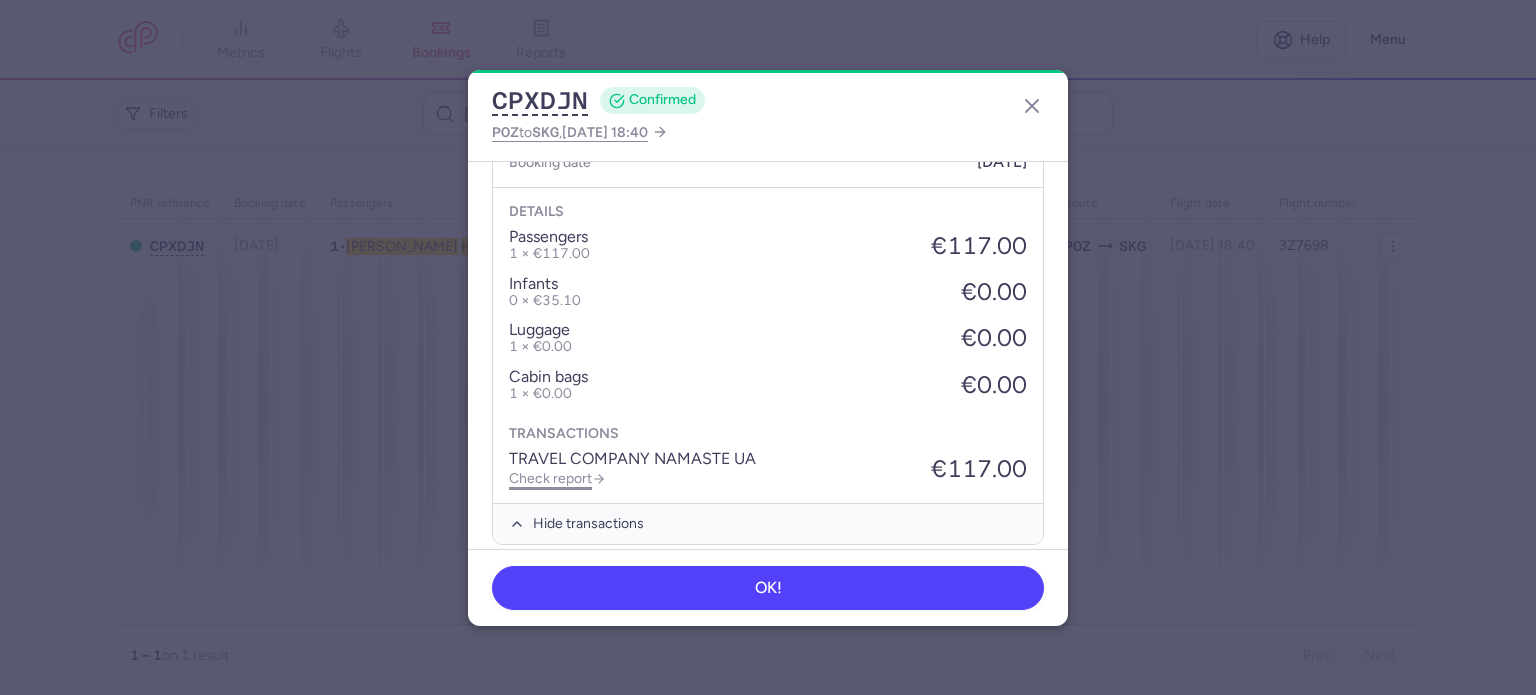 click on "Check report" 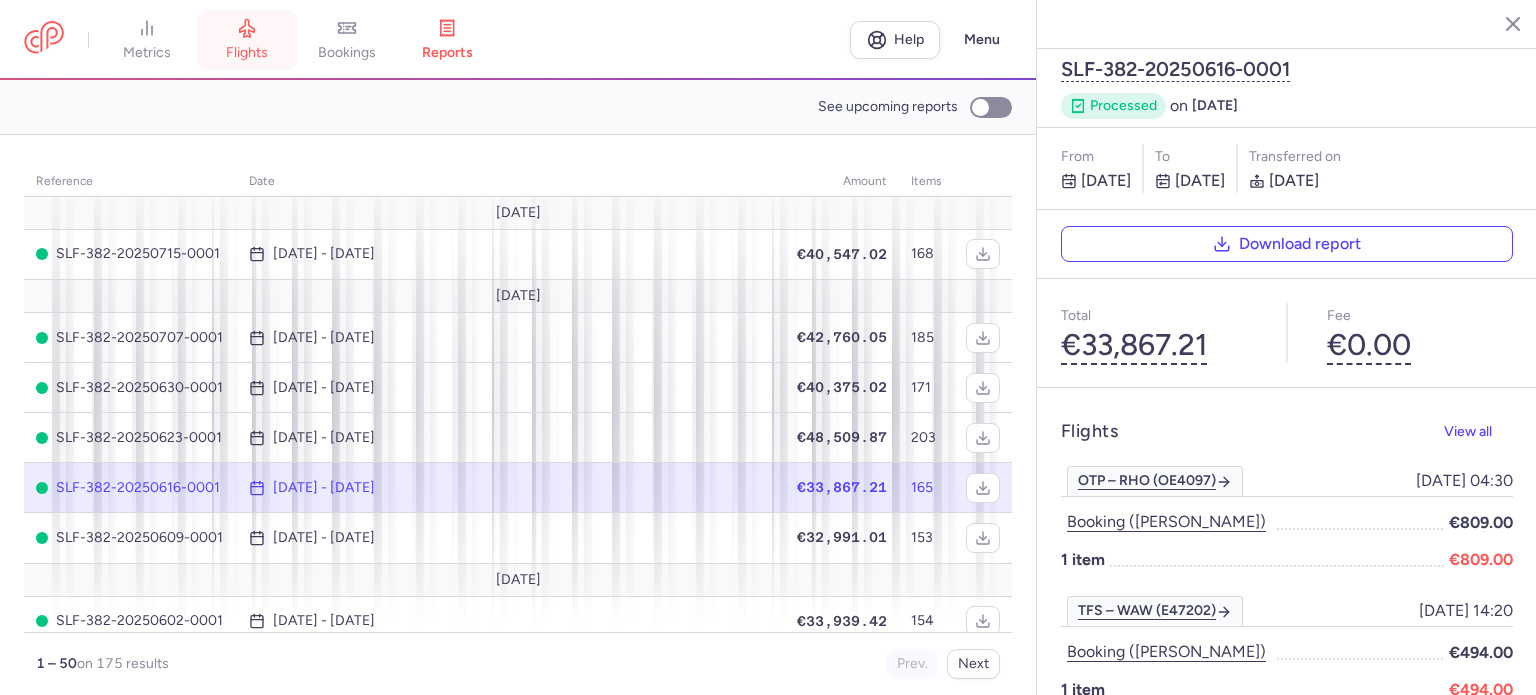 drag, startPoint x: 219, startPoint y: 103, endPoint x: 282, endPoint y: 63, distance: 74.62573 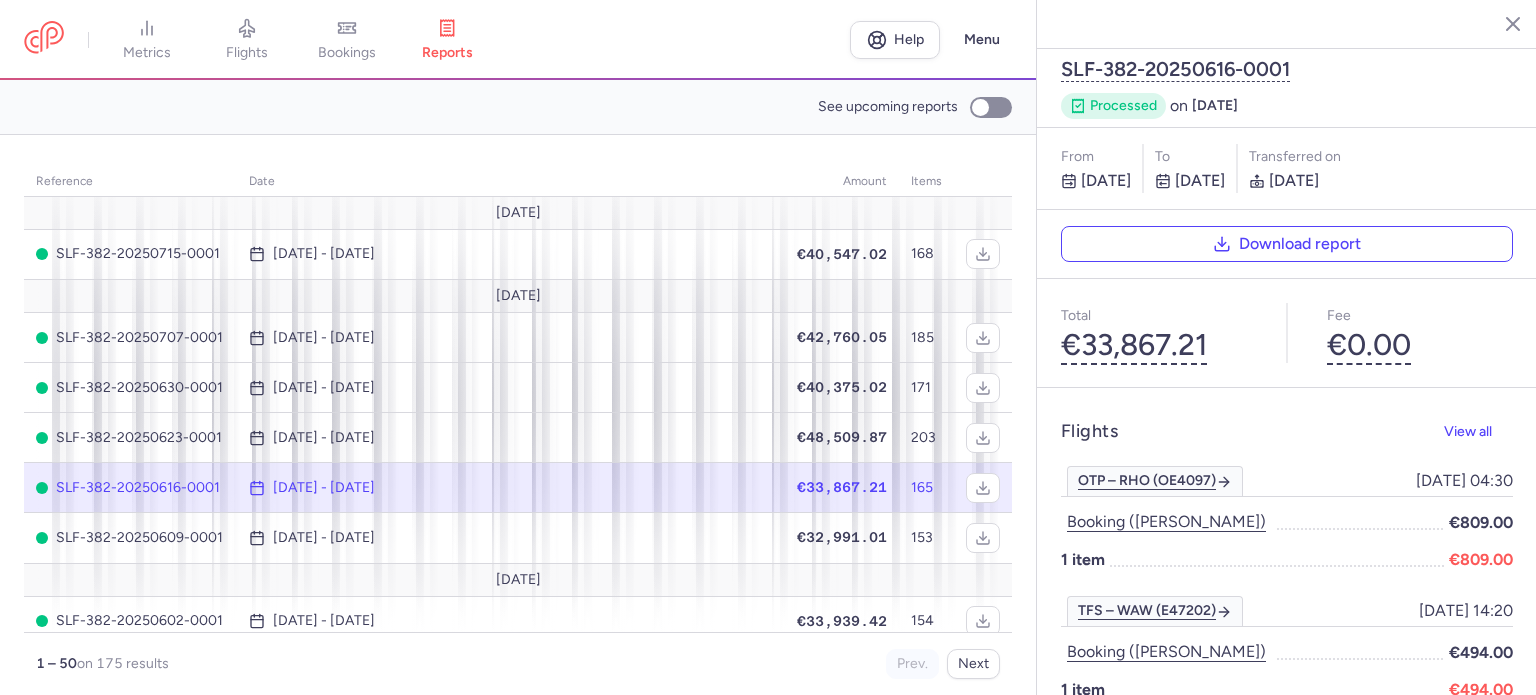 click on "bookings" at bounding box center (347, 53) 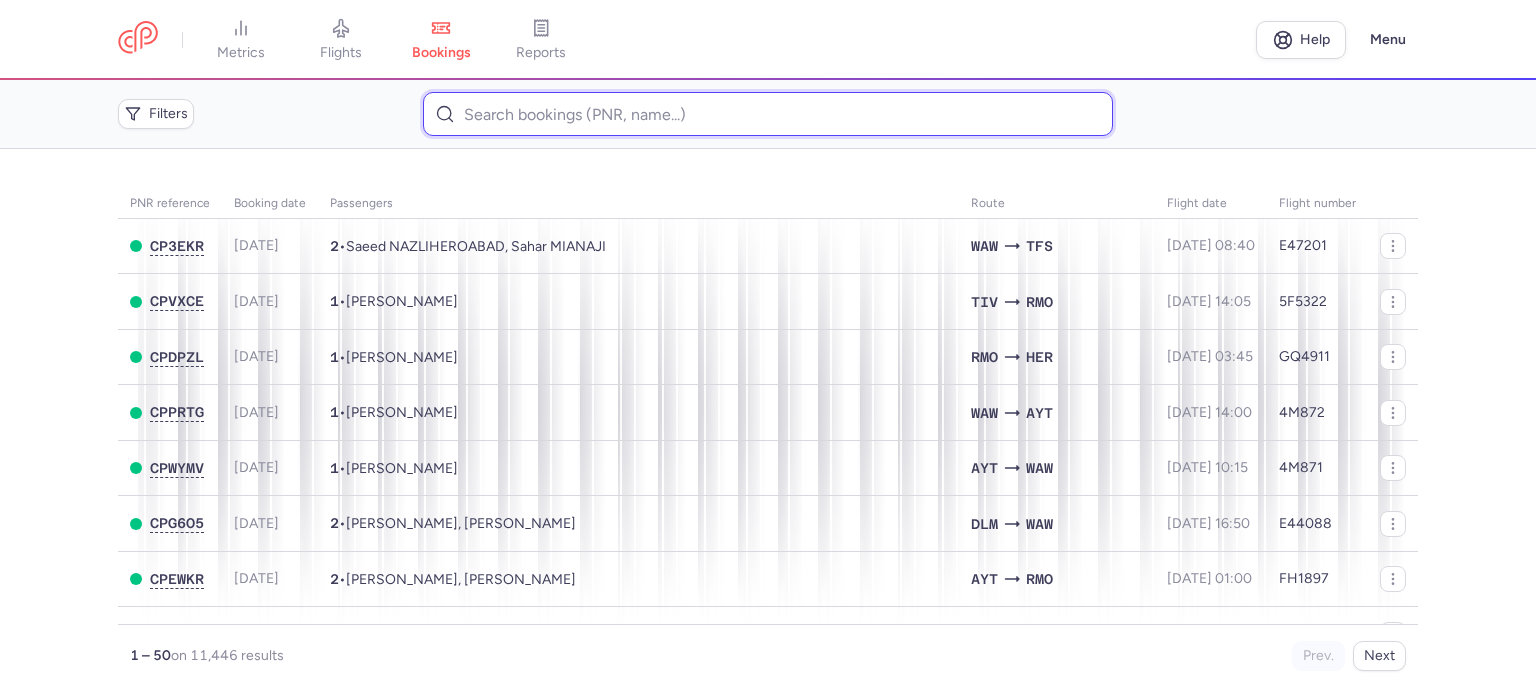 paste on "[PERSON_NAME]" 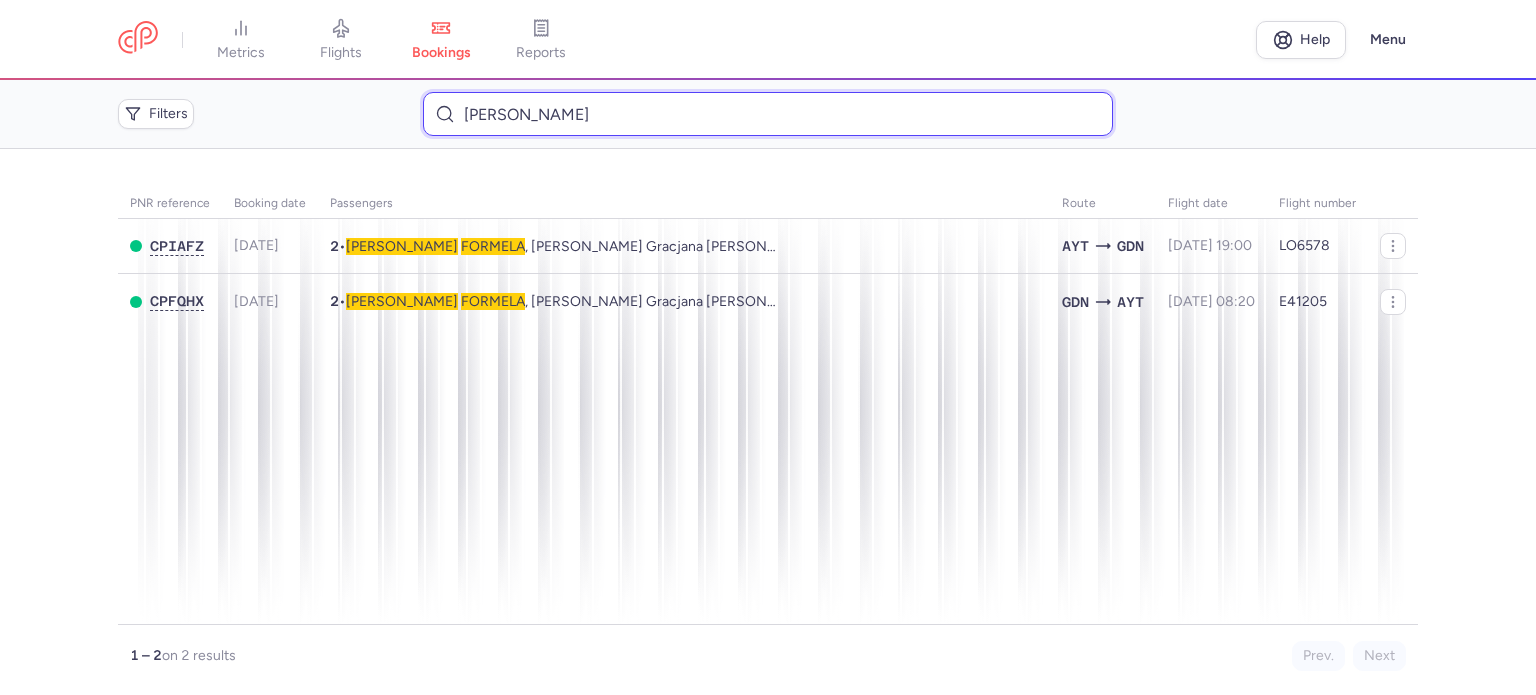 type on "[PERSON_NAME]" 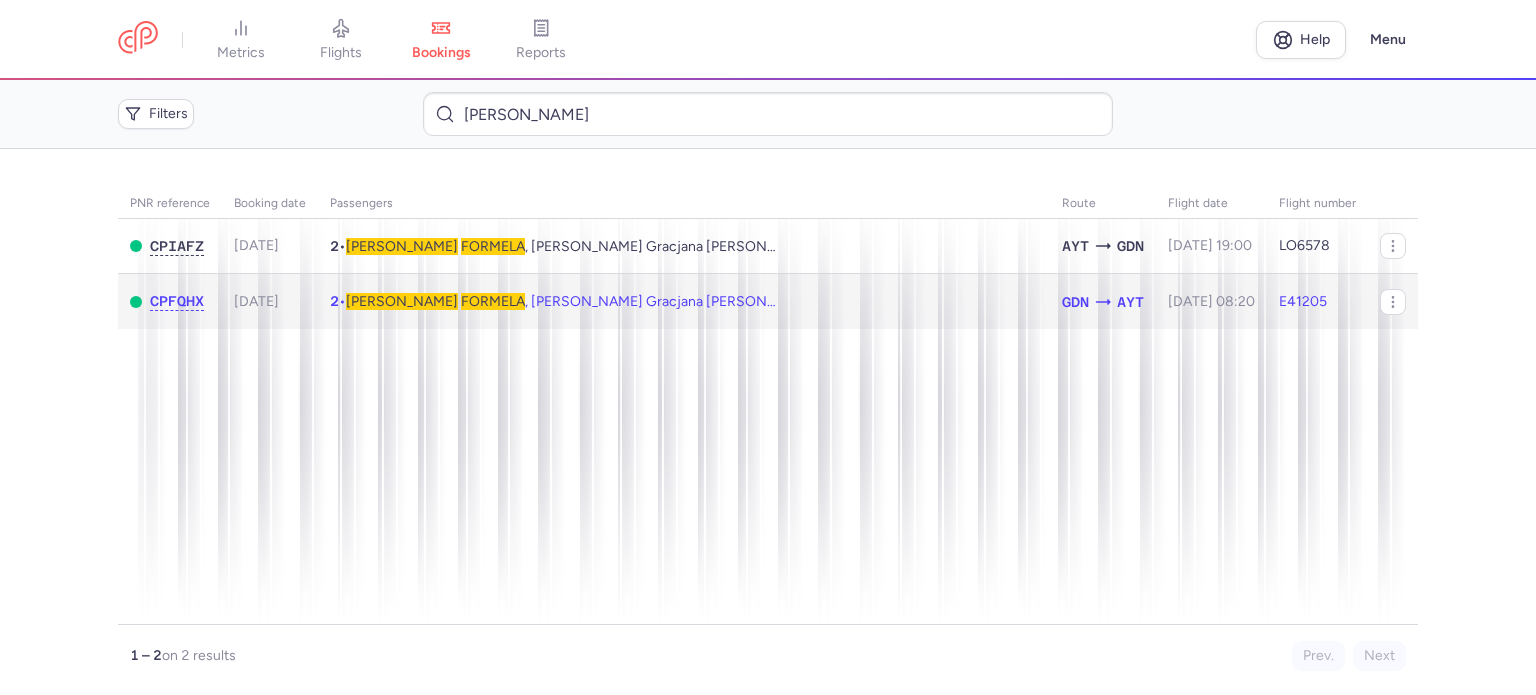 click on "2  •  [PERSON_NAME] , [PERSON_NAME] Gracjana [PERSON_NAME]" 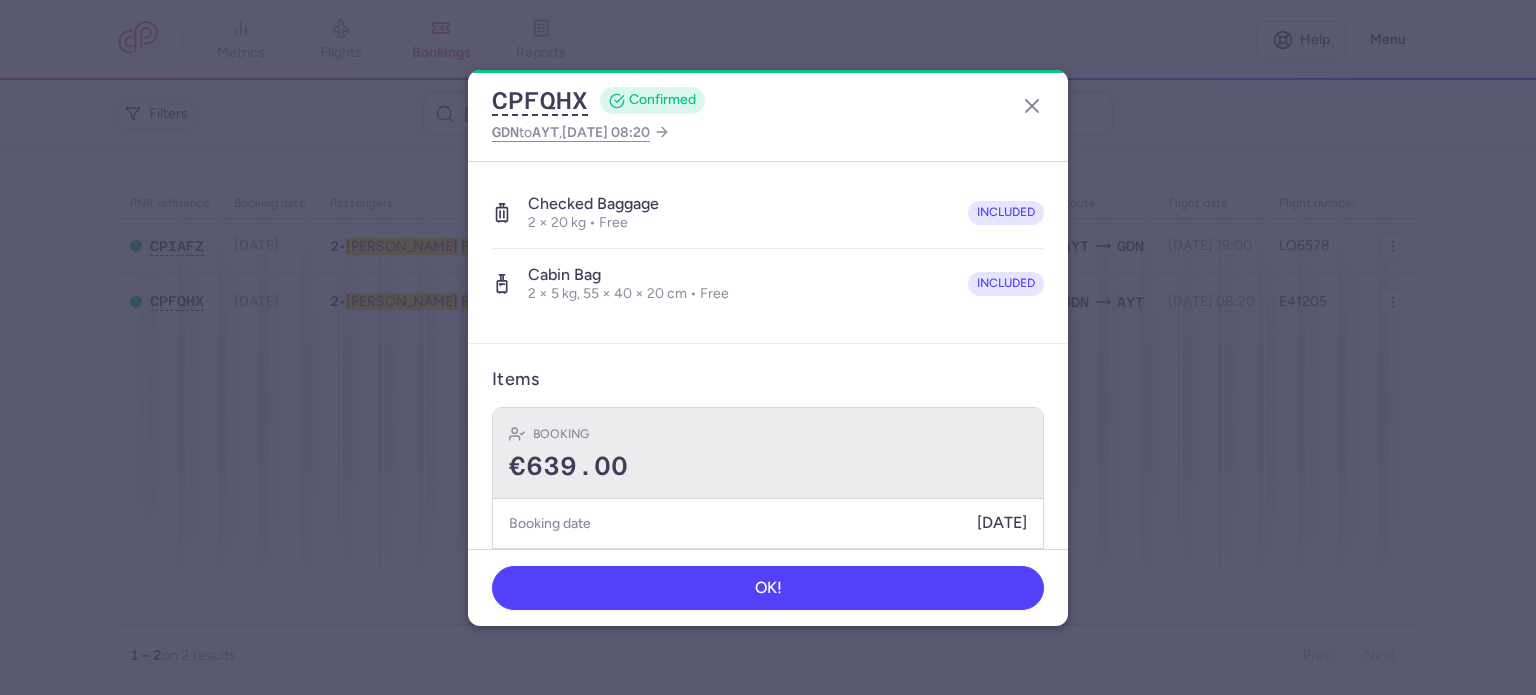 scroll, scrollTop: 492, scrollLeft: 0, axis: vertical 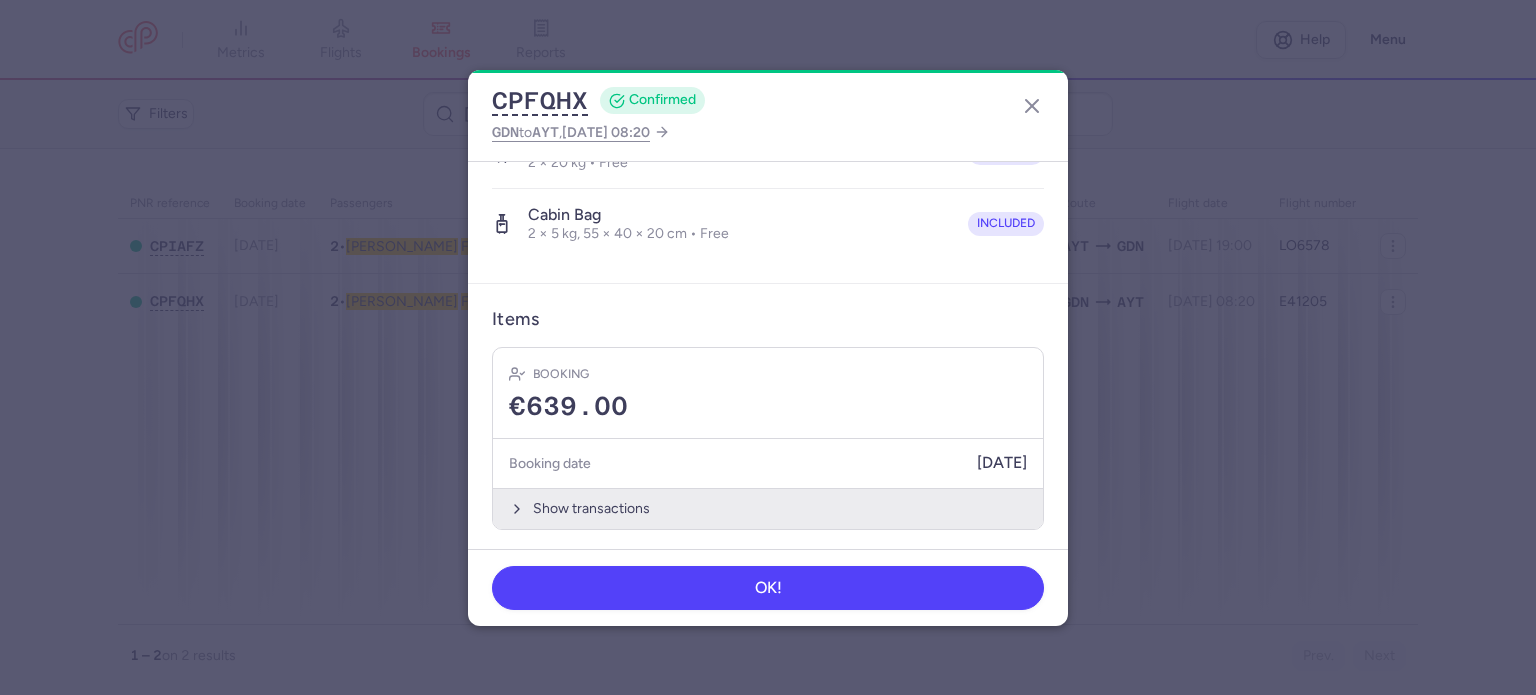 click on "Show transactions" at bounding box center [768, 508] 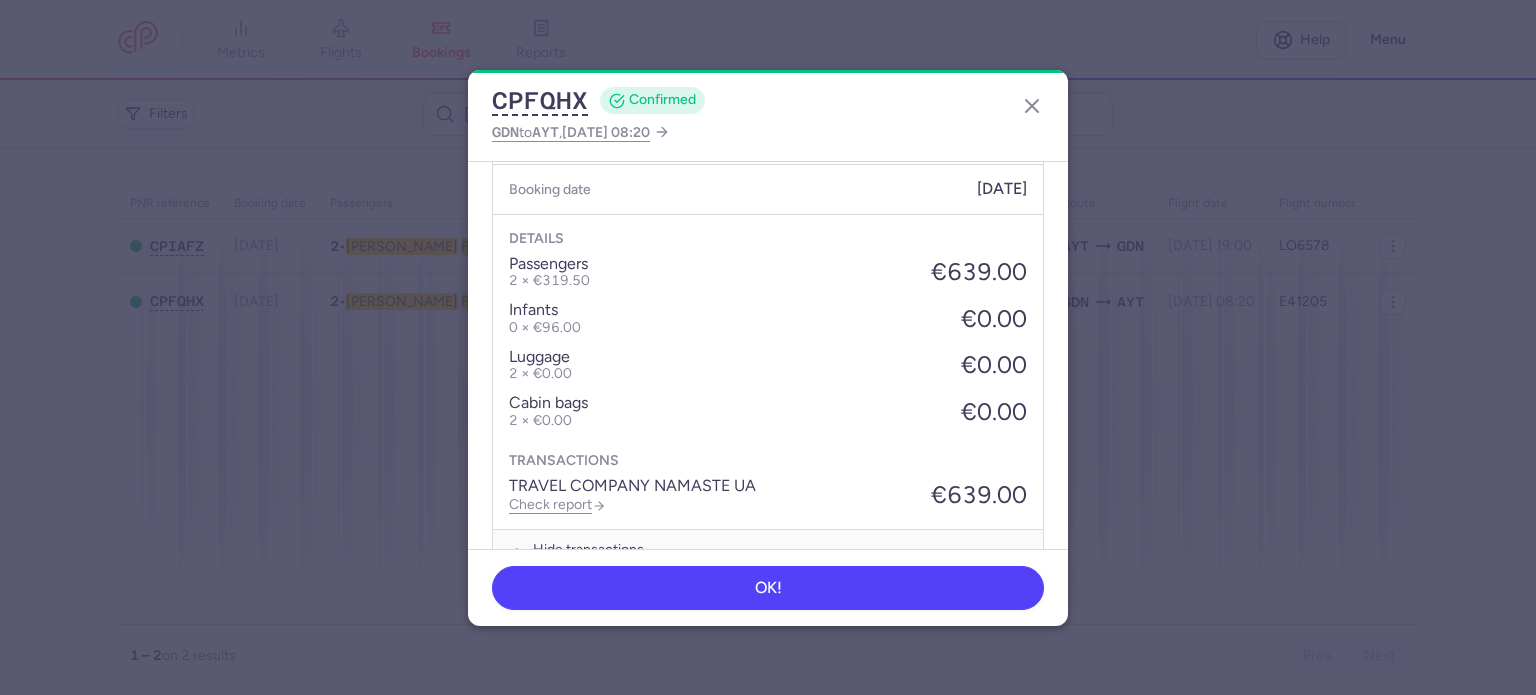 scroll, scrollTop: 792, scrollLeft: 0, axis: vertical 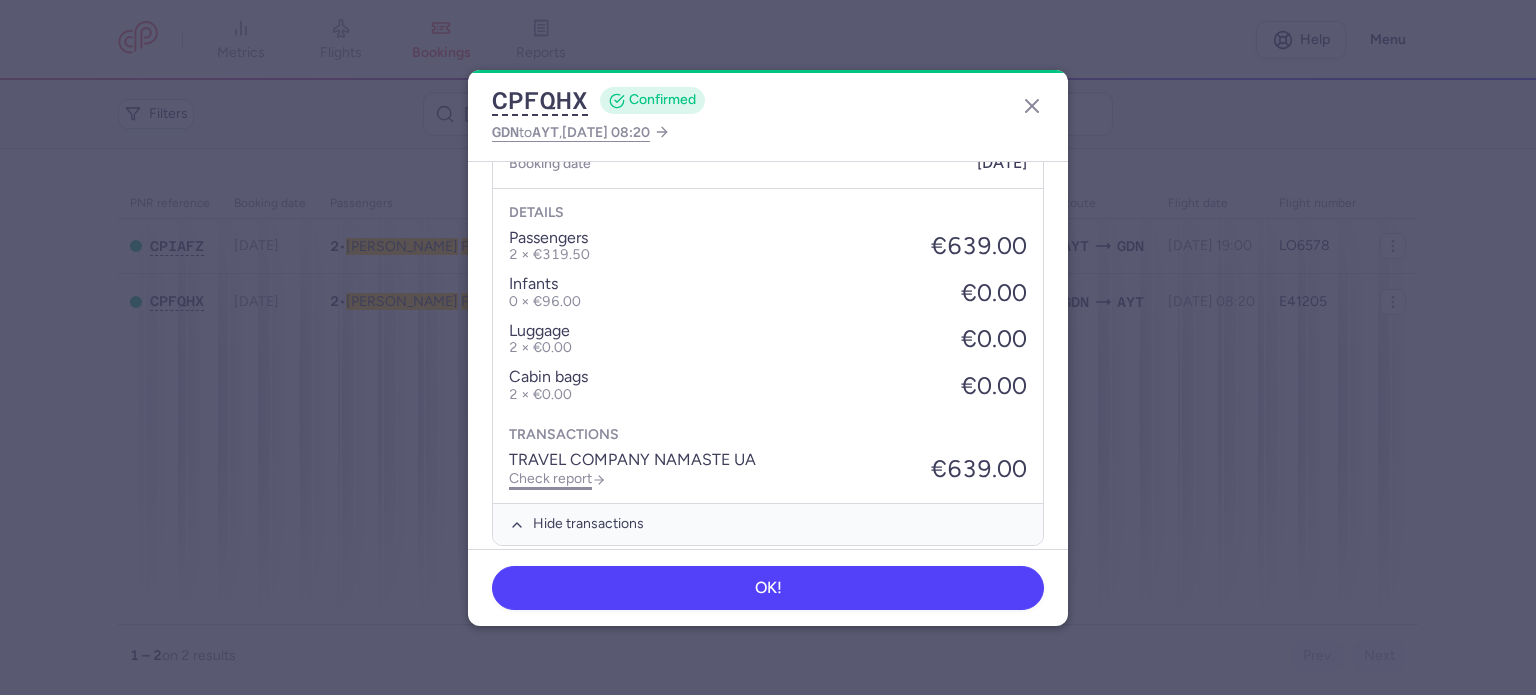 click on "Check report" 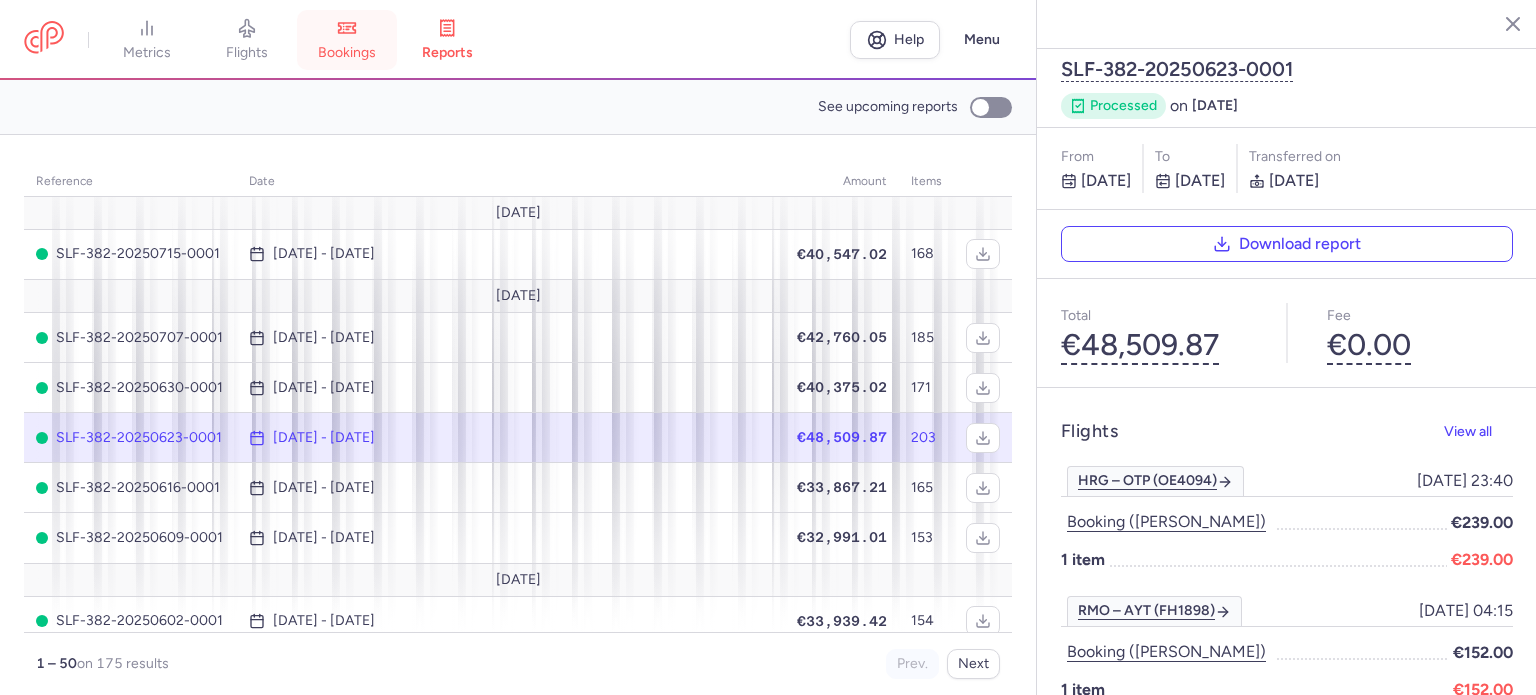 click on "bookings" at bounding box center (347, 40) 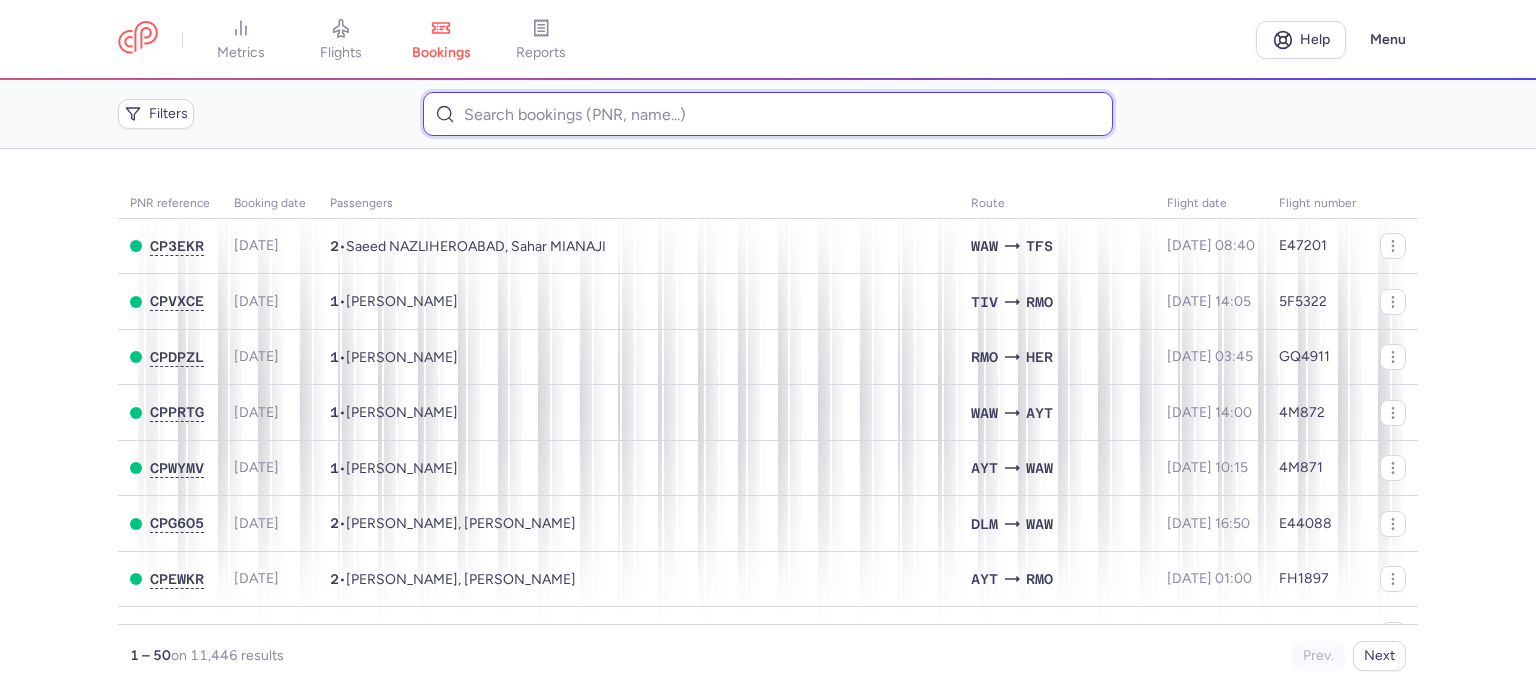 paste on "SEKKOURI 	MOUAAD" 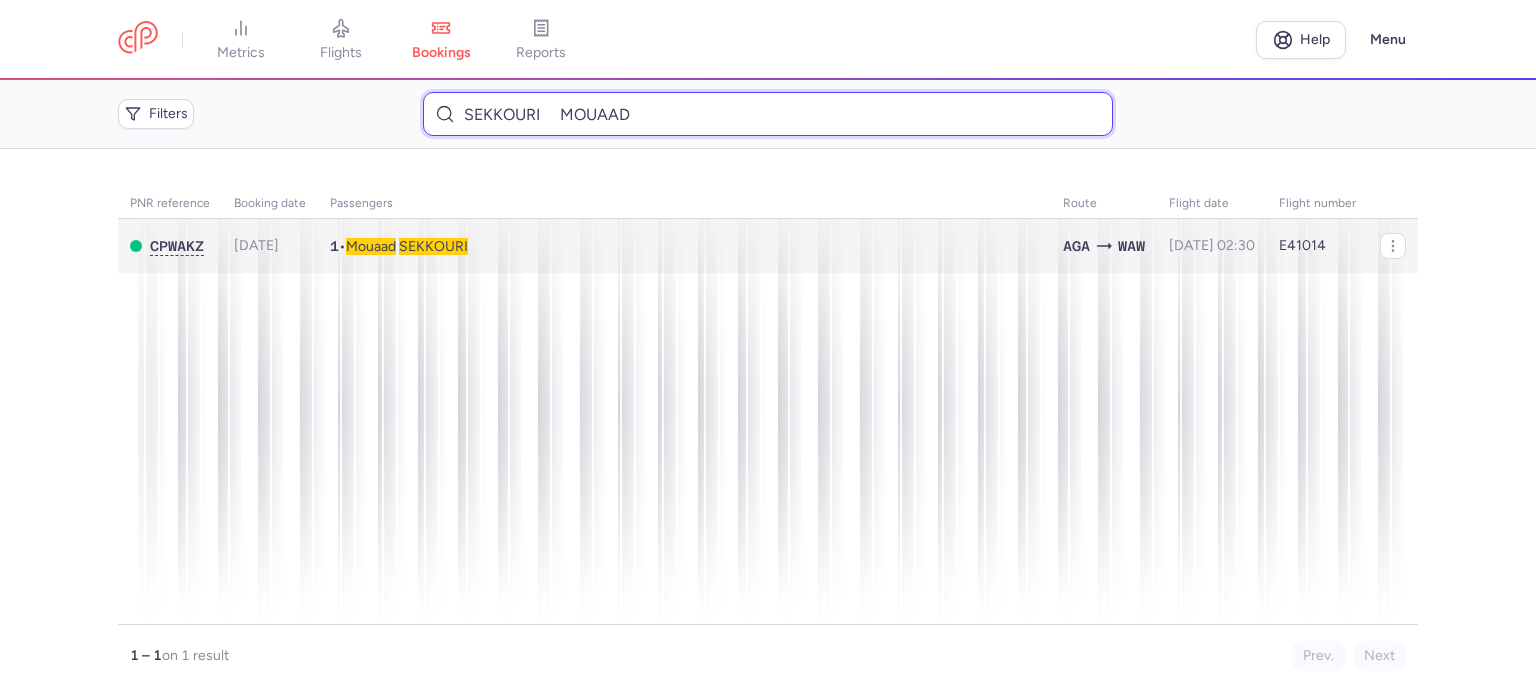 type on "SEKKOURI 	MOUAAD" 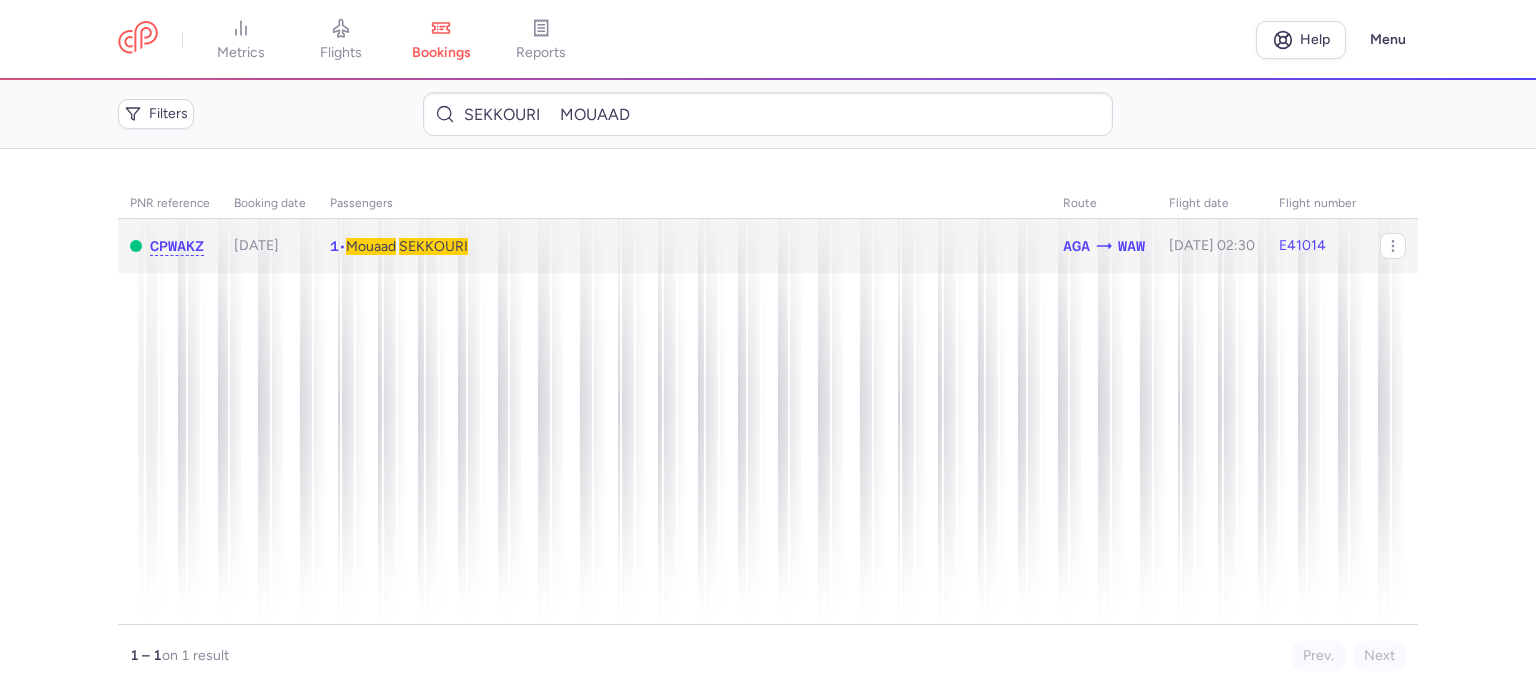 click on "Mouaad" at bounding box center (371, 246) 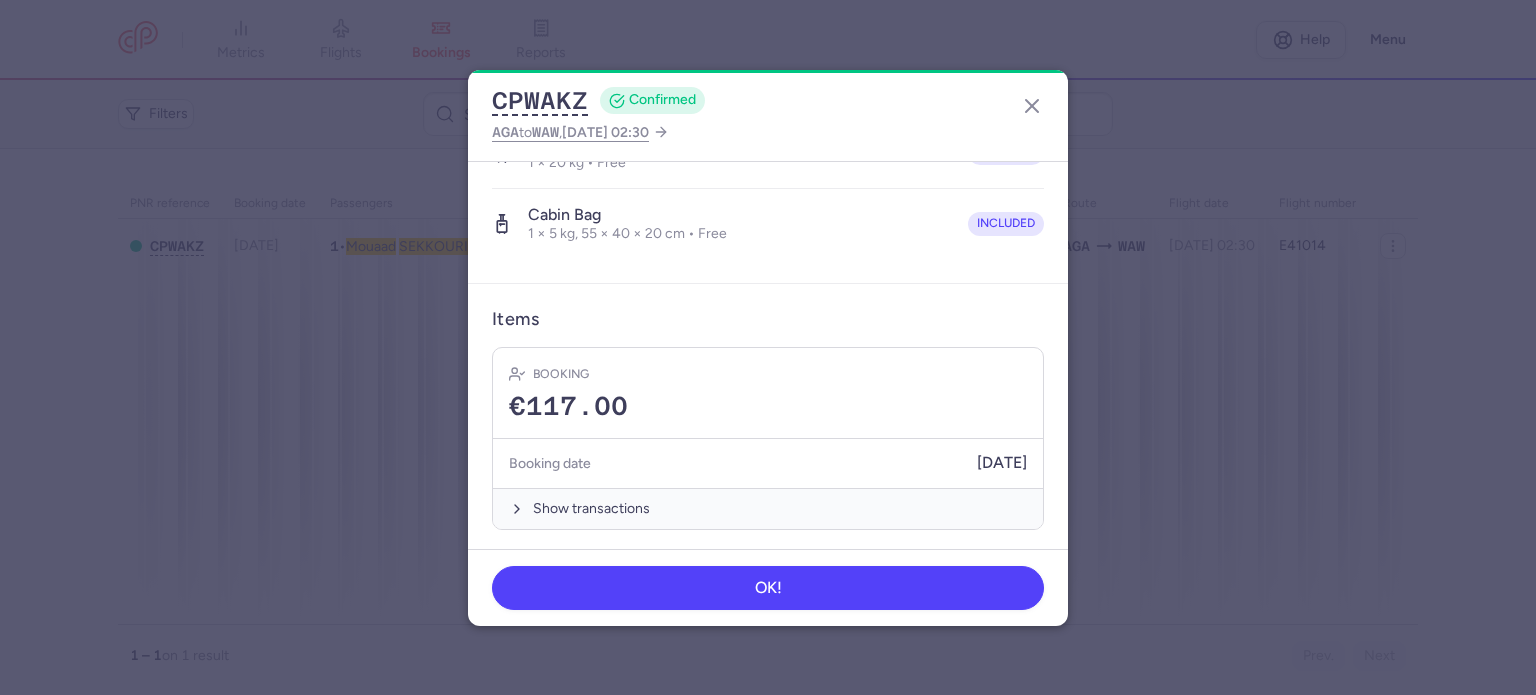 scroll, scrollTop: 423, scrollLeft: 0, axis: vertical 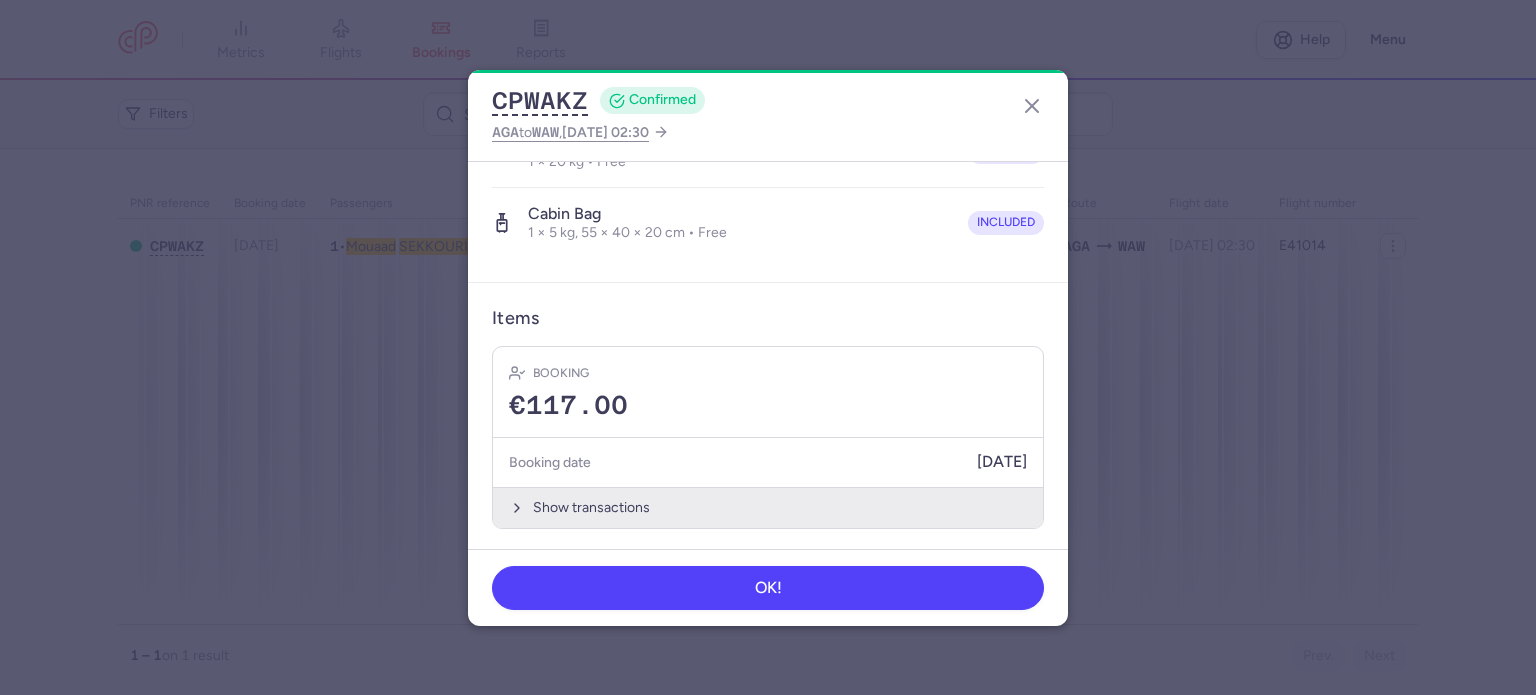 click on "Show transactions" at bounding box center (768, 507) 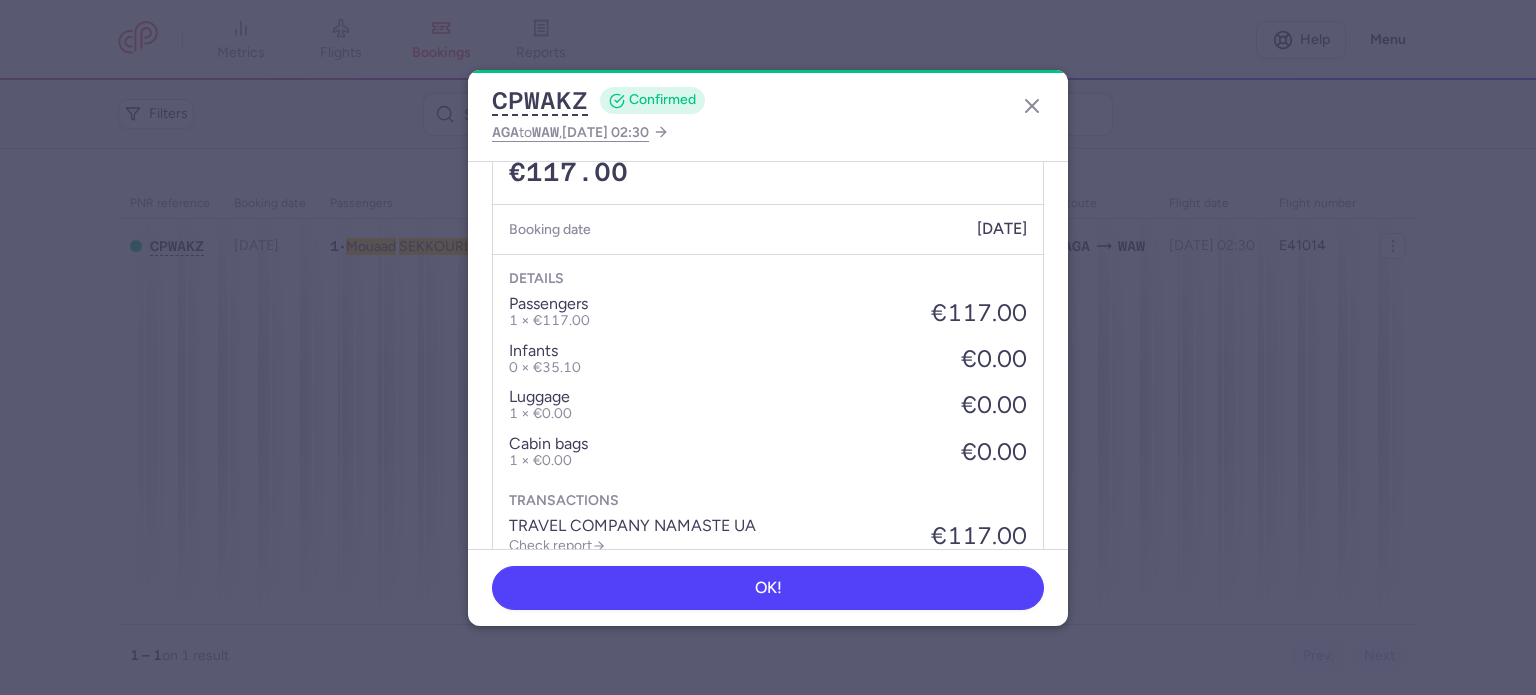 scroll, scrollTop: 723, scrollLeft: 0, axis: vertical 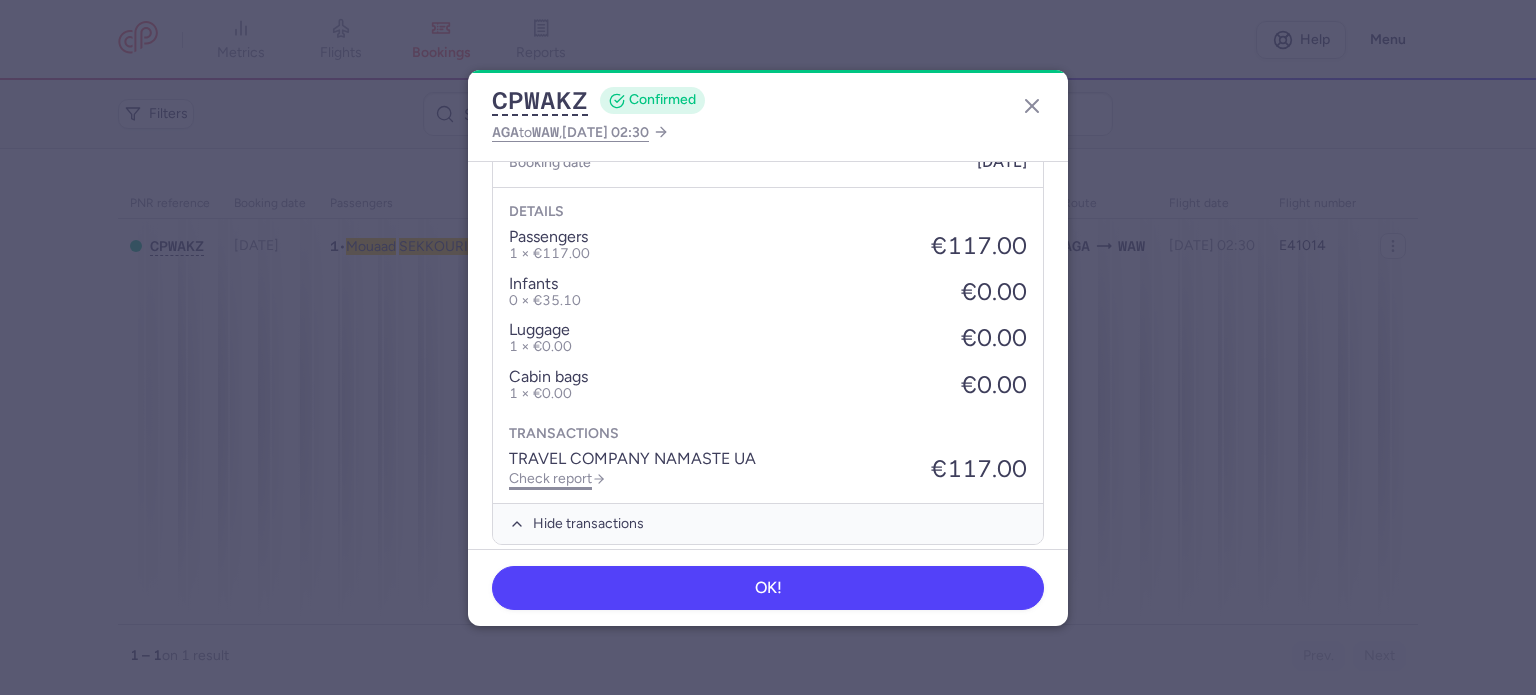 click on "Check report" 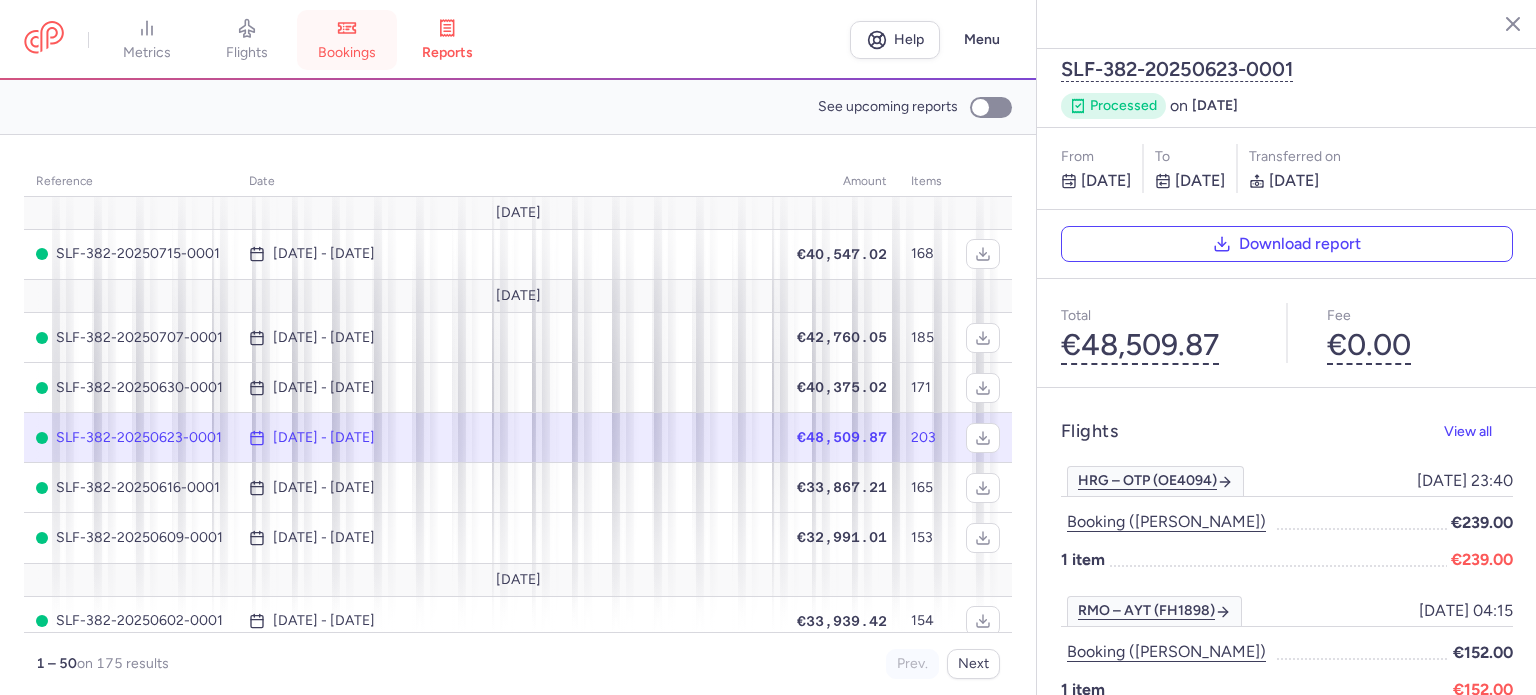 click on "bookings" at bounding box center [347, 40] 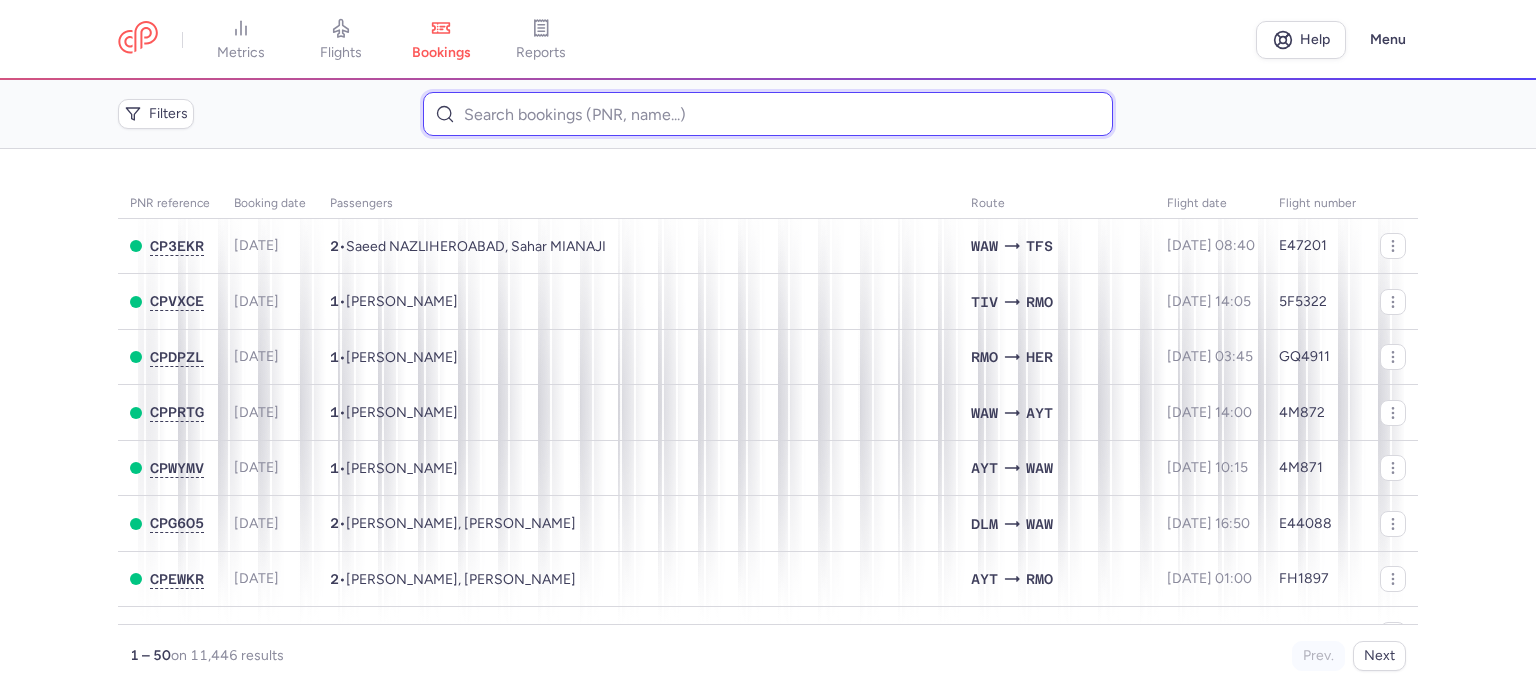paste on "ZERDOUHI 	AIAA" 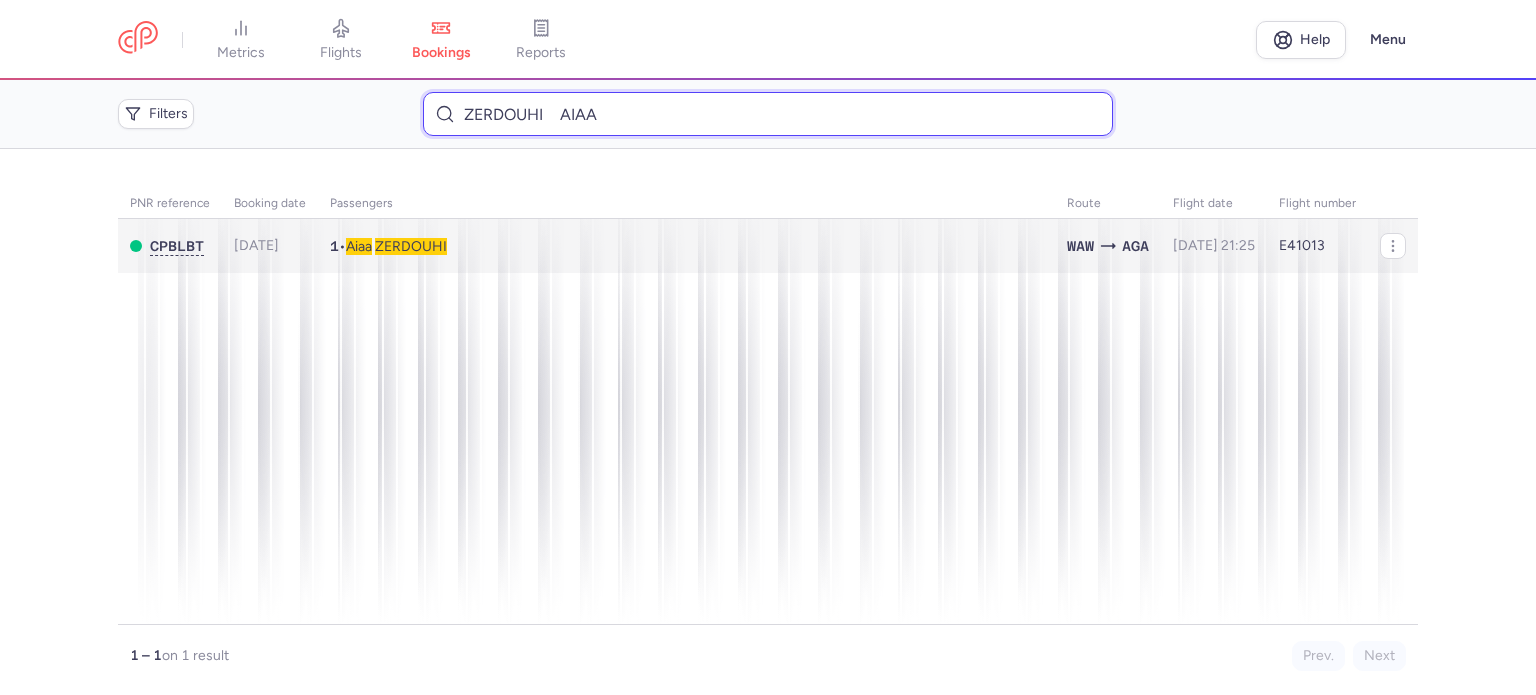 type on "ZERDOUHI 	AIAA" 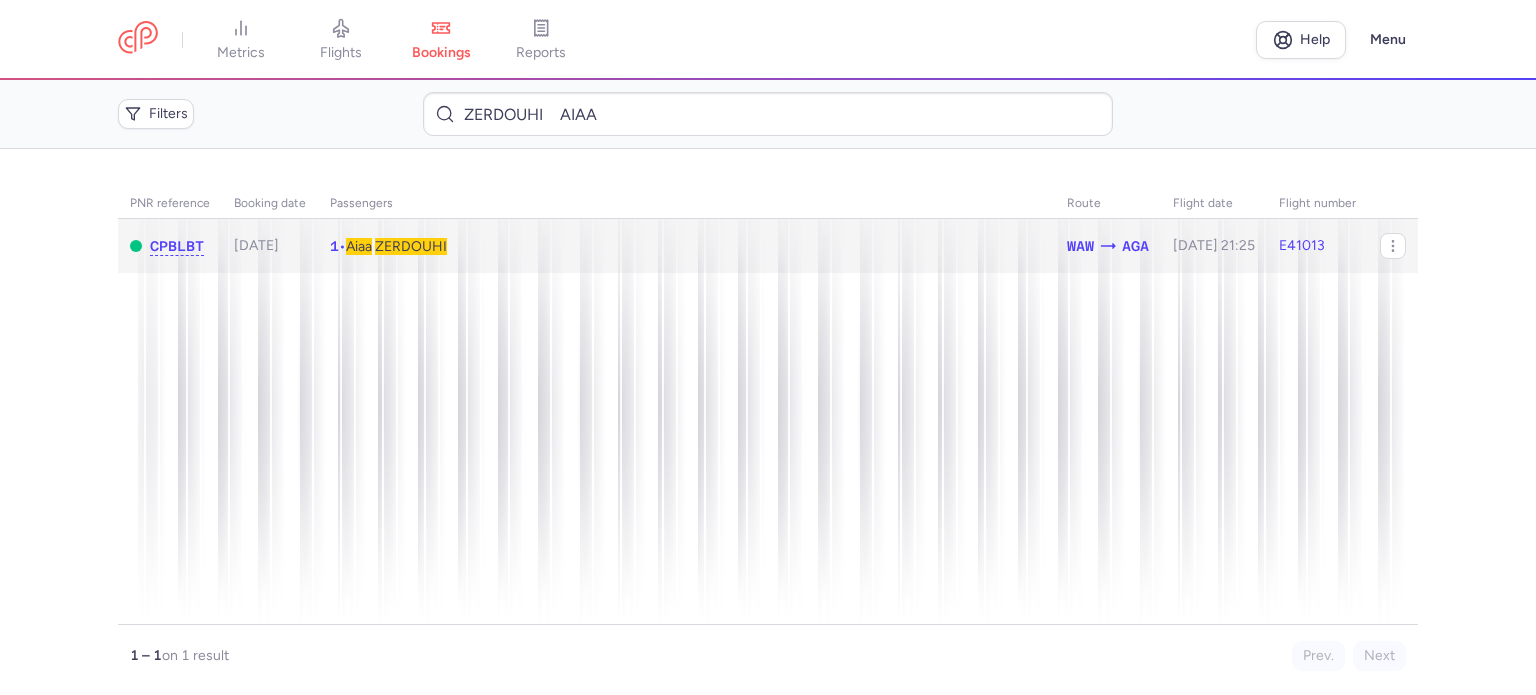 click on "ZERDOUHI" at bounding box center [411, 246] 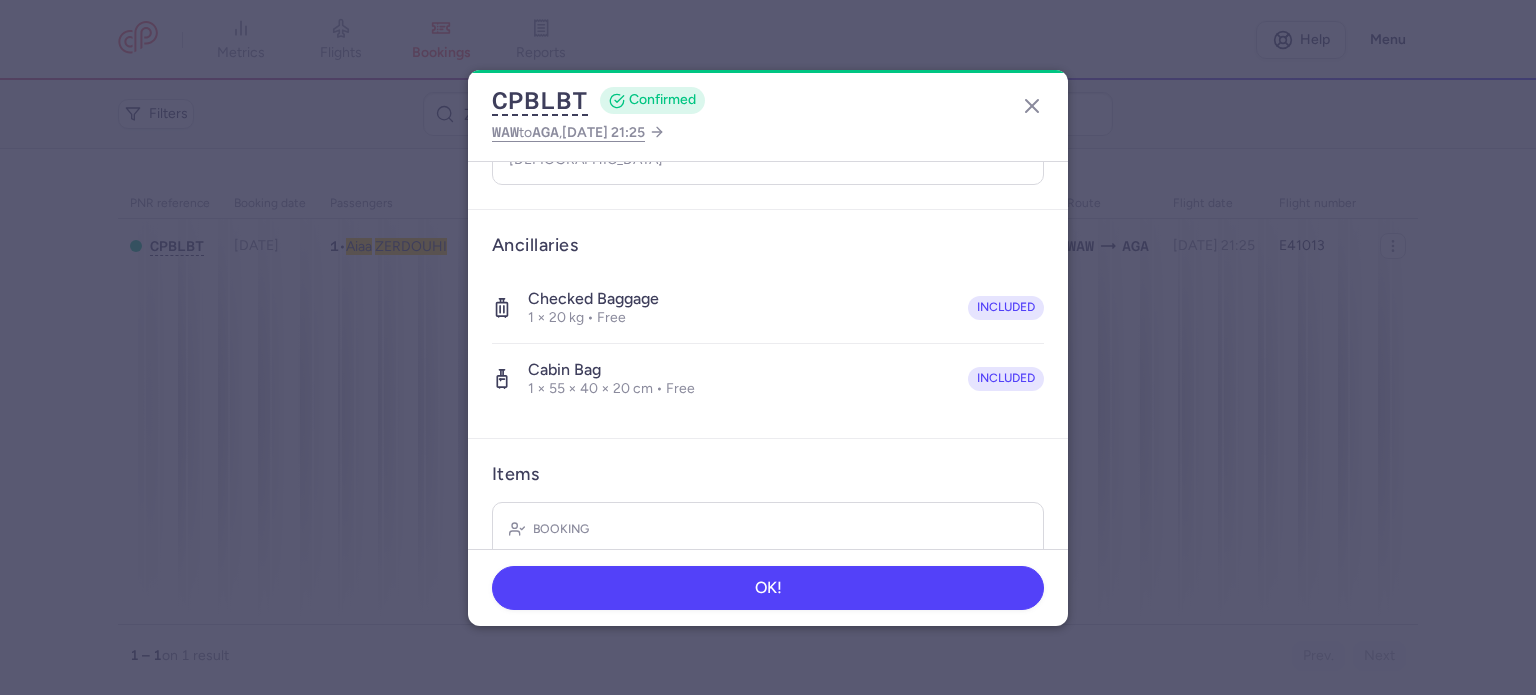 scroll, scrollTop: 423, scrollLeft: 0, axis: vertical 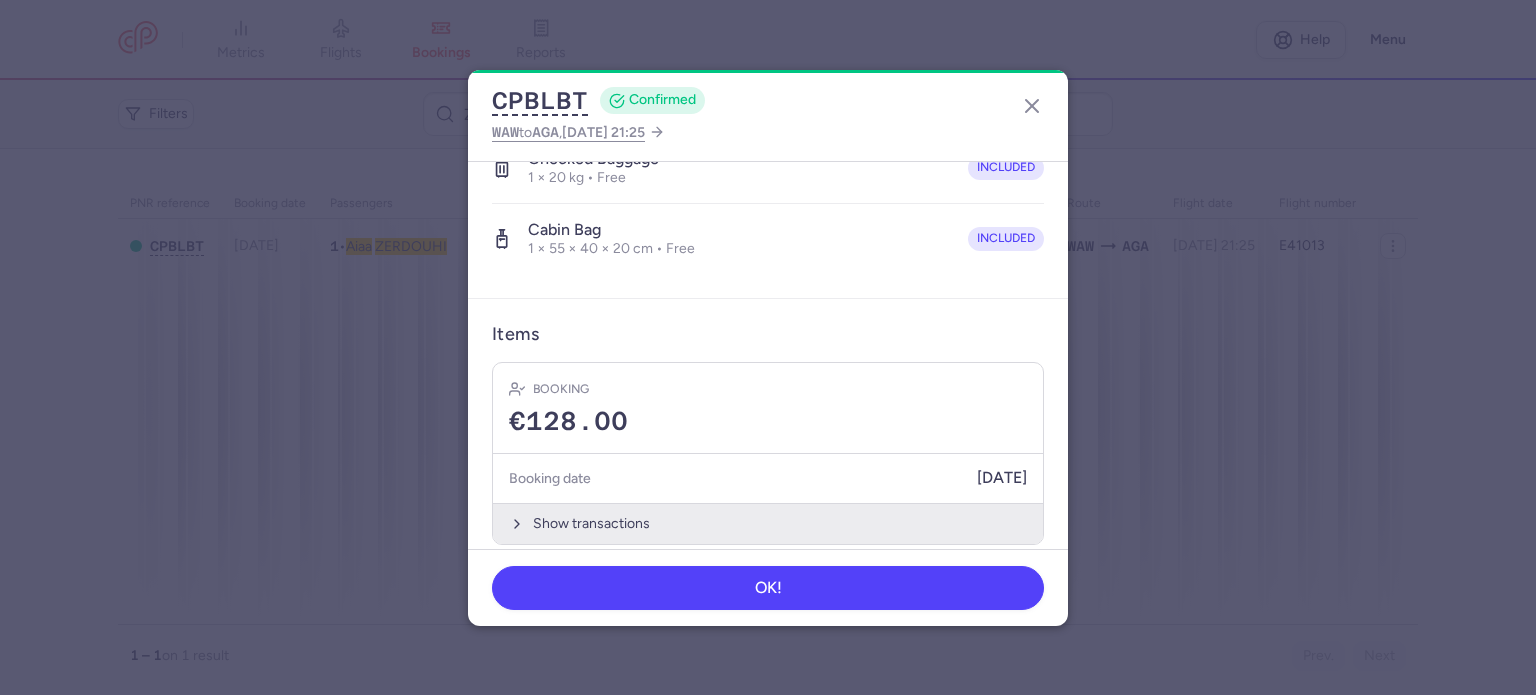 click on "Show transactions" at bounding box center (768, 523) 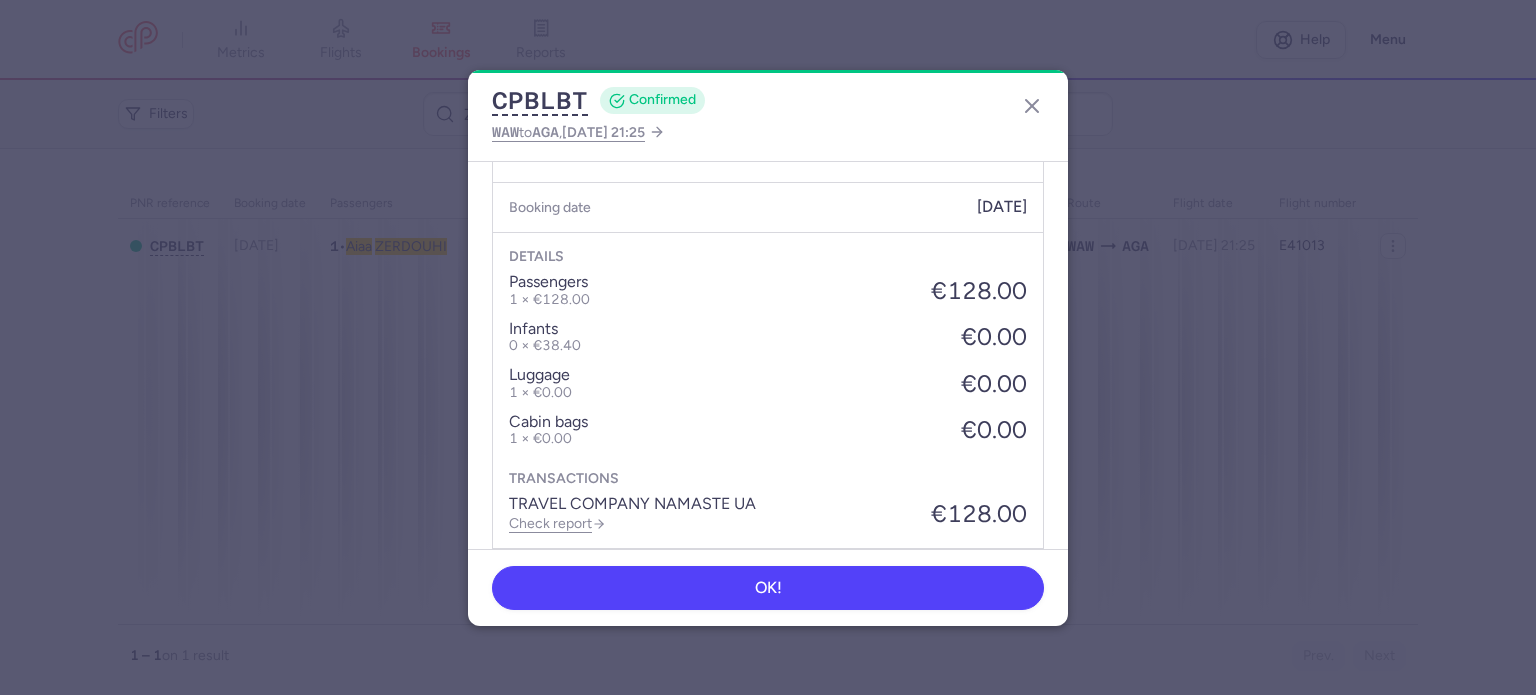 scroll, scrollTop: 739, scrollLeft: 0, axis: vertical 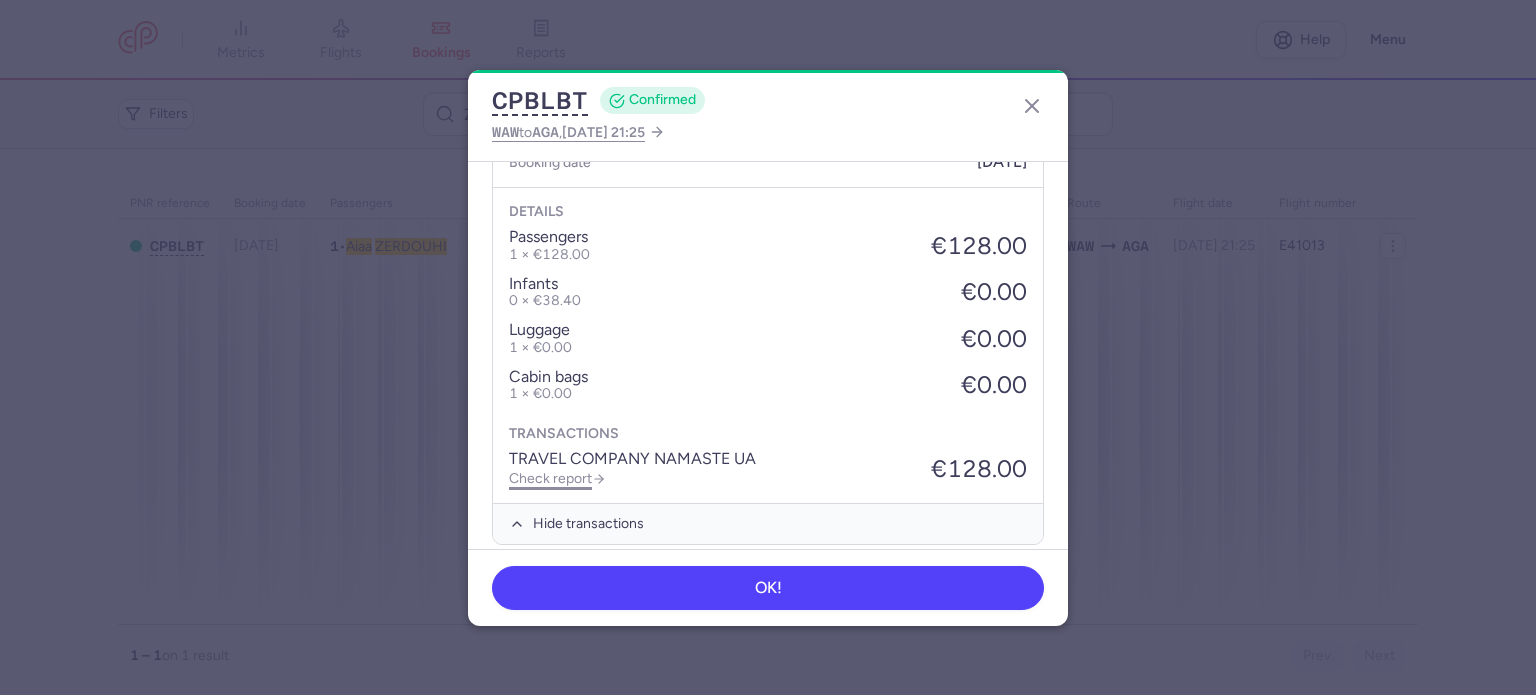 click on "Check report" 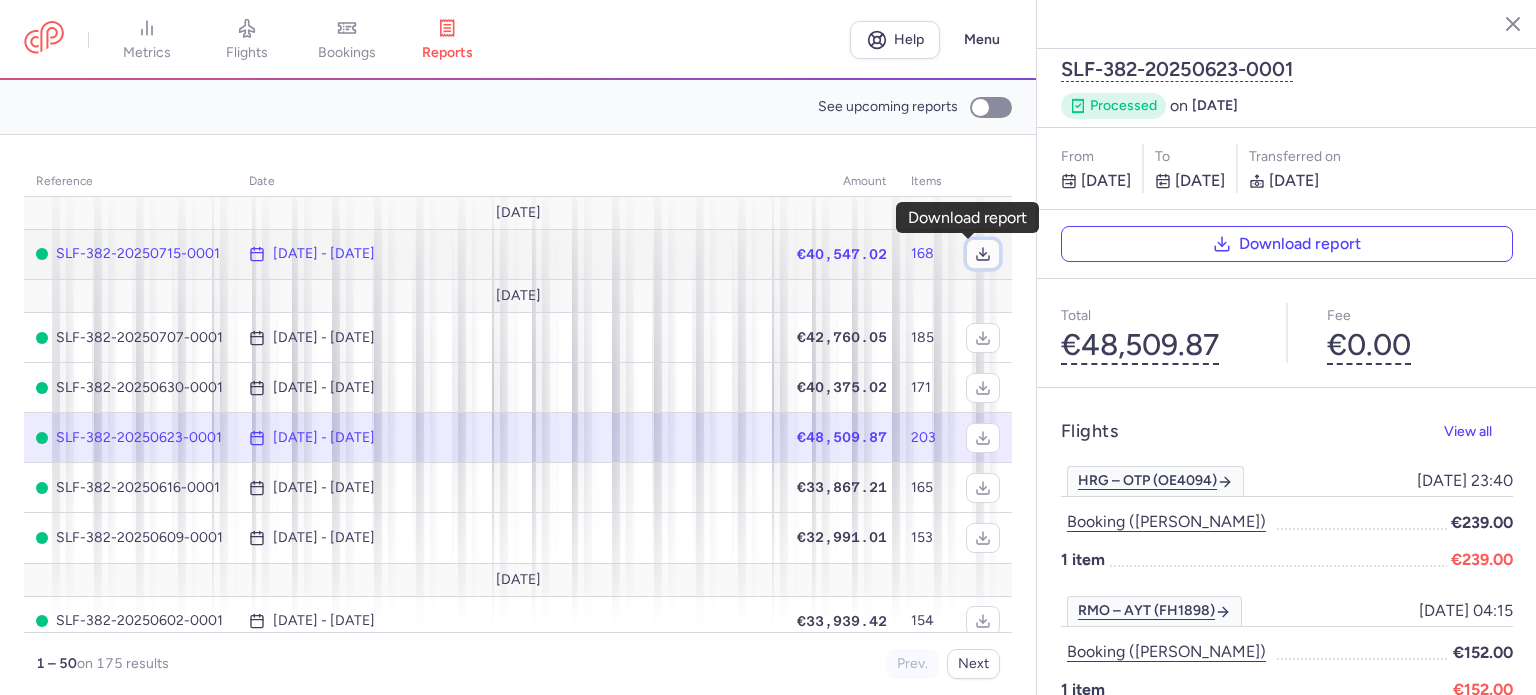 click at bounding box center (983, 254) 